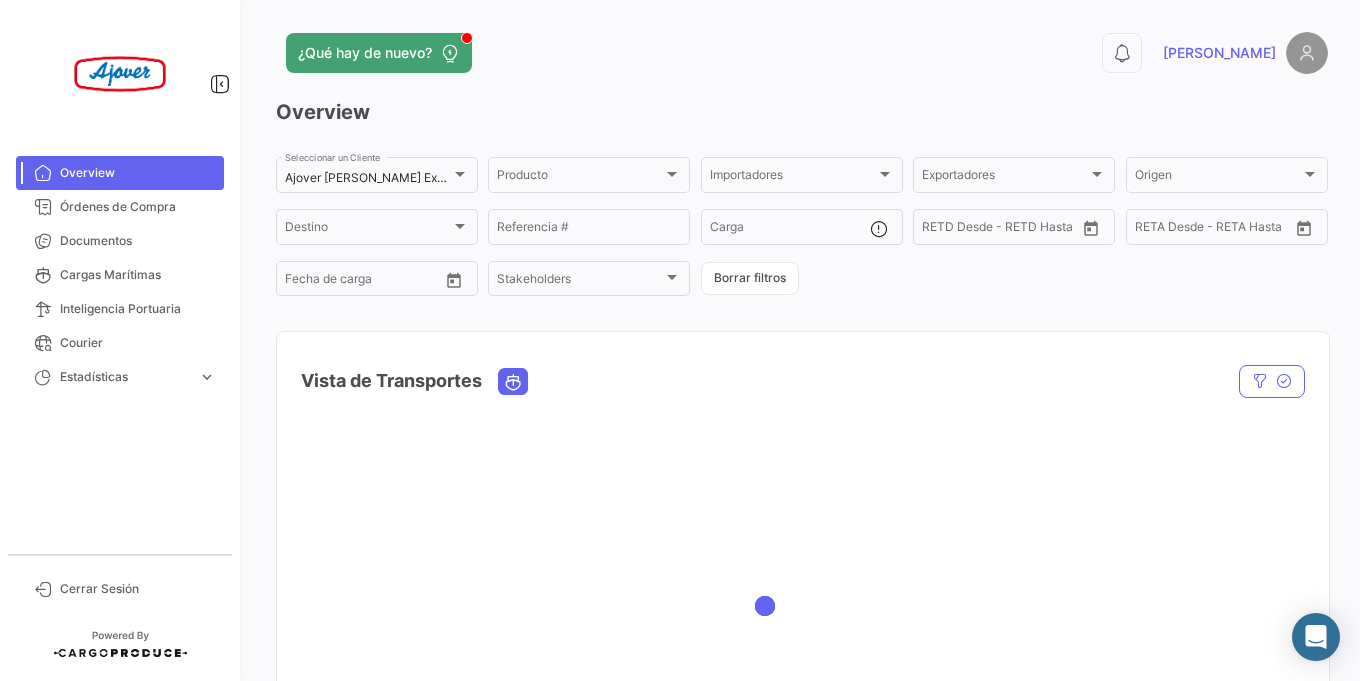 scroll, scrollTop: 0, scrollLeft: 0, axis: both 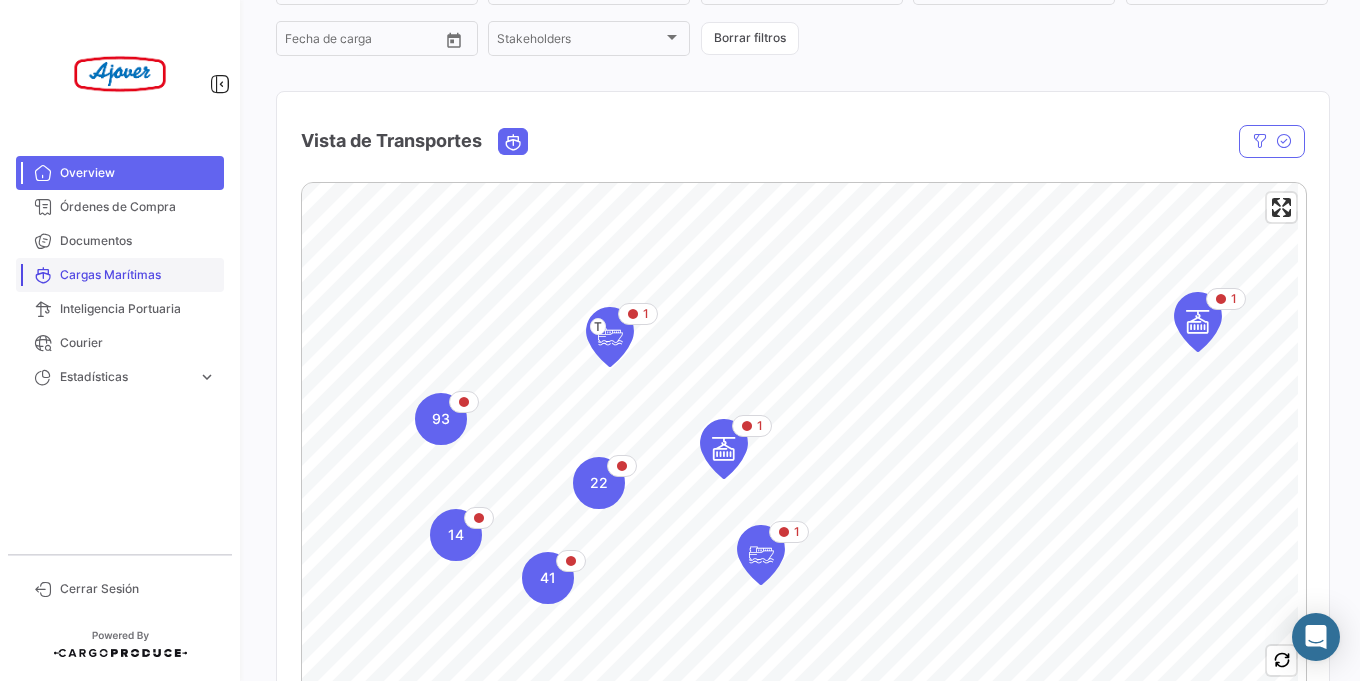 click on "Cargas Marítimas" at bounding box center [120, 275] 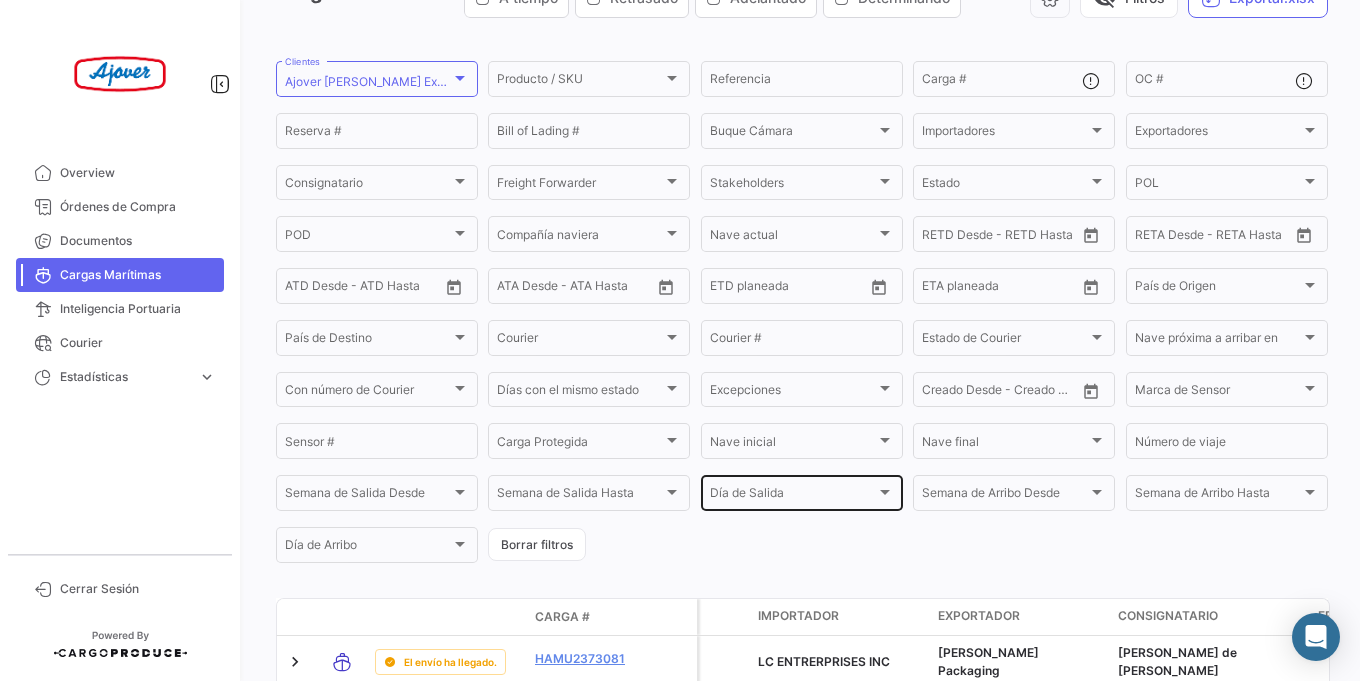 scroll, scrollTop: 240, scrollLeft: 0, axis: vertical 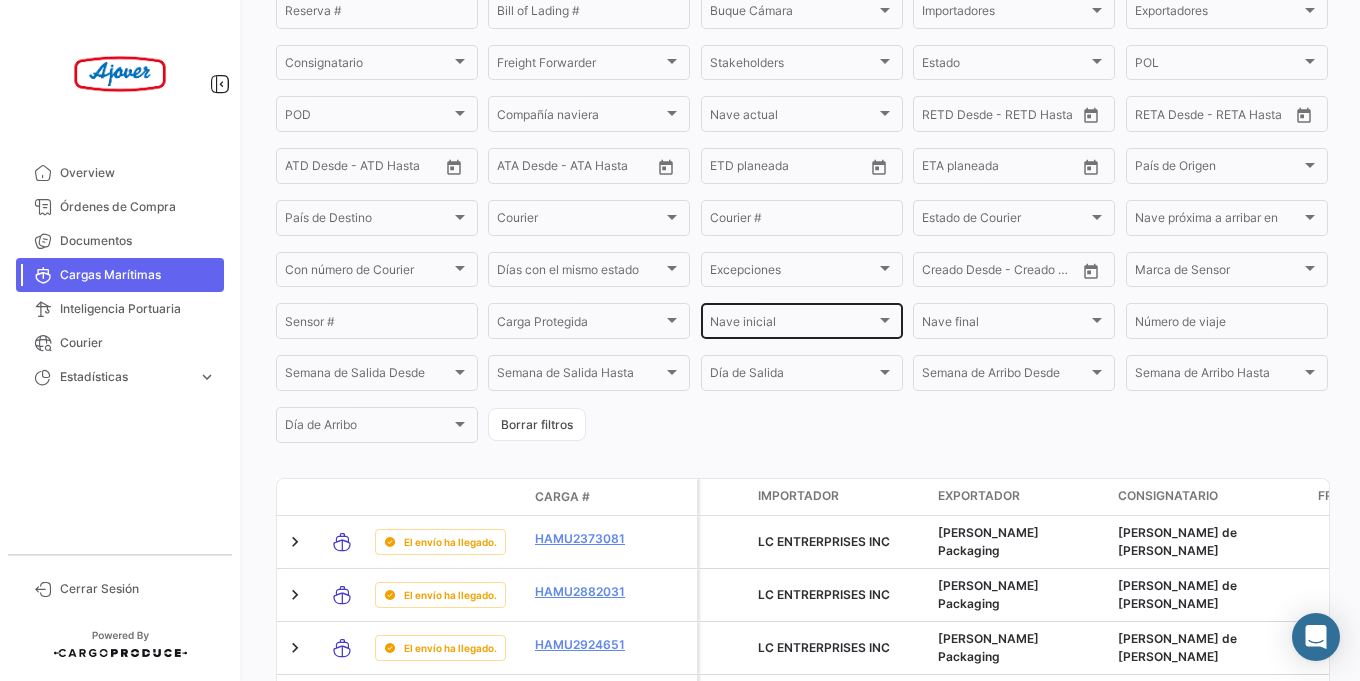 click on "Nave inicial" at bounding box center (793, 325) 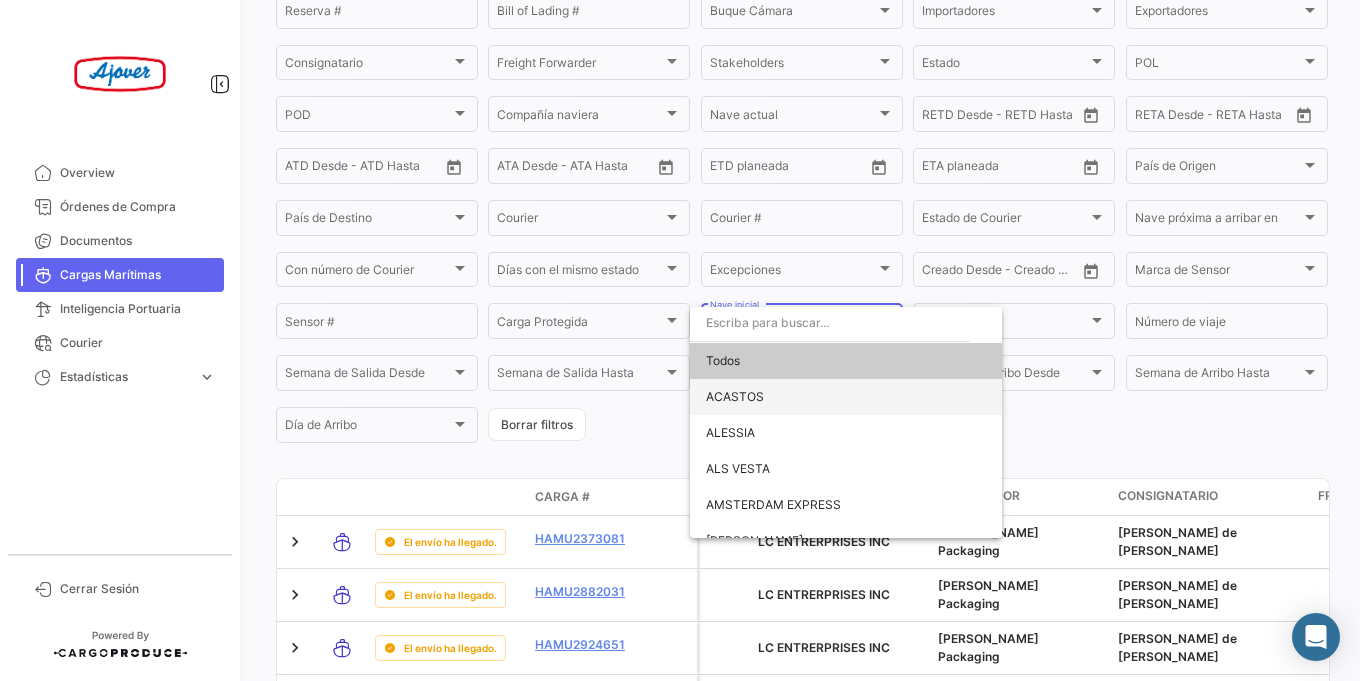 scroll, scrollTop: 120, scrollLeft: 0, axis: vertical 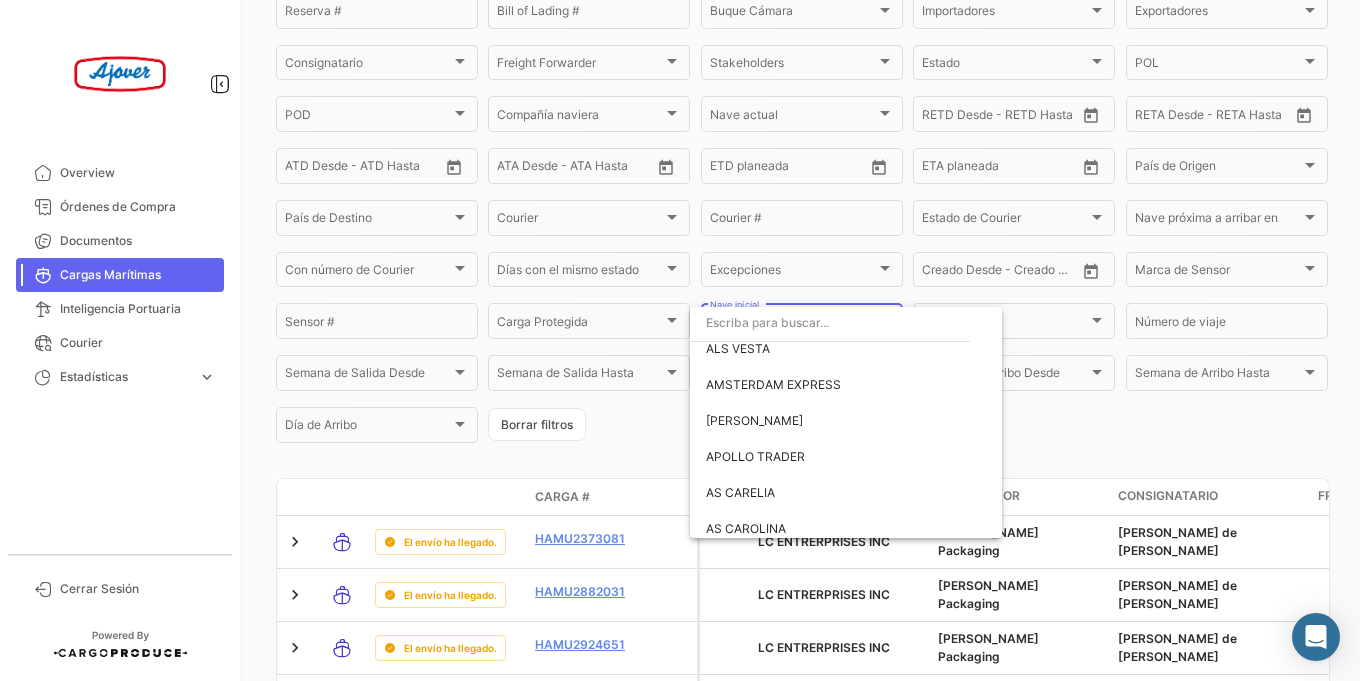 click at bounding box center [680, 340] 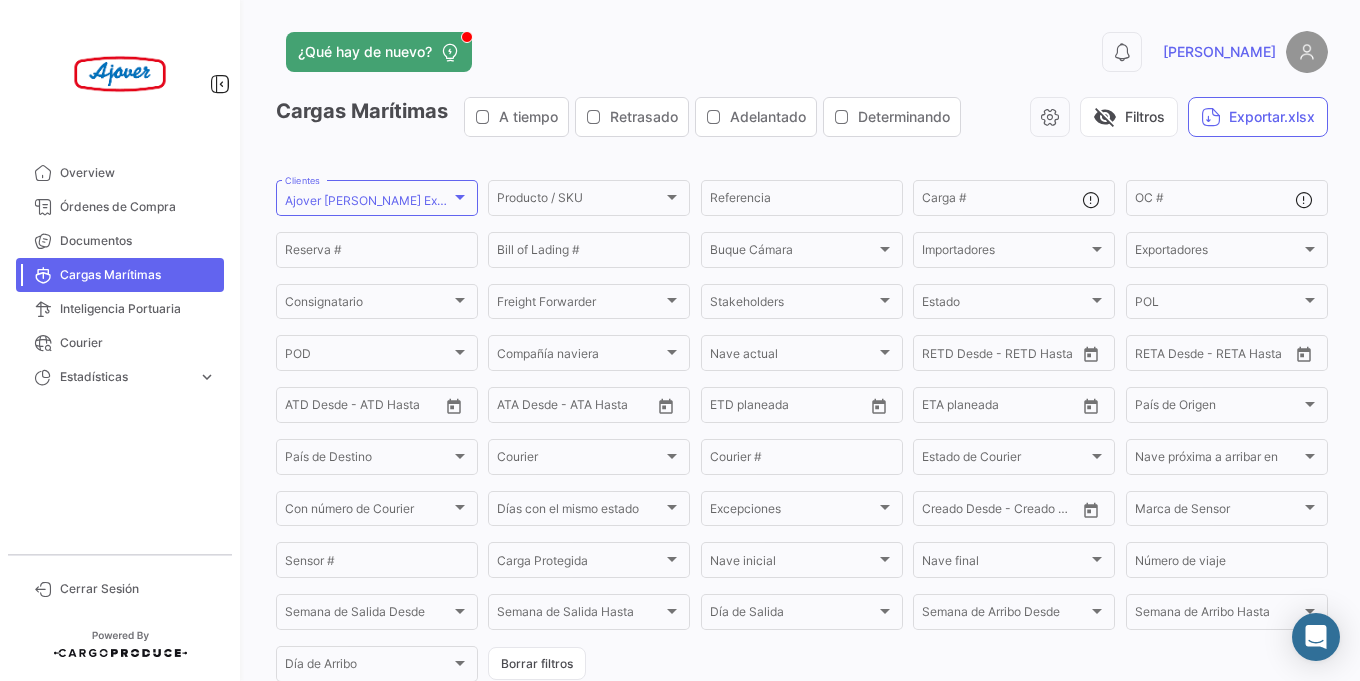 scroll, scrollTop: 0, scrollLeft: 0, axis: both 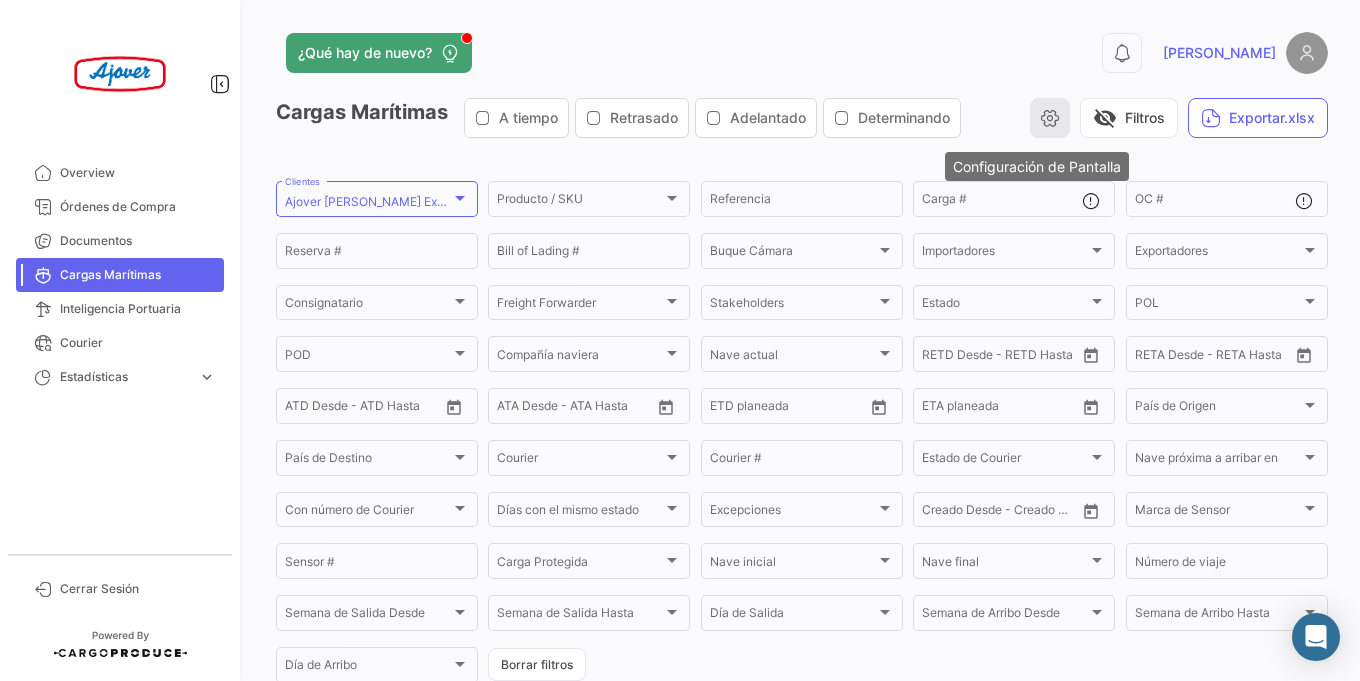 click 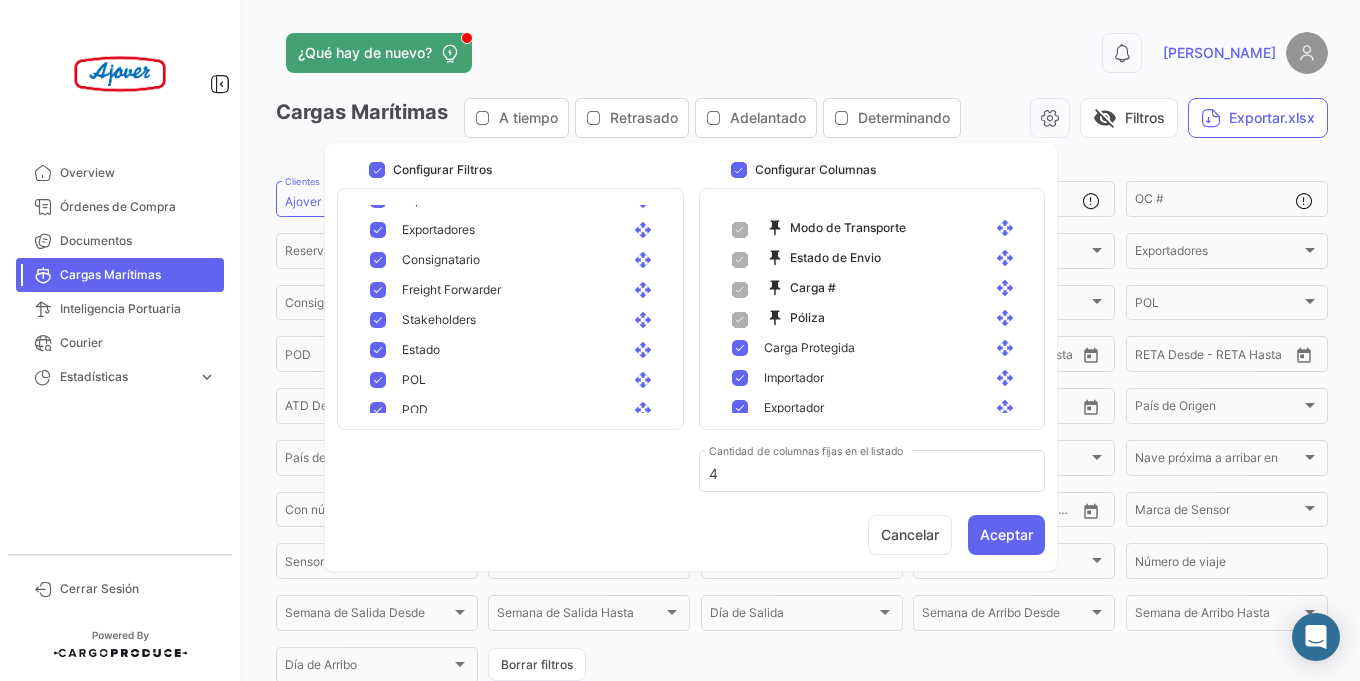 scroll, scrollTop: 0, scrollLeft: 0, axis: both 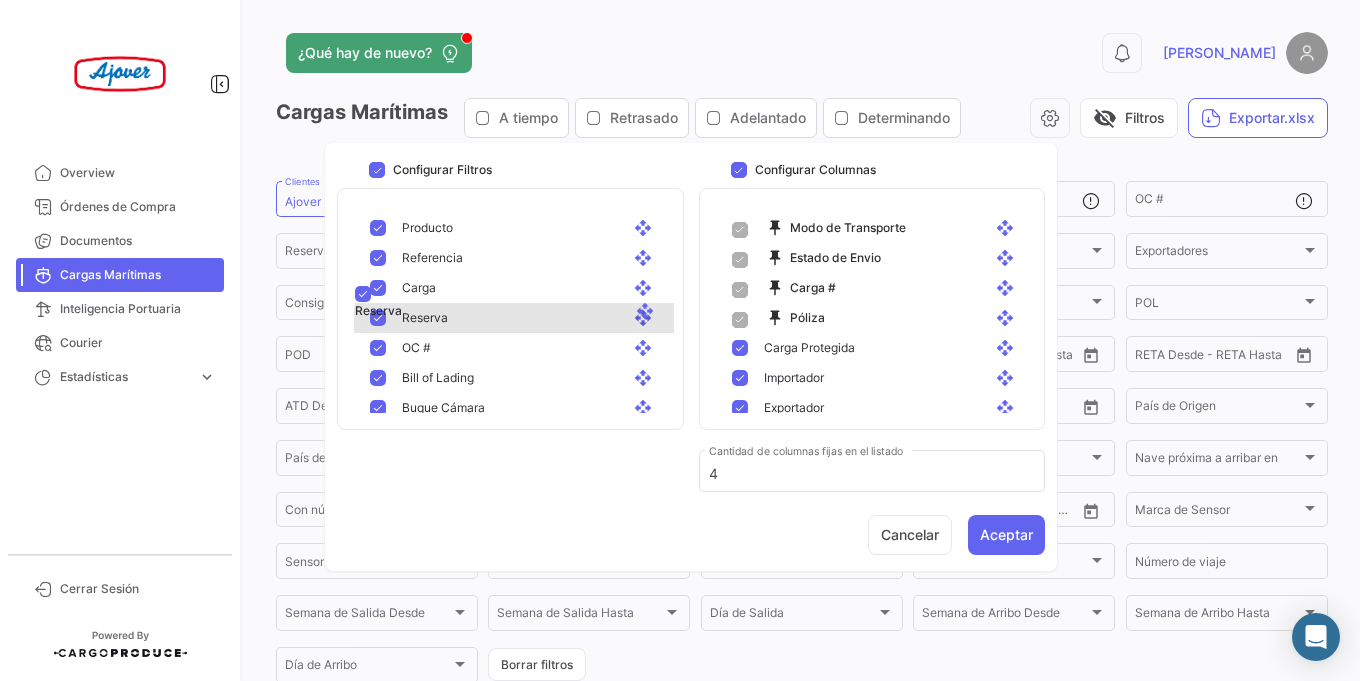 drag, startPoint x: 526, startPoint y: 358, endPoint x: 527, endPoint y: 347, distance: 11.045361 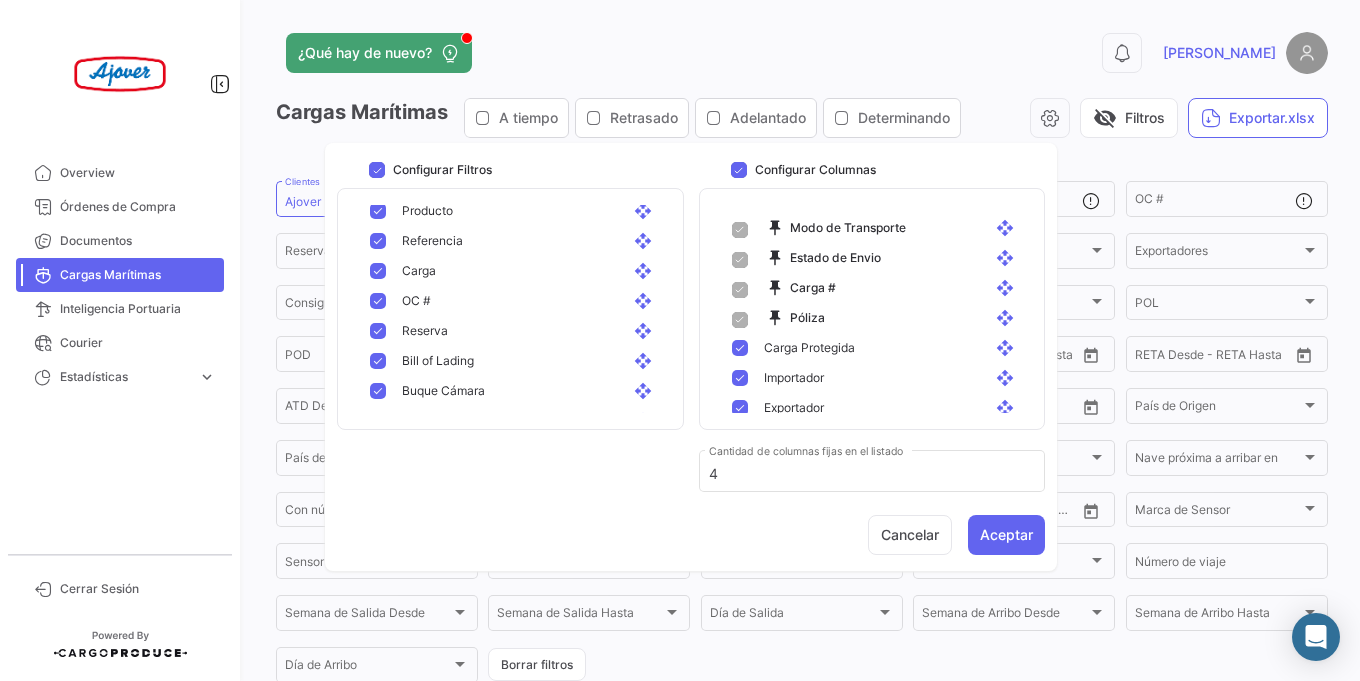 scroll, scrollTop: 0, scrollLeft: 0, axis: both 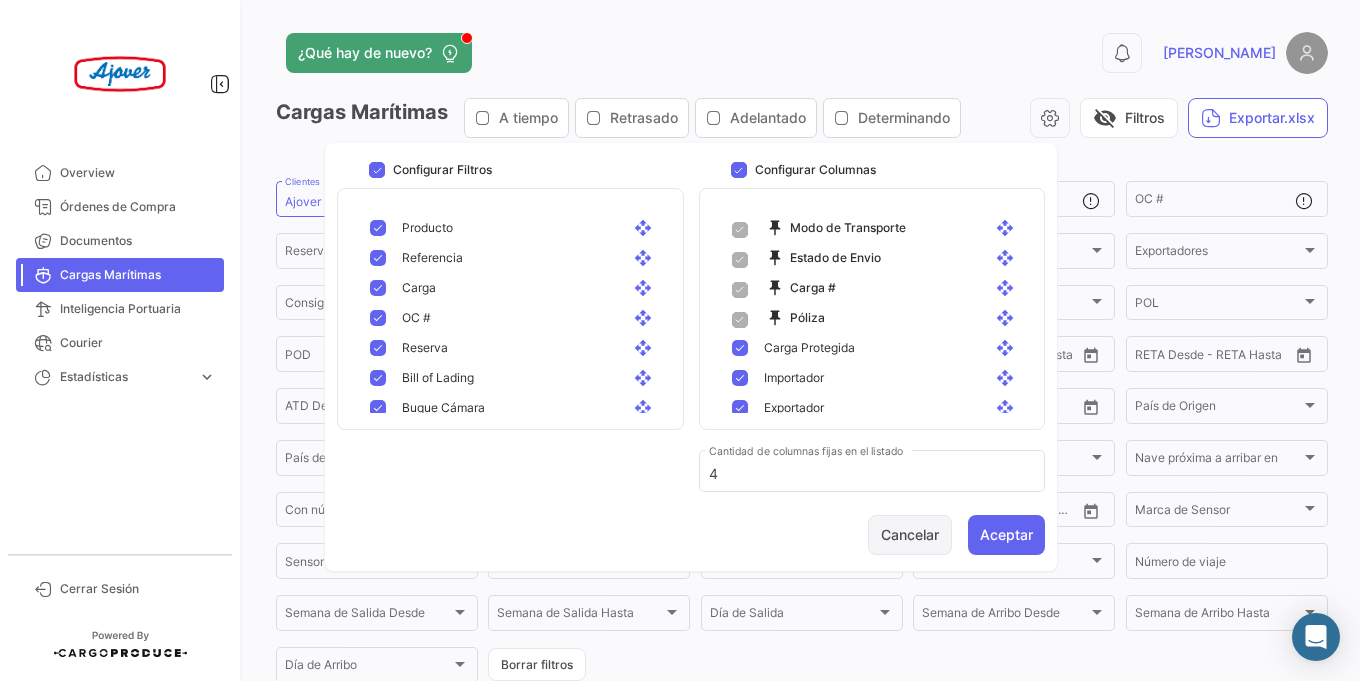 click on "Cancelar" at bounding box center [910, 535] 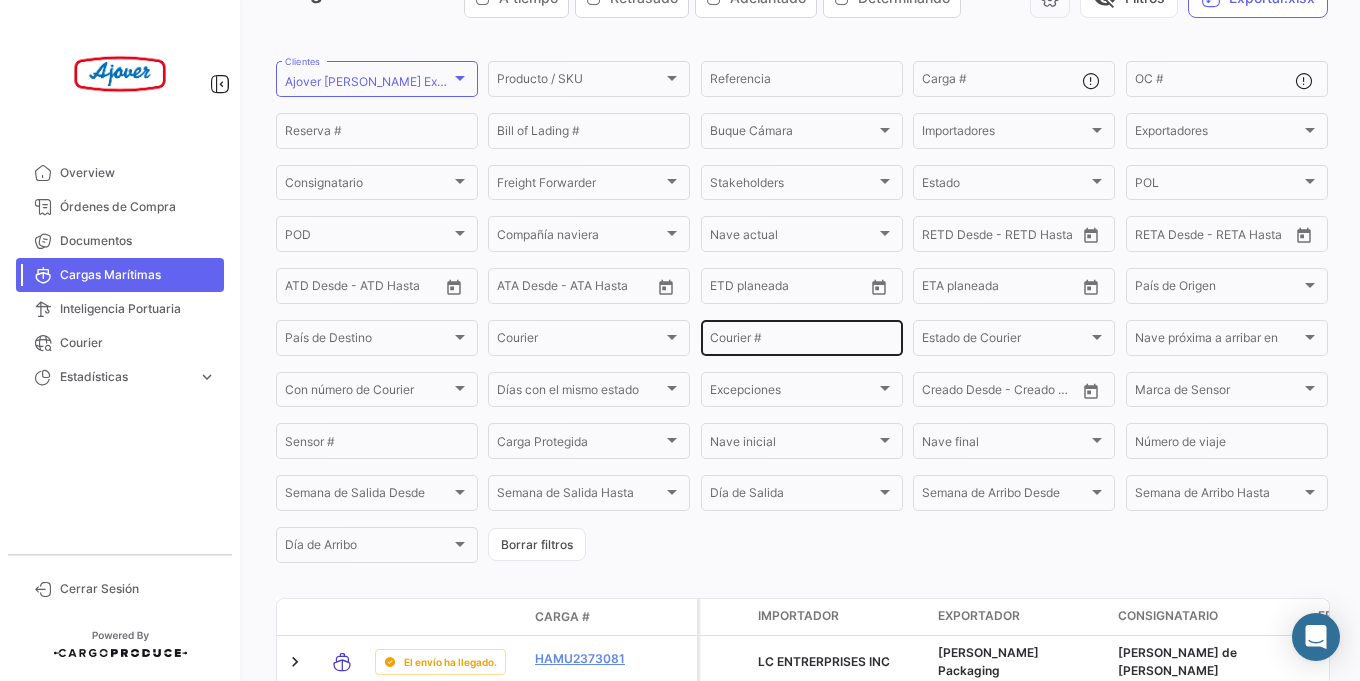 scroll, scrollTop: 0, scrollLeft: 0, axis: both 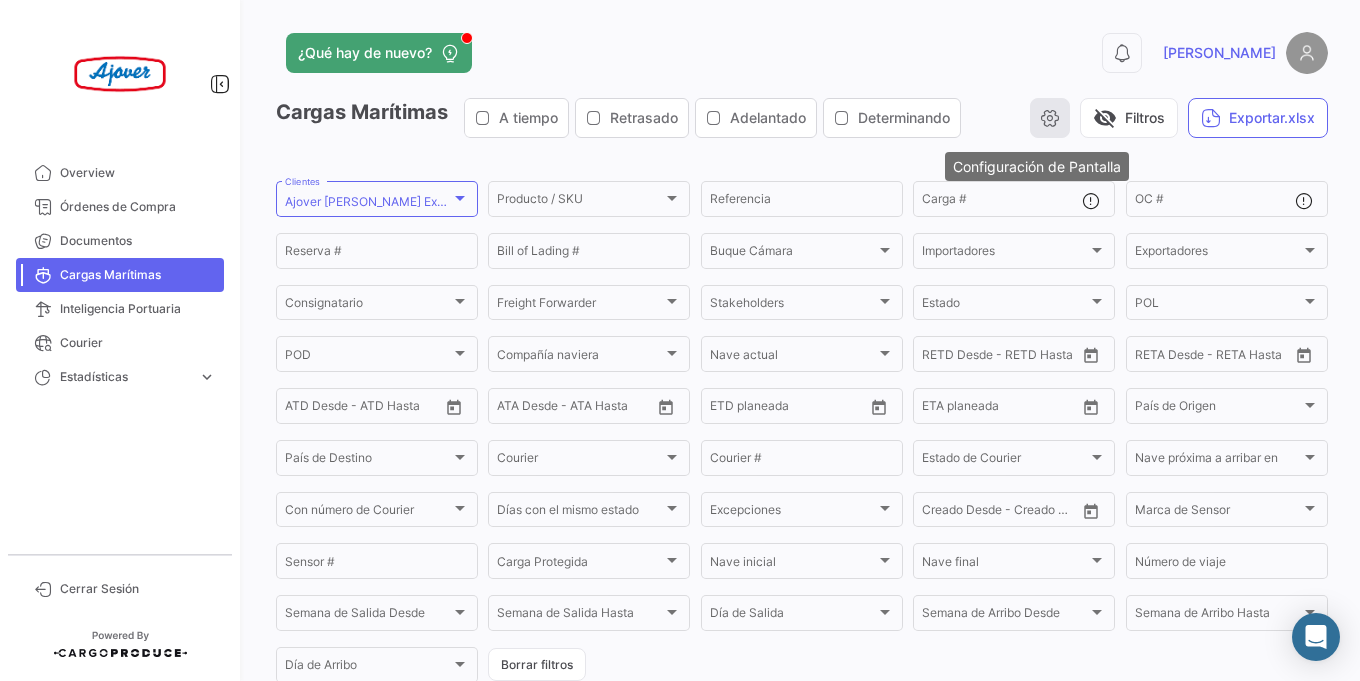 click 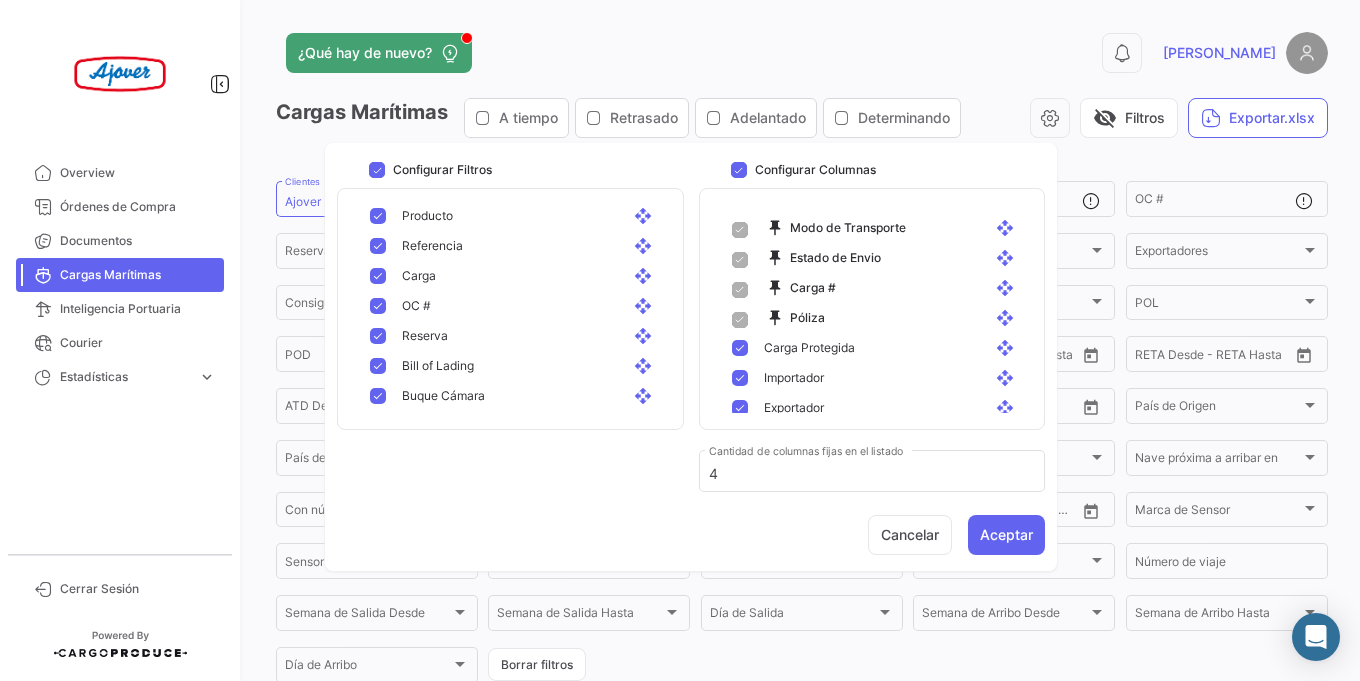 scroll, scrollTop: 0, scrollLeft: 0, axis: both 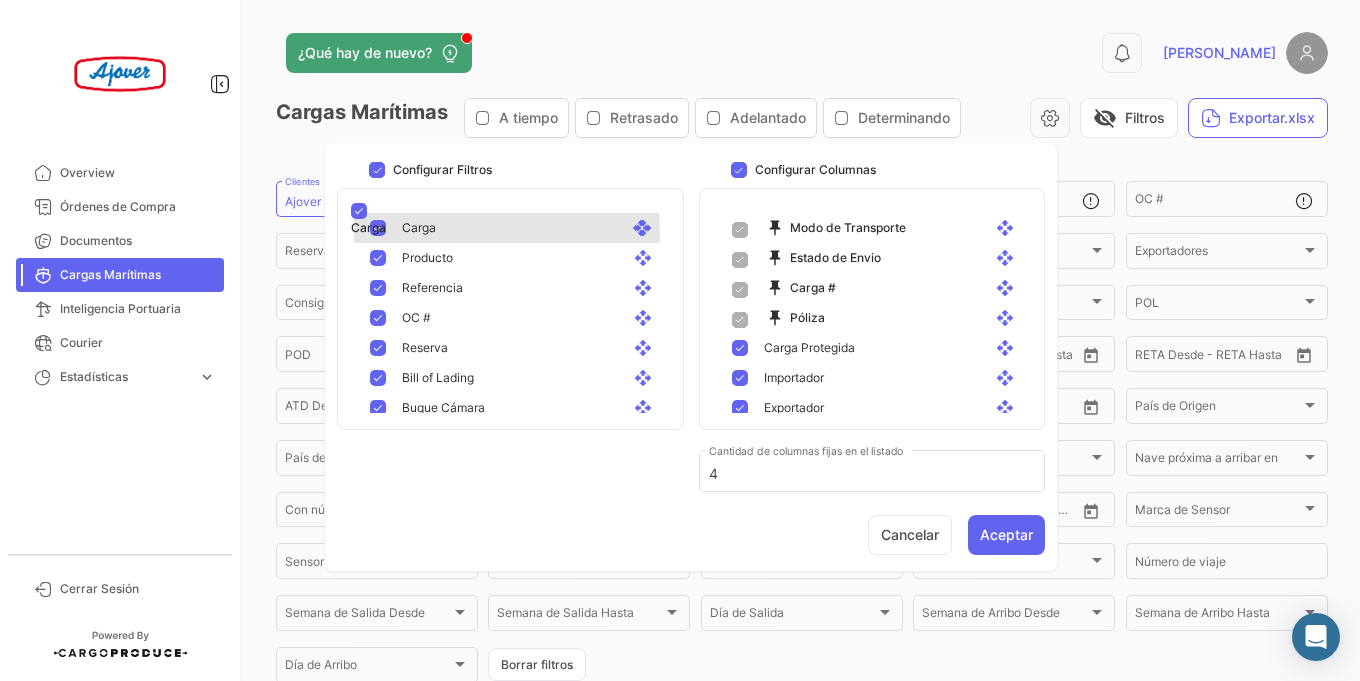 drag, startPoint x: 459, startPoint y: 292, endPoint x: 456, endPoint y: 218, distance: 74.06078 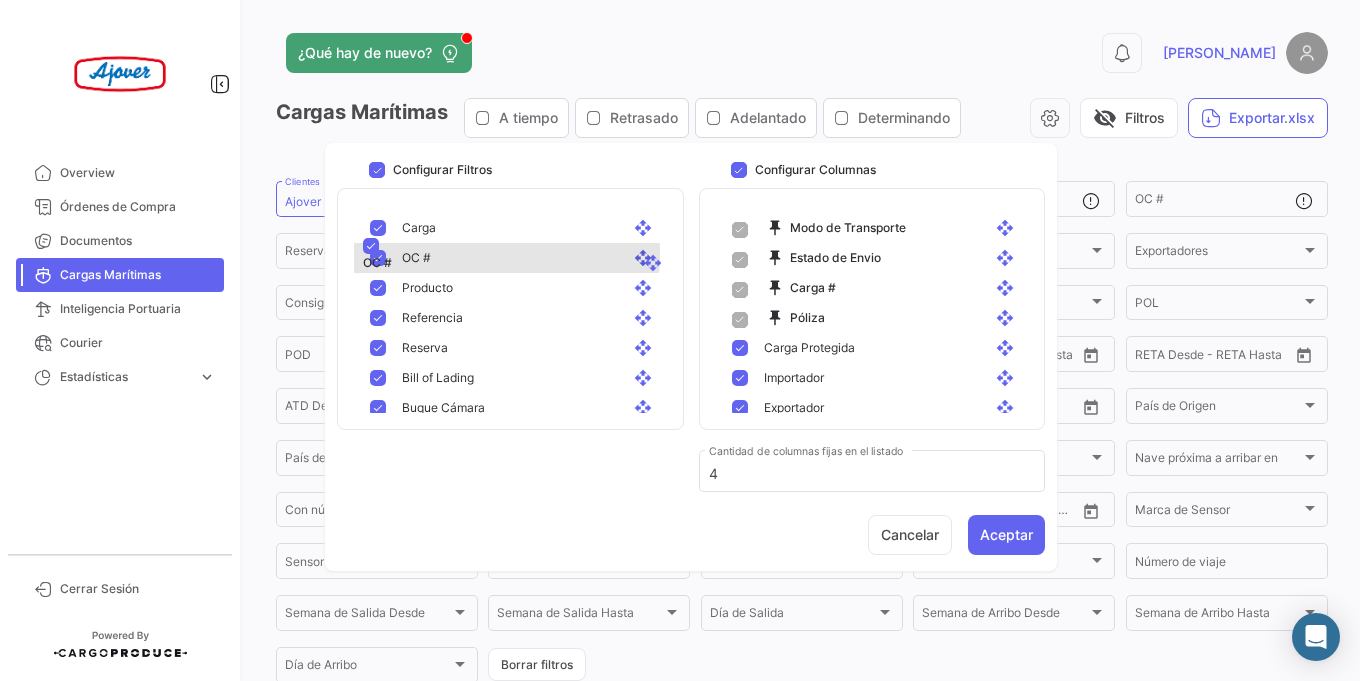 drag, startPoint x: 444, startPoint y: 314, endPoint x: 453, endPoint y: 245, distance: 69.58448 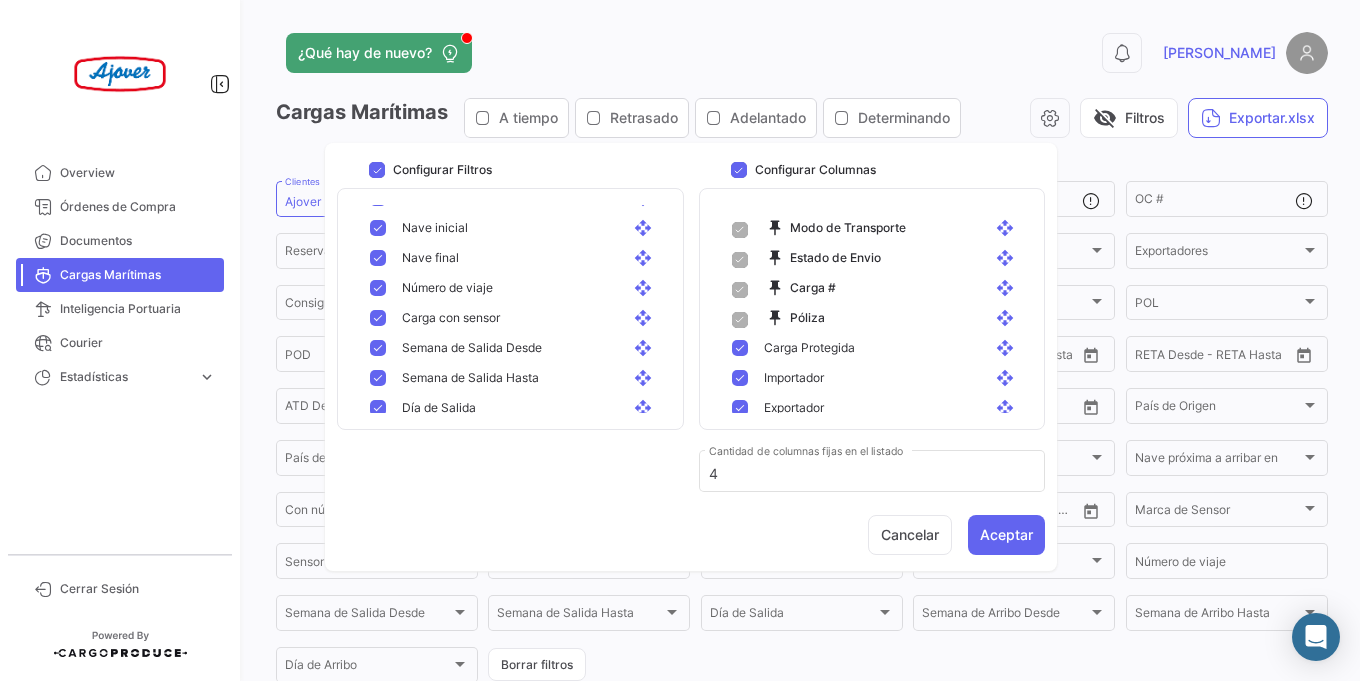 scroll, scrollTop: 960, scrollLeft: 0, axis: vertical 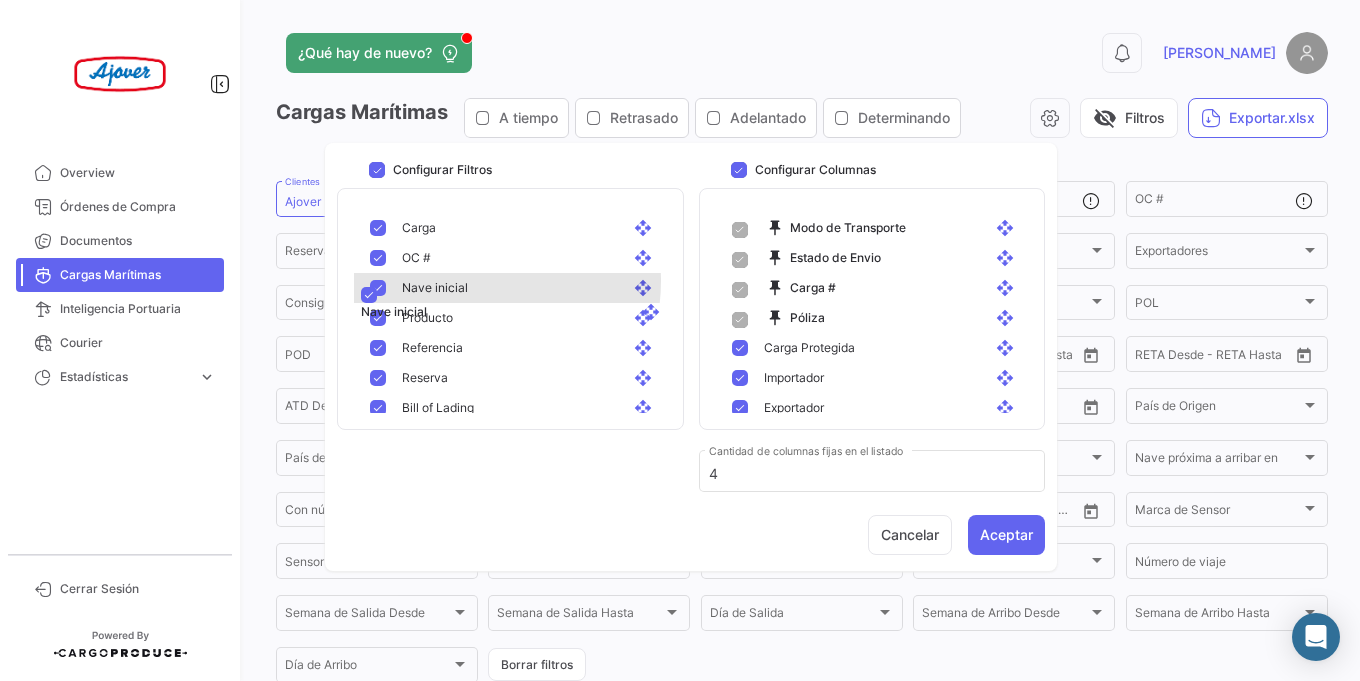 drag, startPoint x: 467, startPoint y: 341, endPoint x: 474, endPoint y: 291, distance: 50.48762 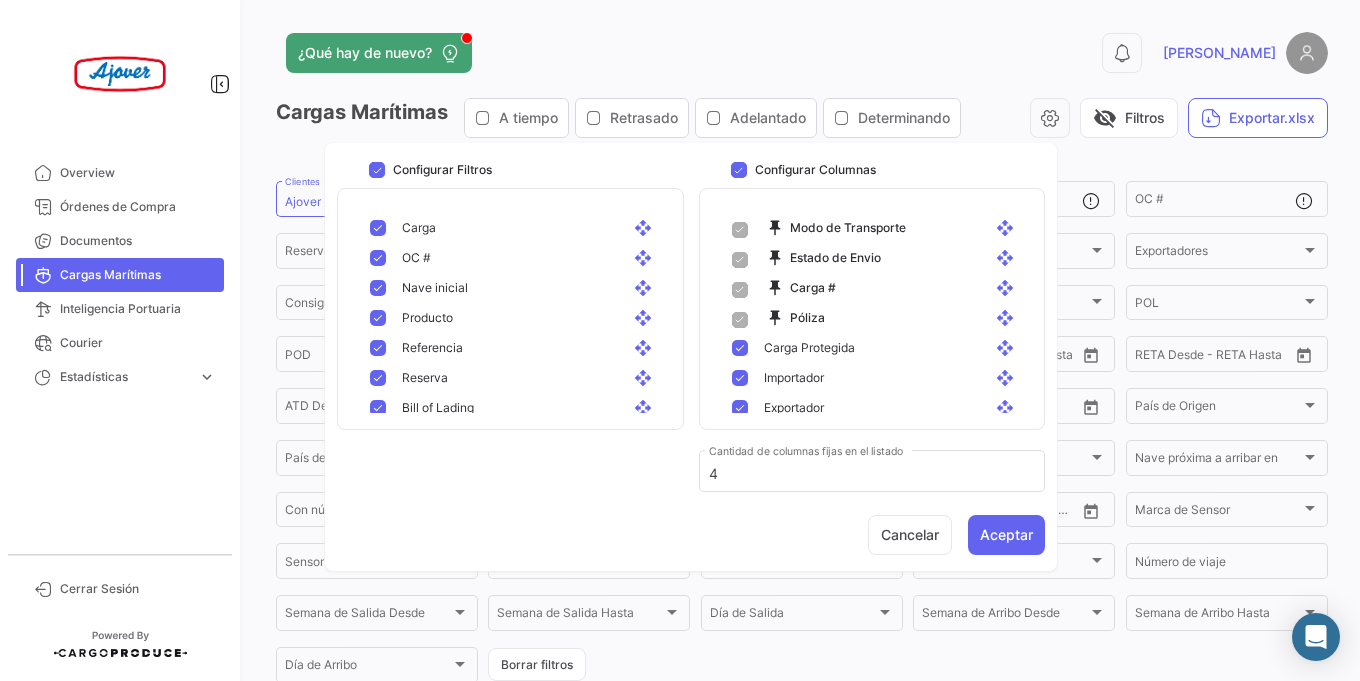 click at bounding box center (377, 170) 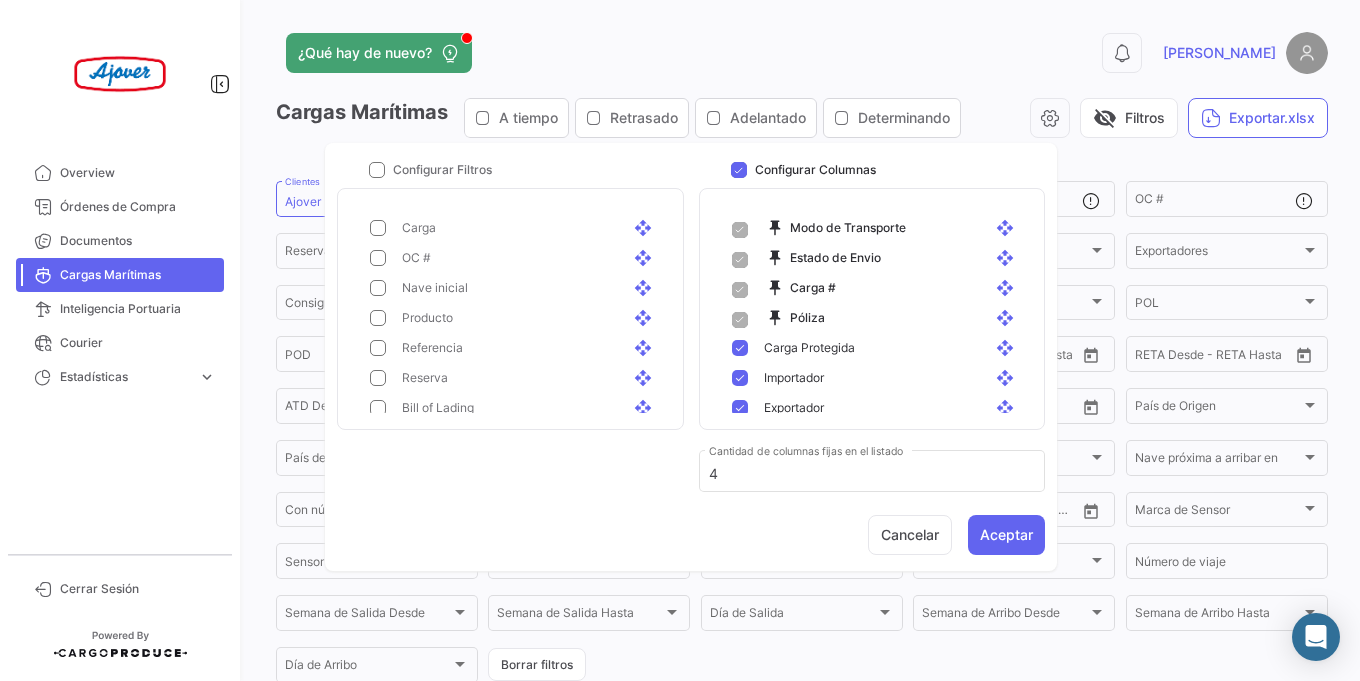 click at bounding box center [378, 228] 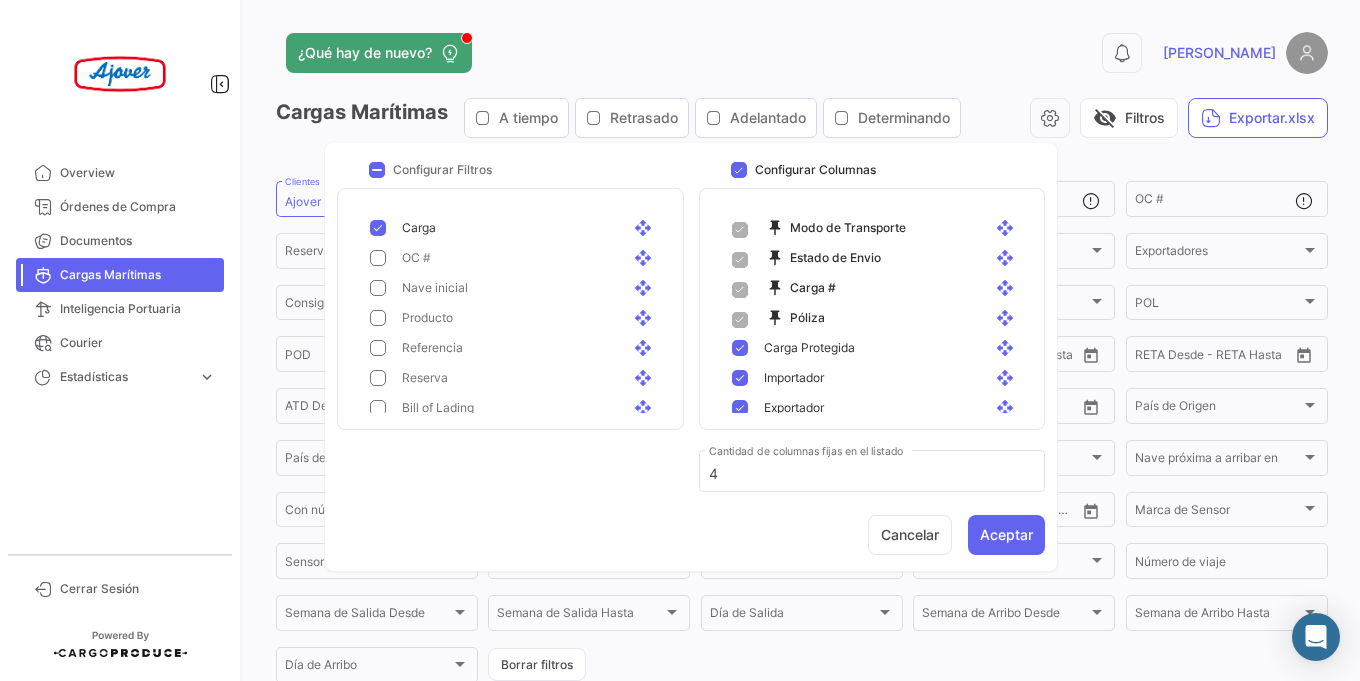 click at bounding box center (378, 258) 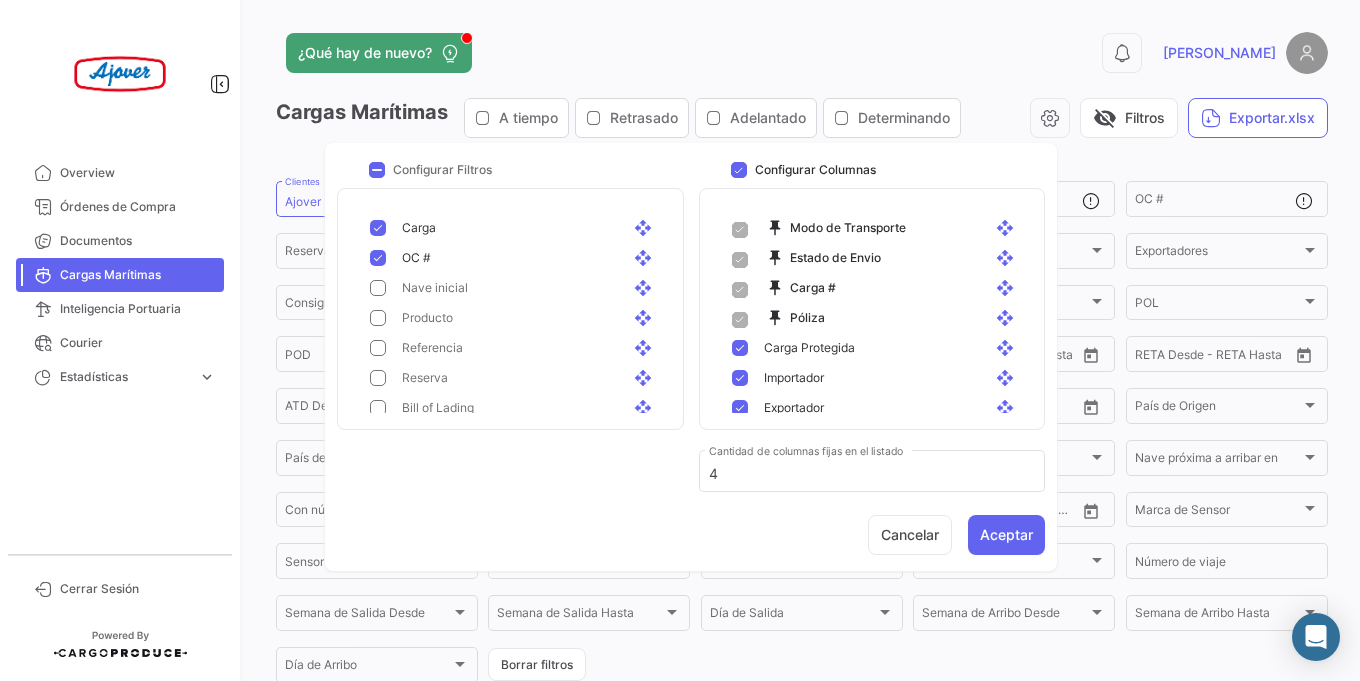 click at bounding box center (378, 288) 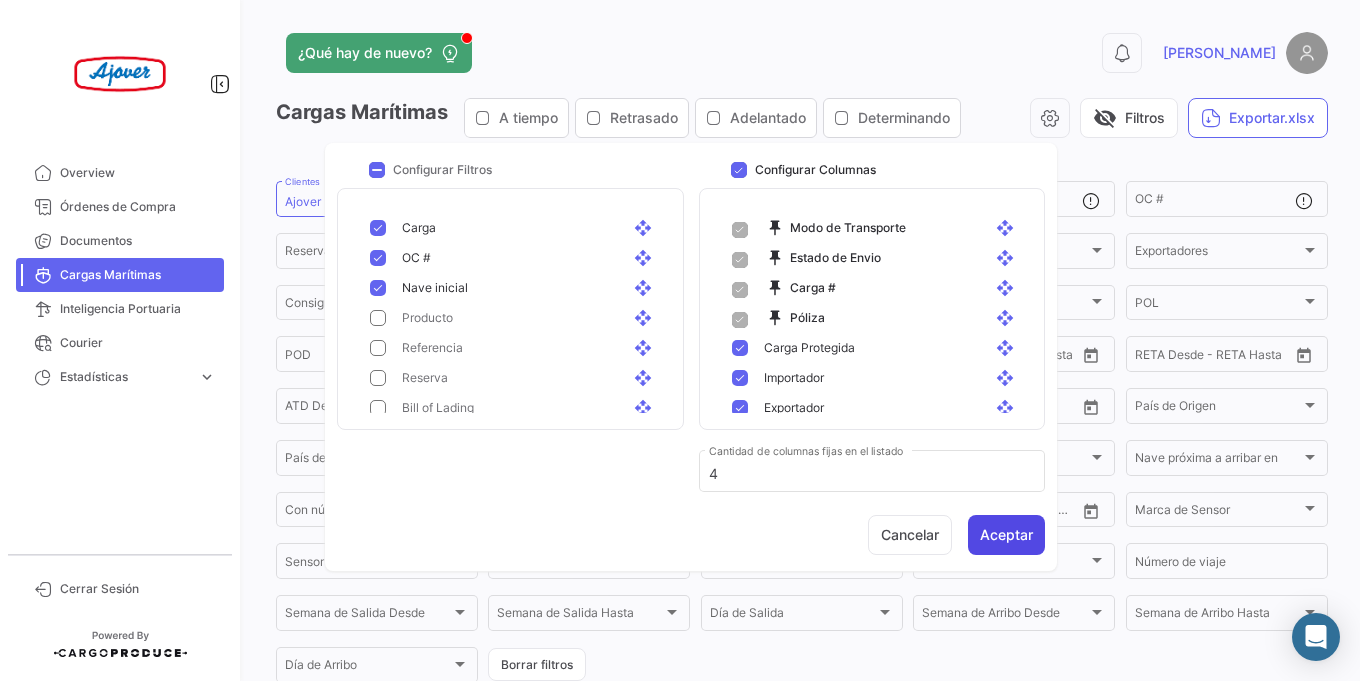 click on "Aceptar" at bounding box center [1006, 535] 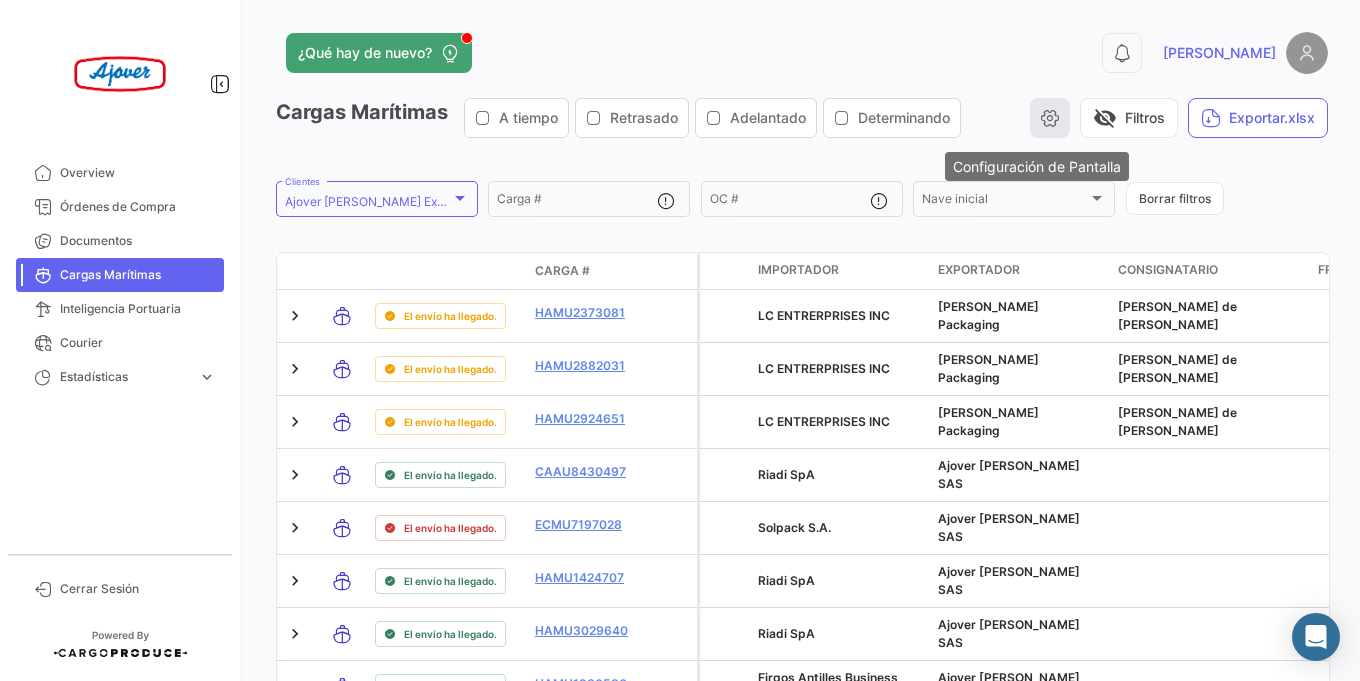 click 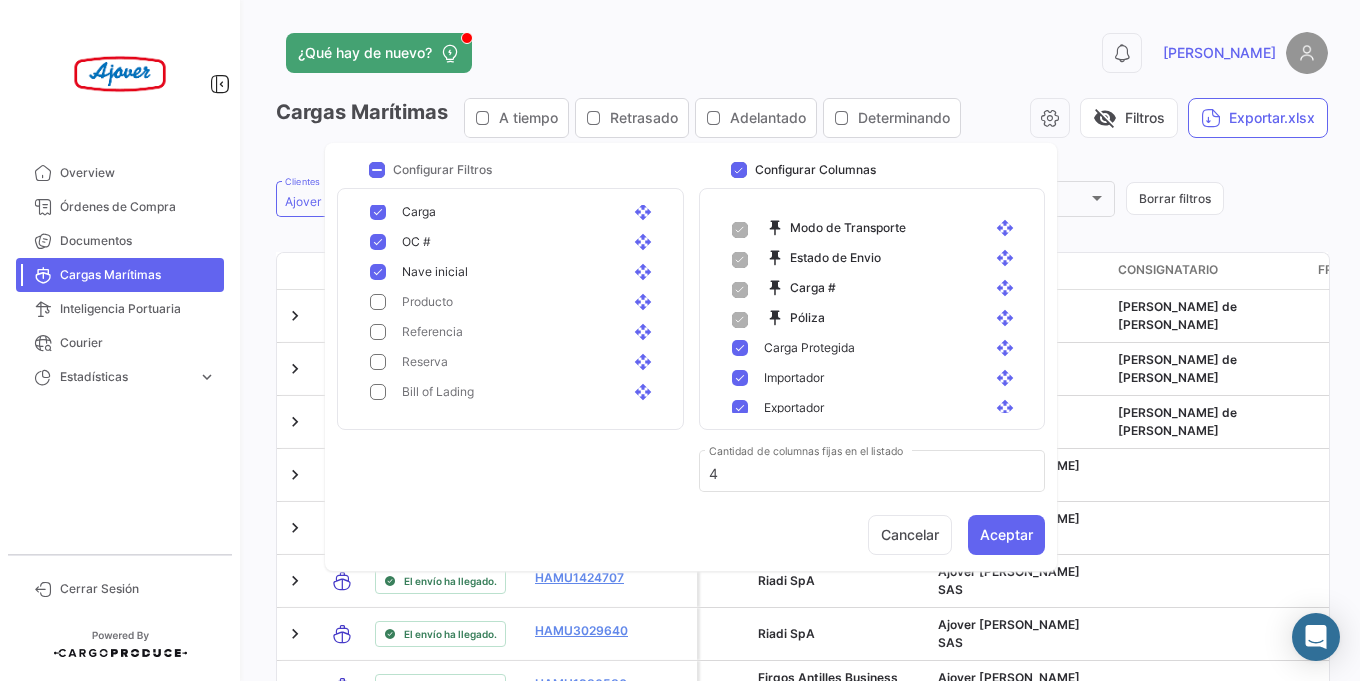 scroll, scrollTop: 0, scrollLeft: 0, axis: both 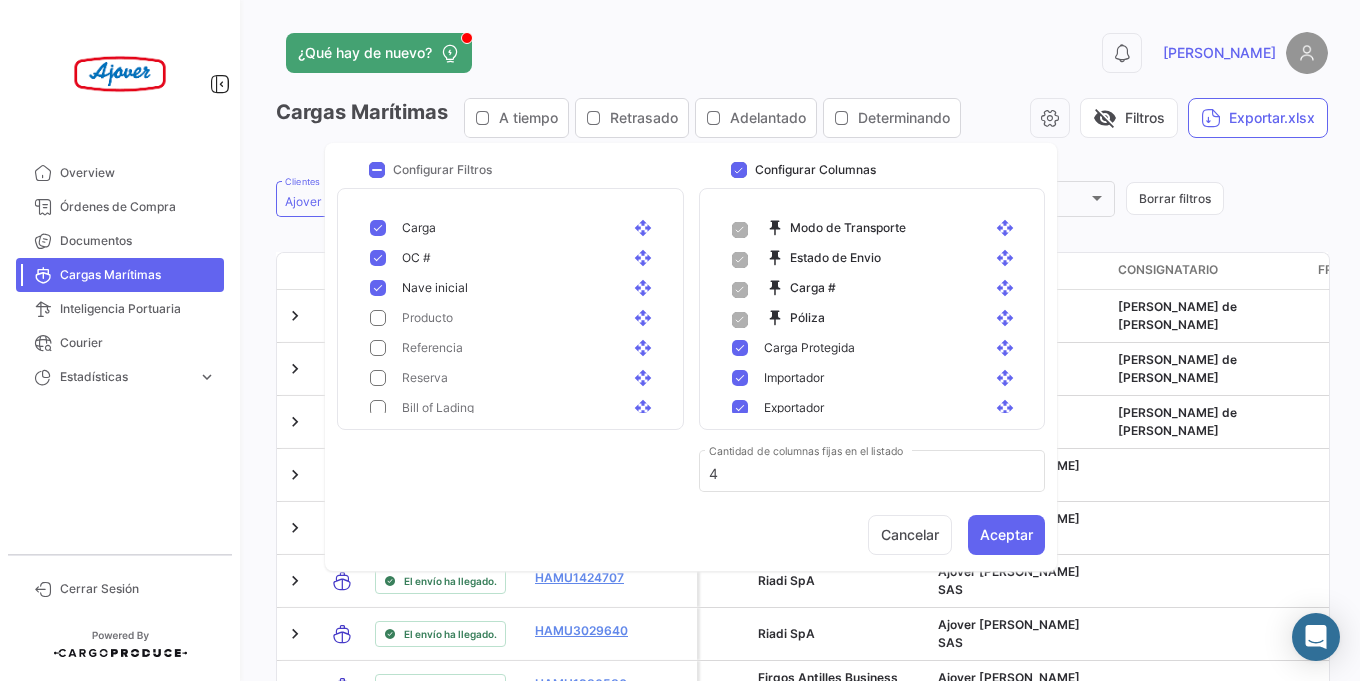 click at bounding box center [377, 170] 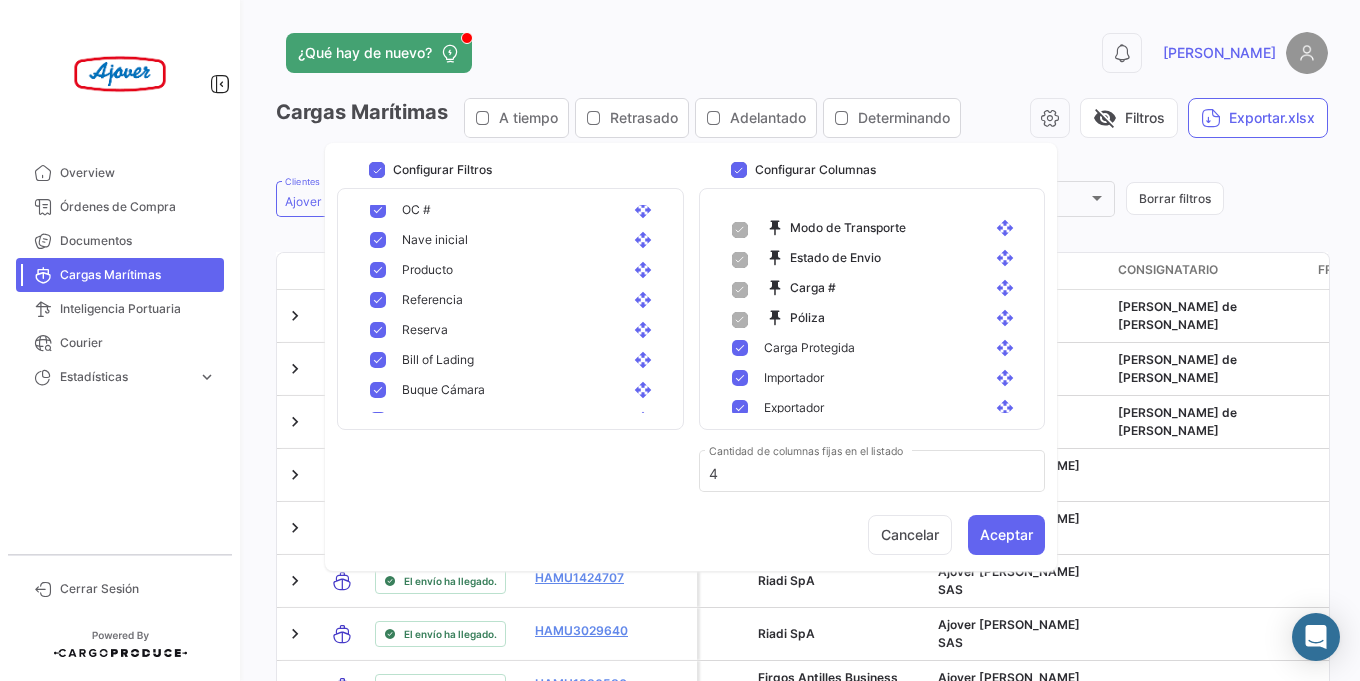 scroll, scrollTop: 0, scrollLeft: 0, axis: both 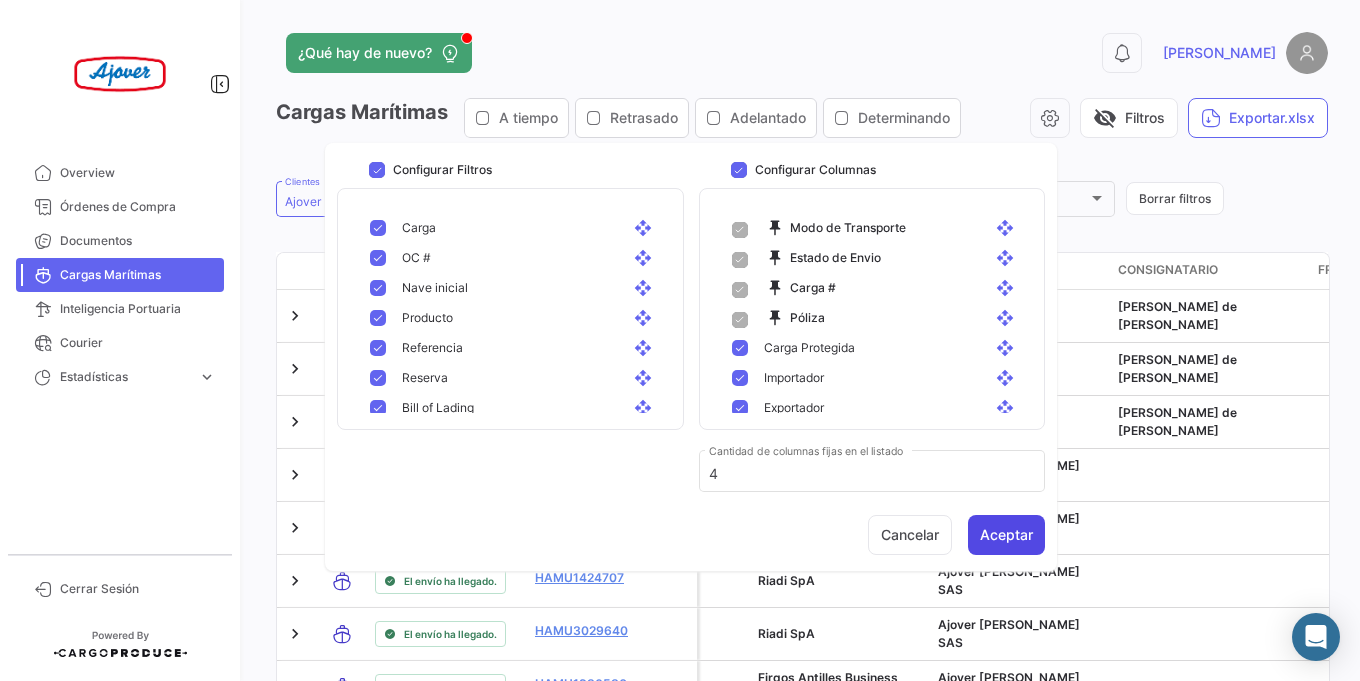 click on "Aceptar" at bounding box center [1006, 535] 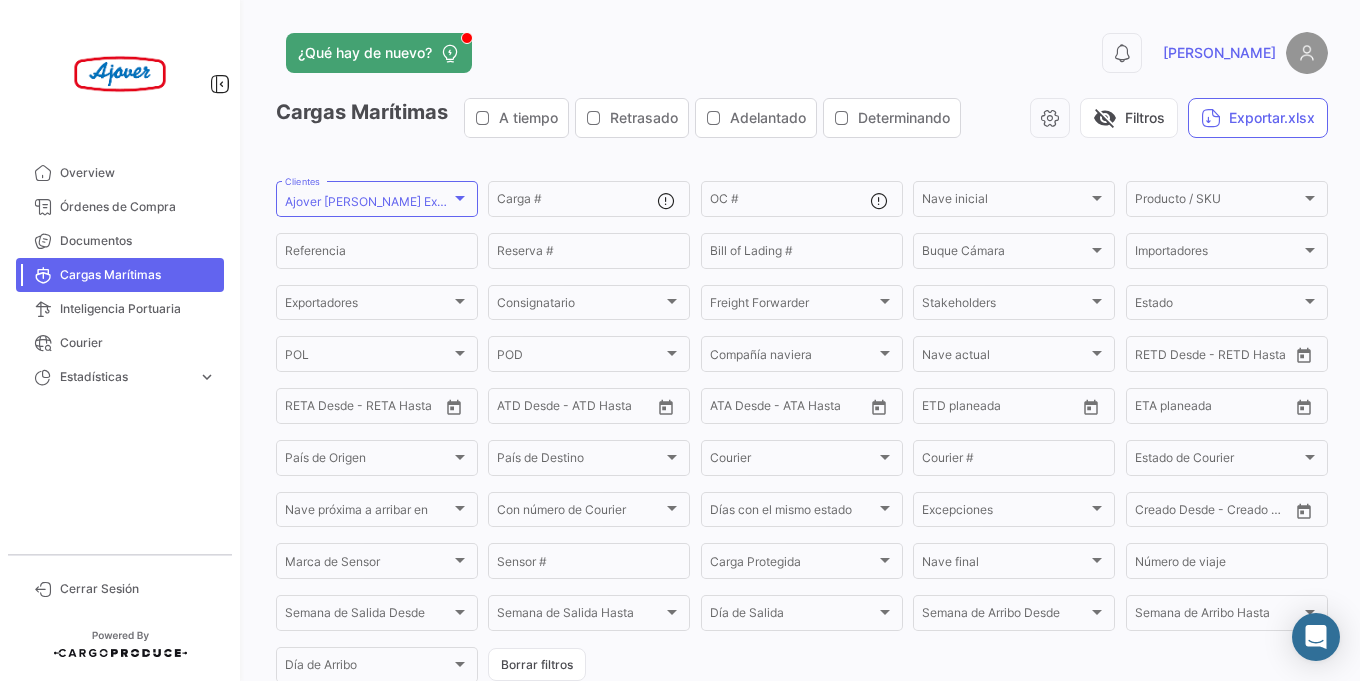 scroll, scrollTop: 120, scrollLeft: 0, axis: vertical 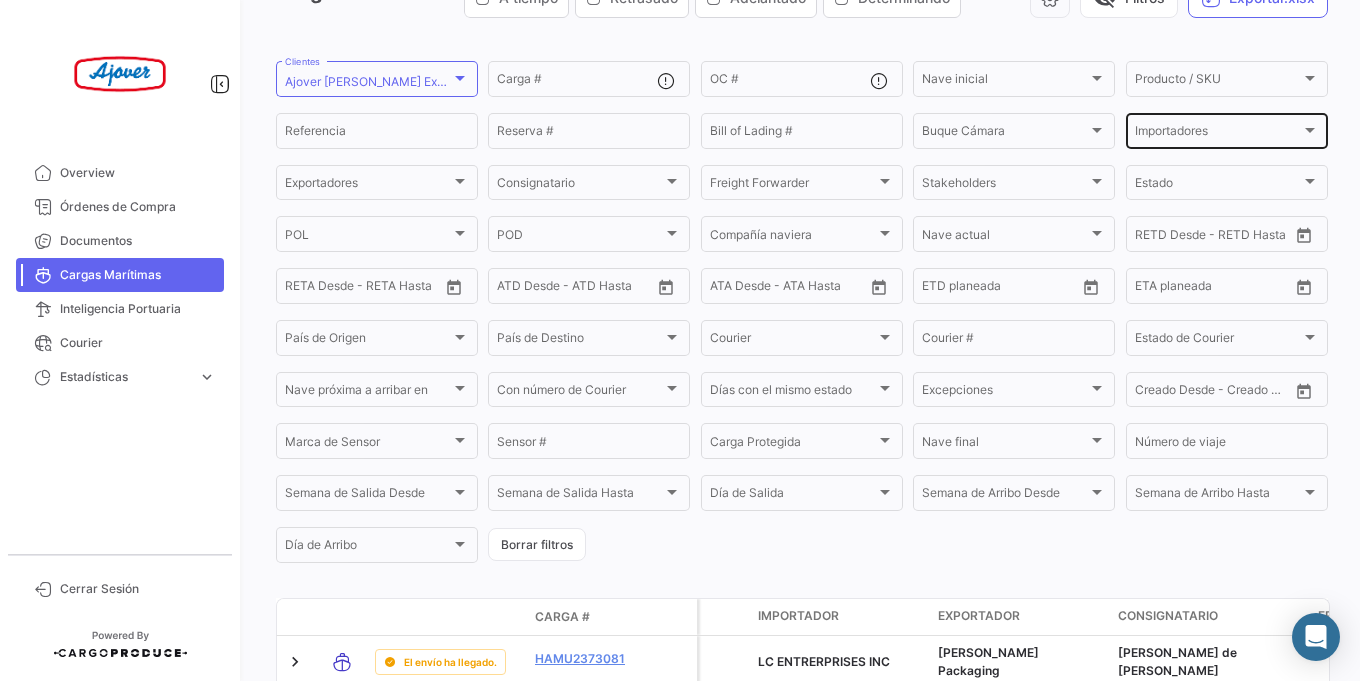 click on "Importadores Importadores" 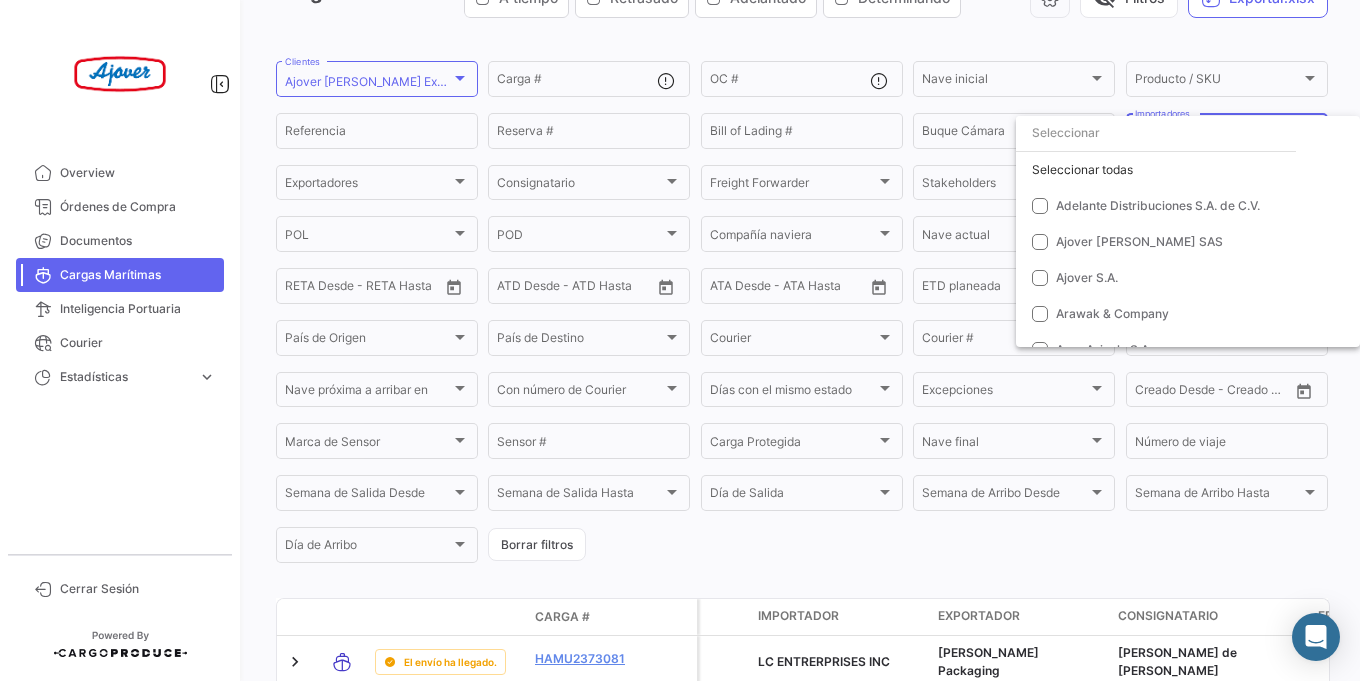 click at bounding box center (1156, 133) 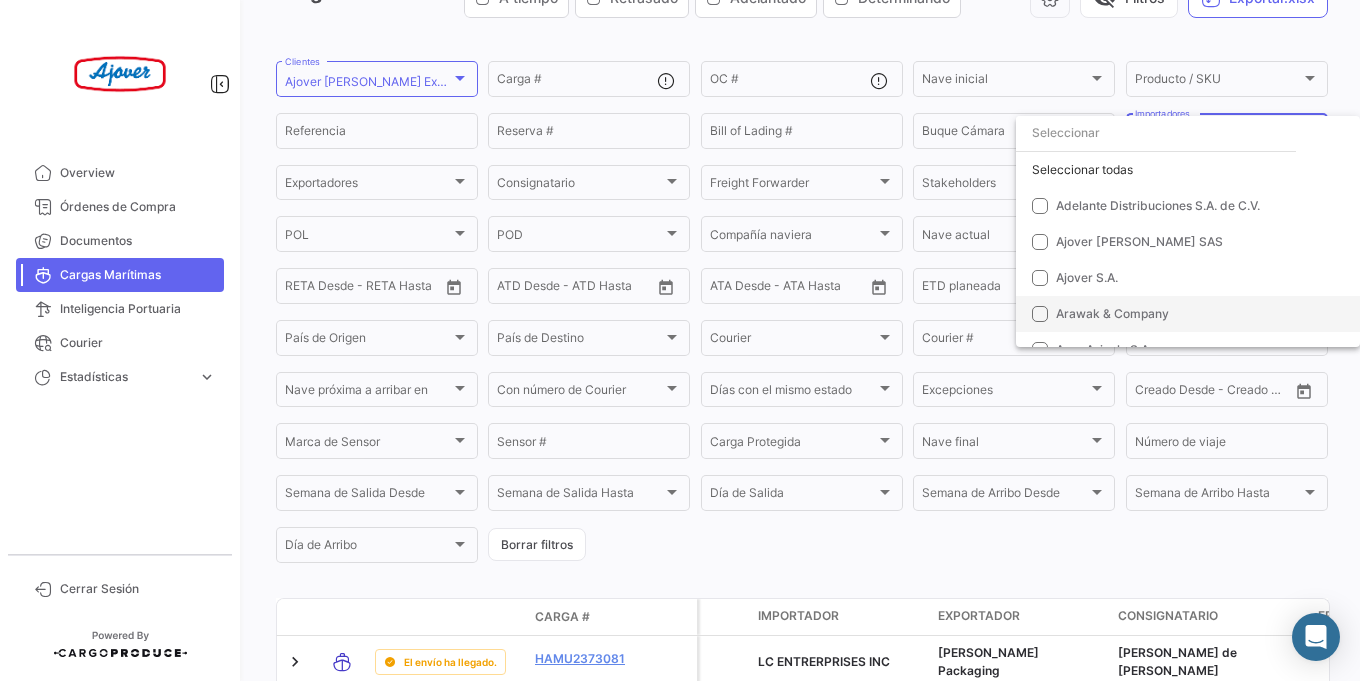 click on "Arawak & Company" at bounding box center (1188, 314) 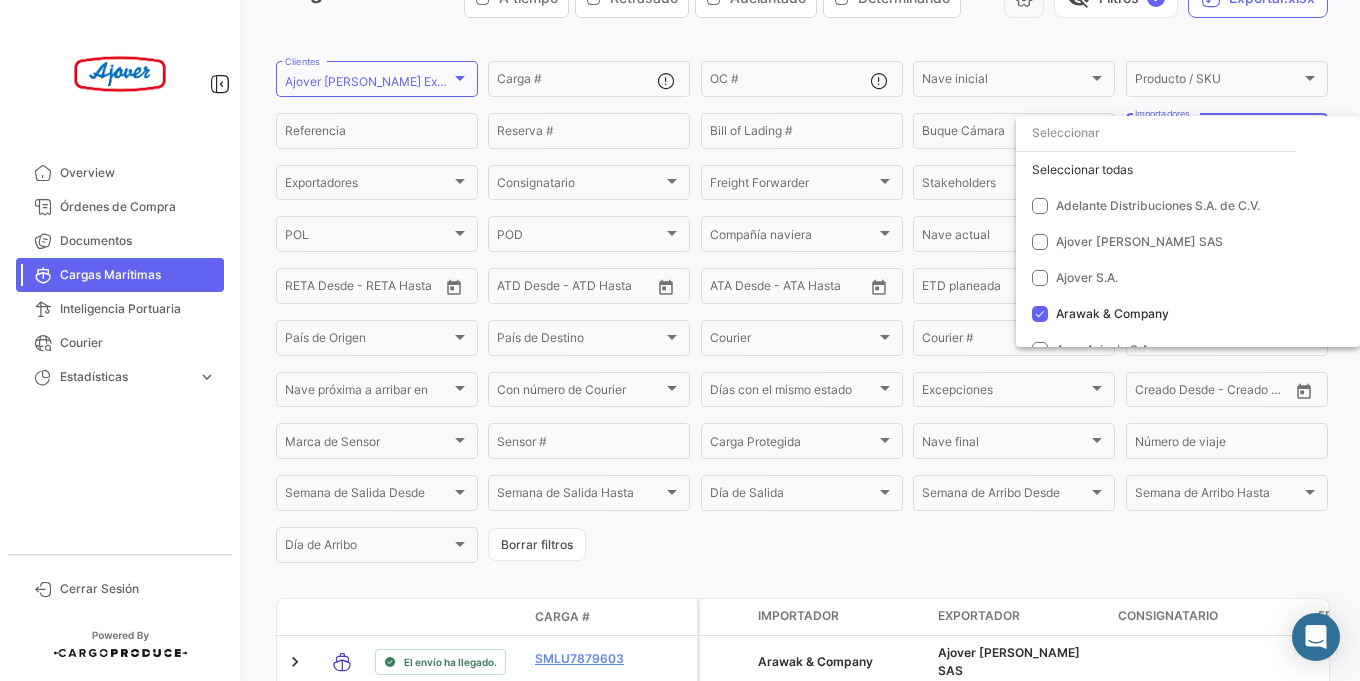 click at bounding box center (680, 340) 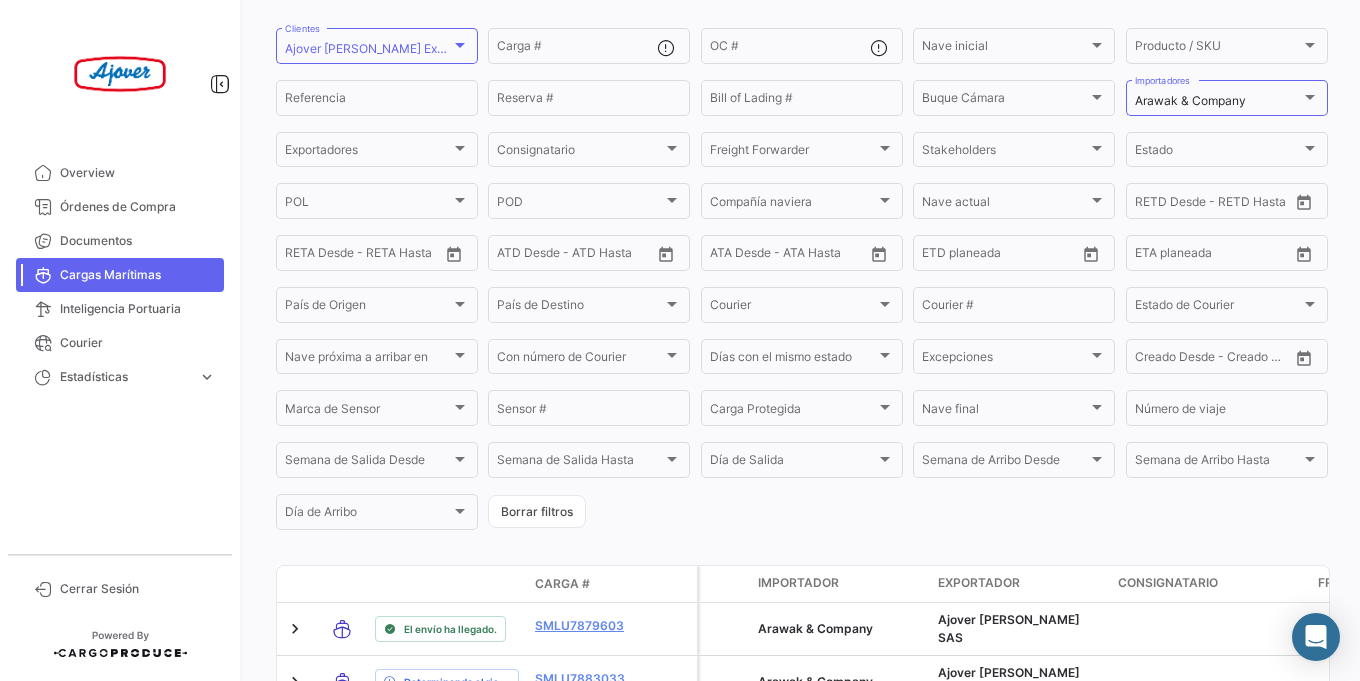 scroll, scrollTop: 98, scrollLeft: 0, axis: vertical 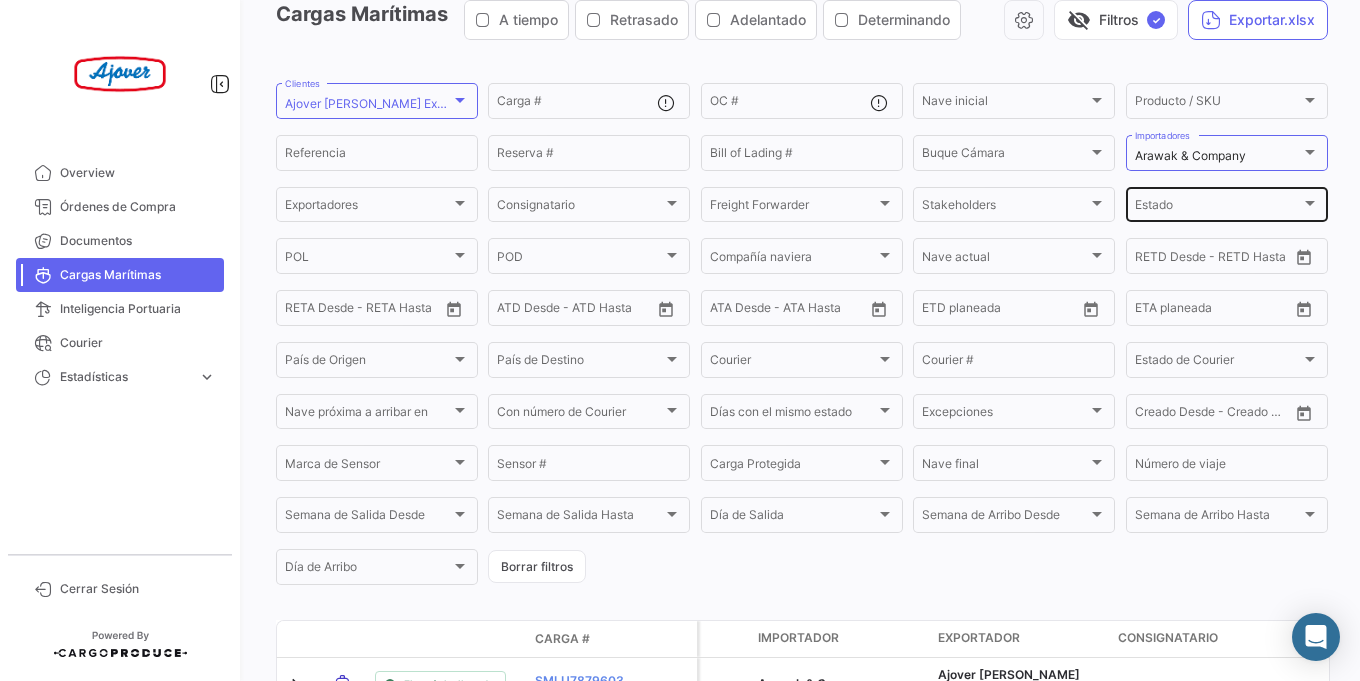 click on "Estado Estado" 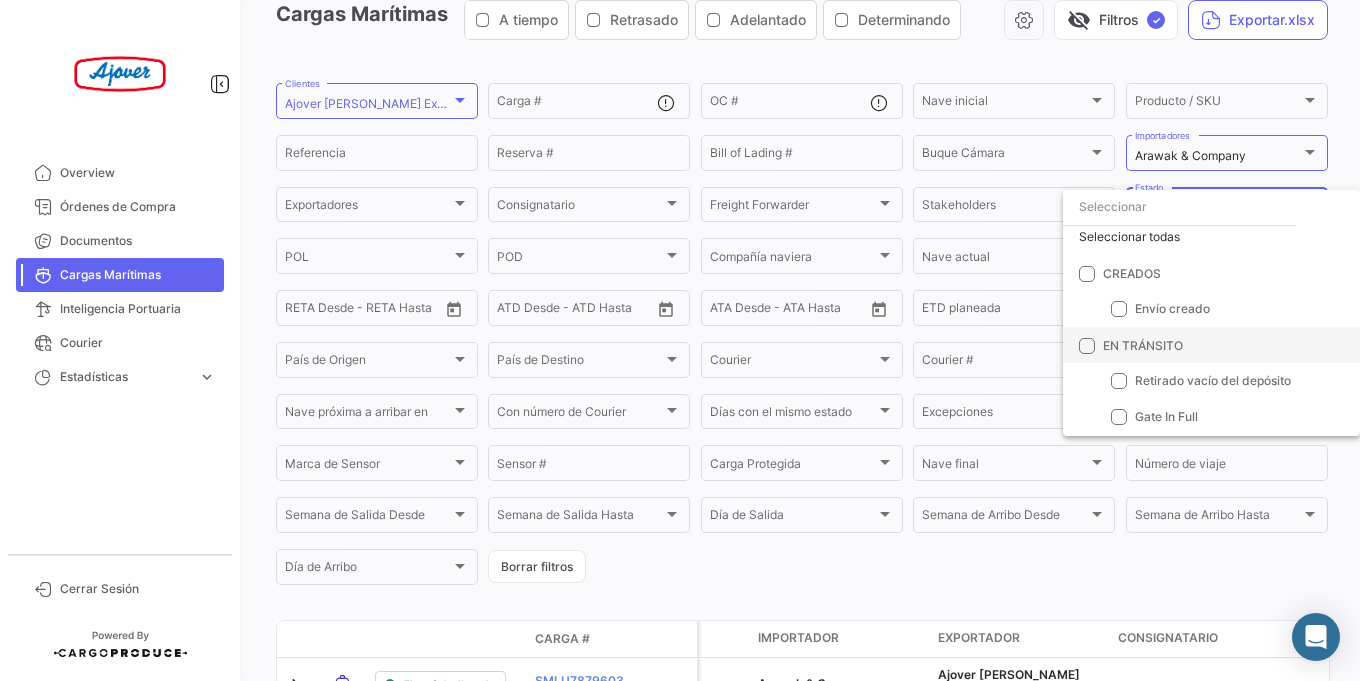 scroll, scrollTop: 0, scrollLeft: 0, axis: both 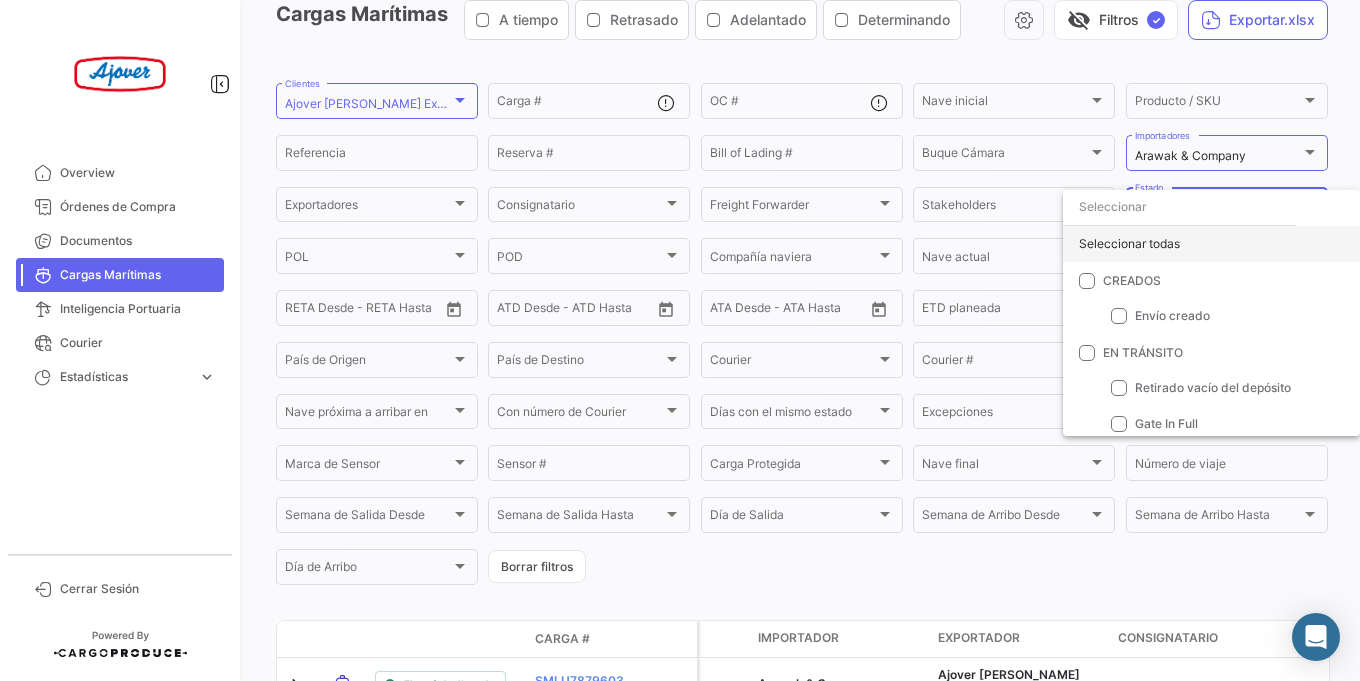 click on "Seleccionar todas" 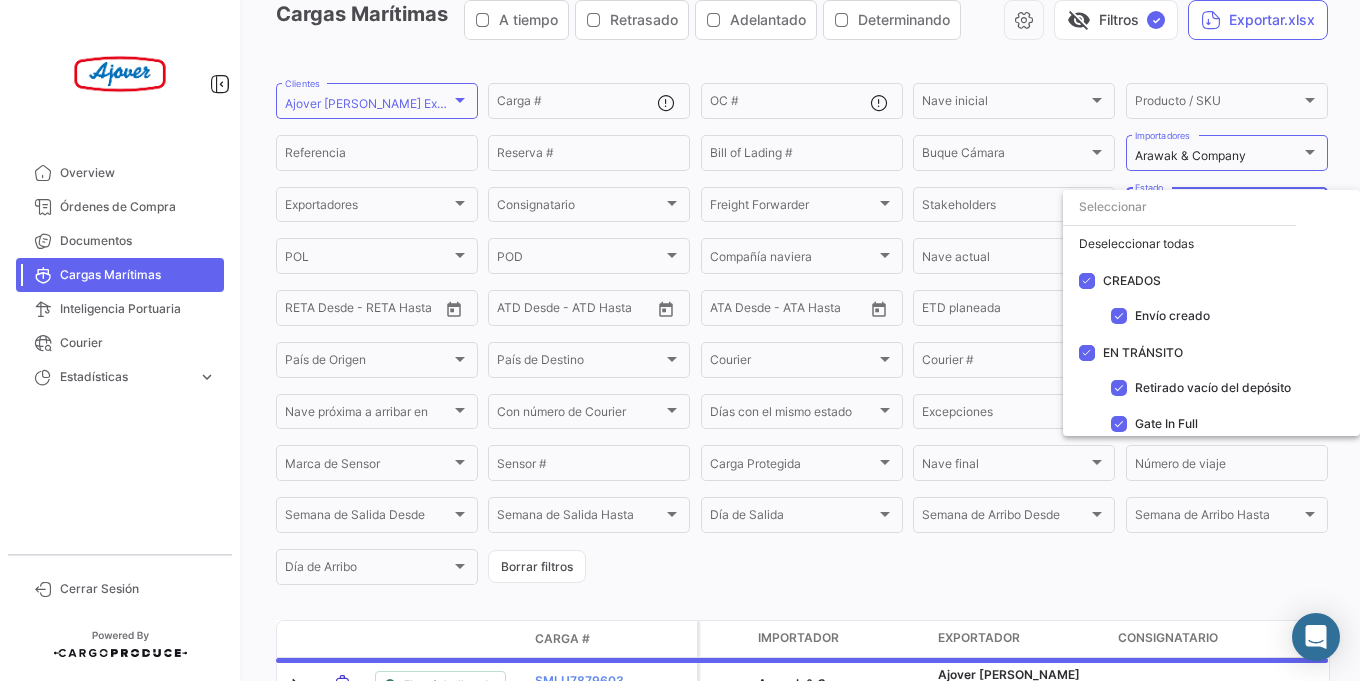 click at bounding box center (680, 340) 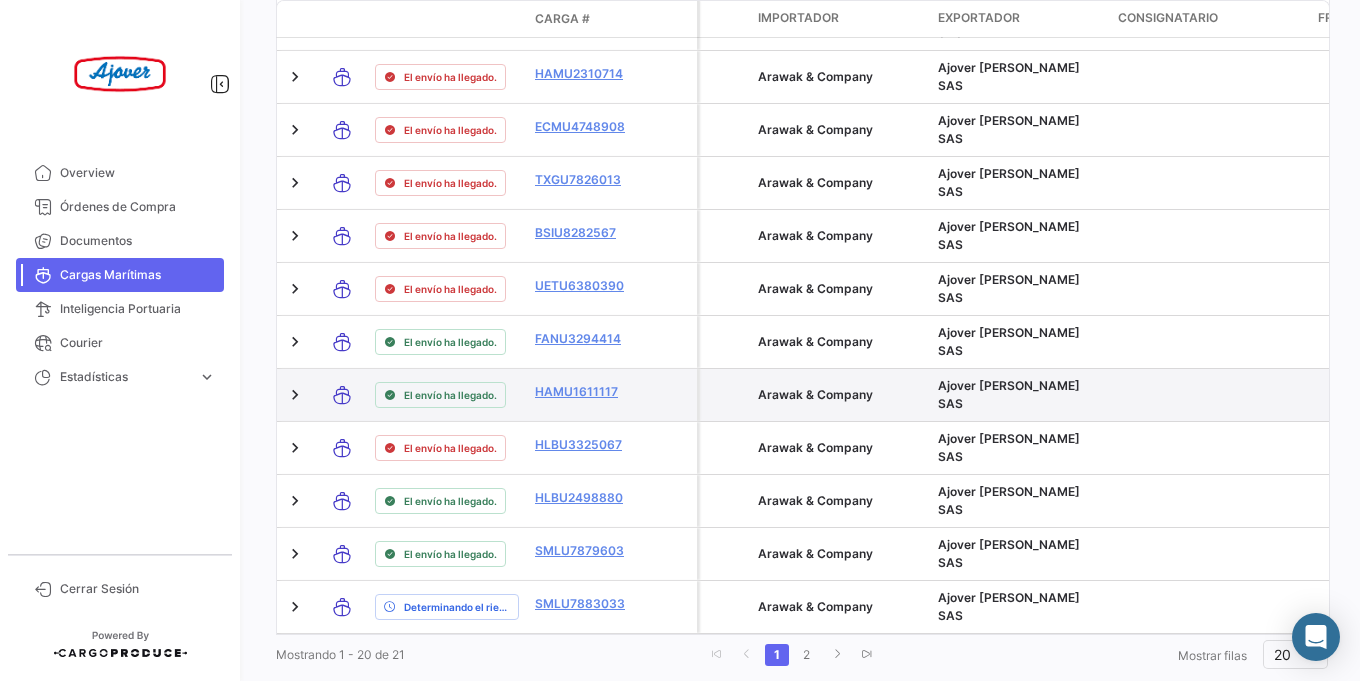 scroll, scrollTop: 1239, scrollLeft: 0, axis: vertical 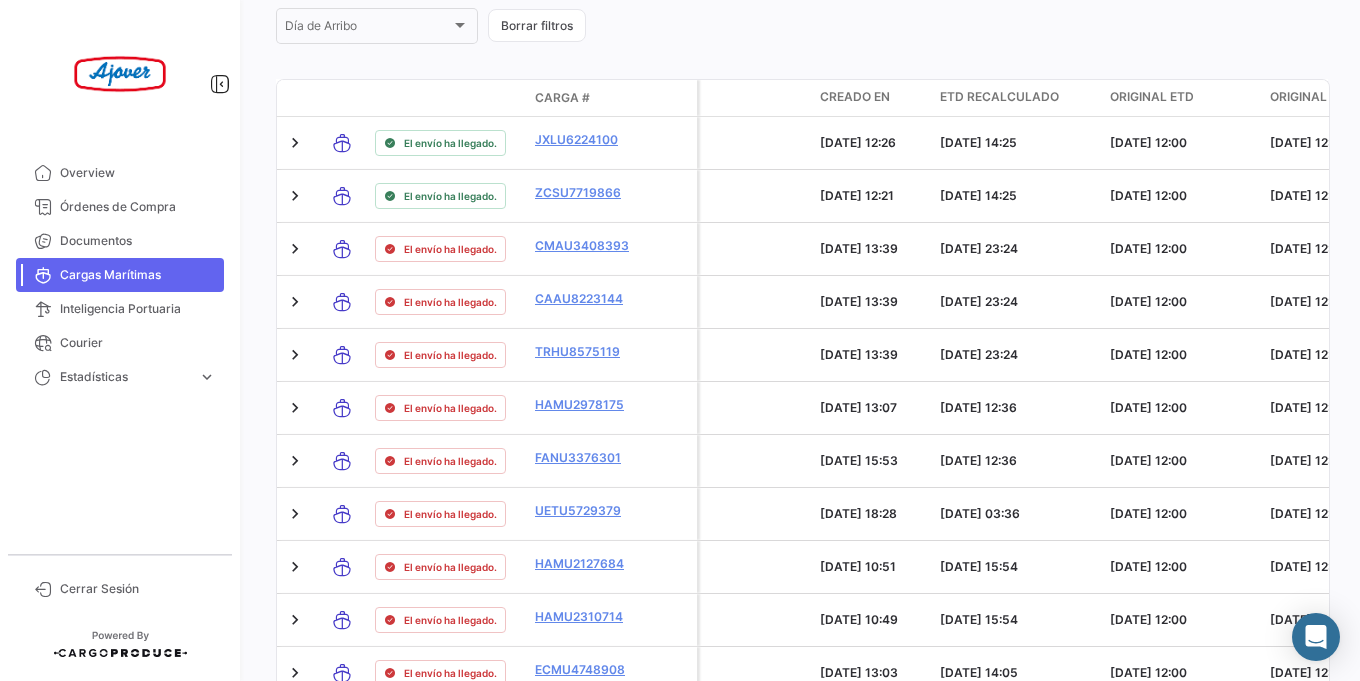 click on "Creado en" 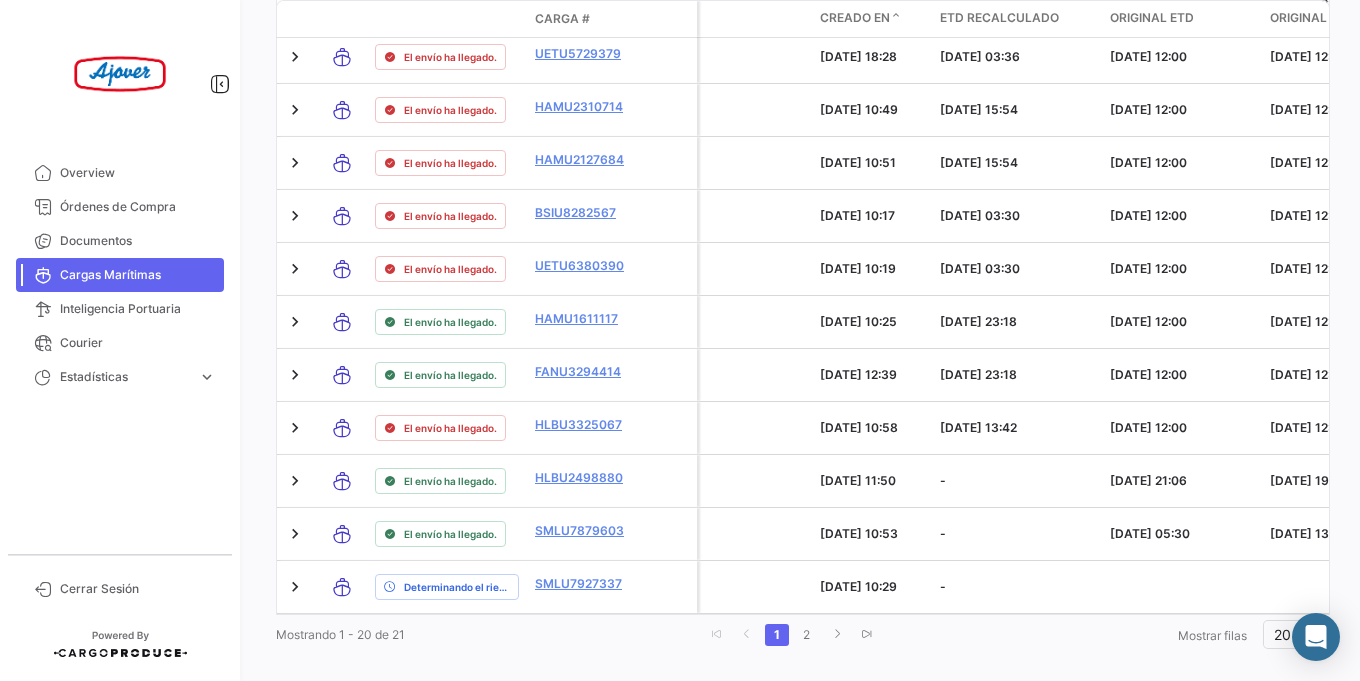 scroll, scrollTop: 1239, scrollLeft: 0, axis: vertical 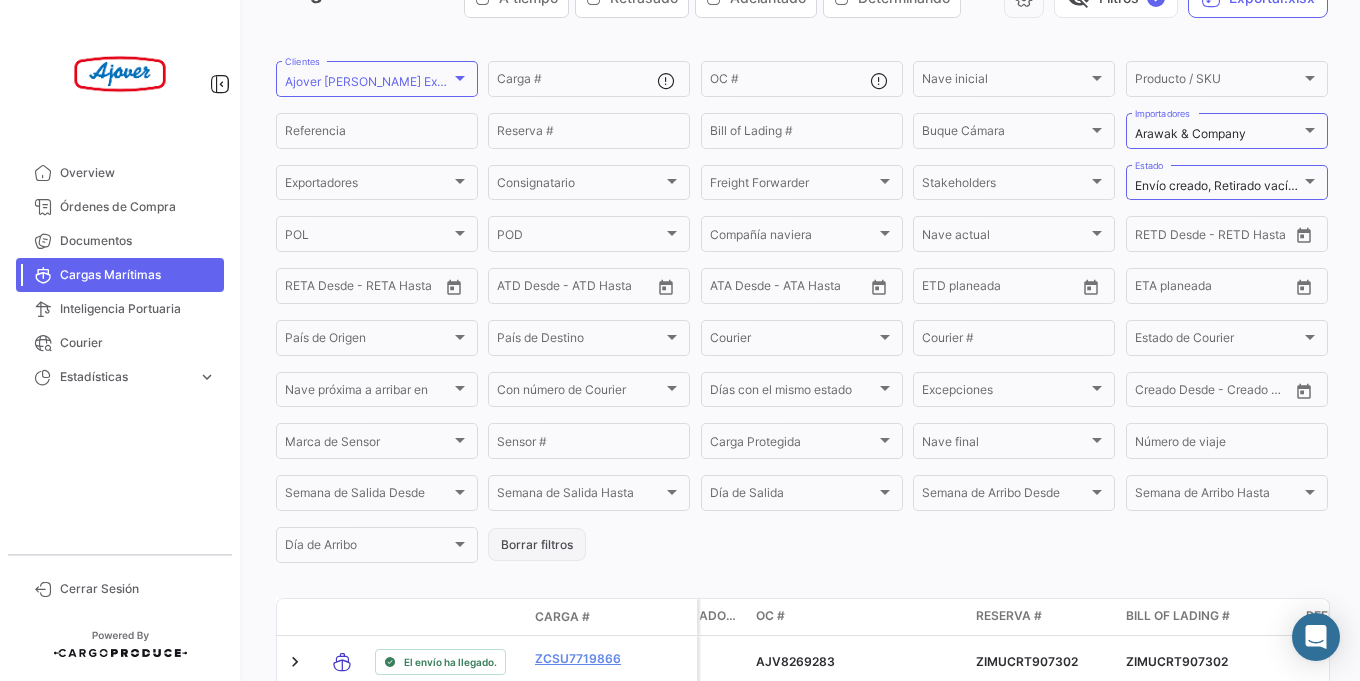 click on "Borrar filtros" 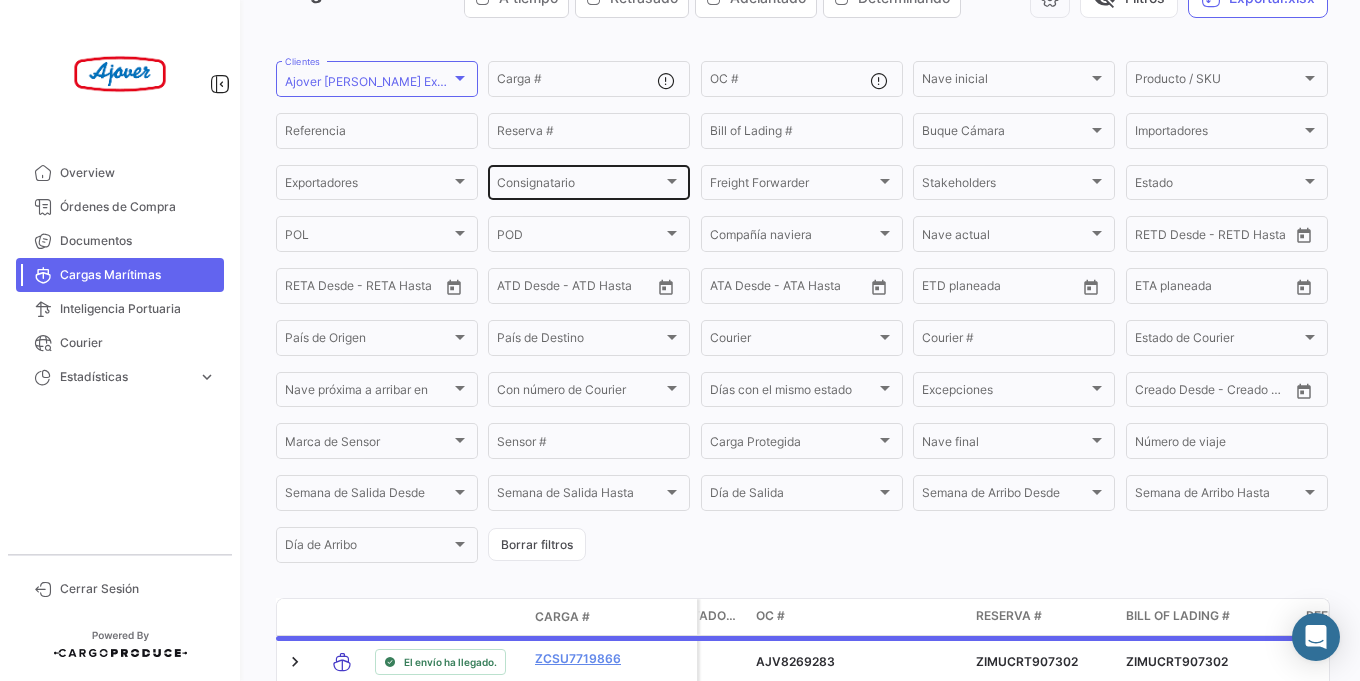click on "Consignatario Consignatario" 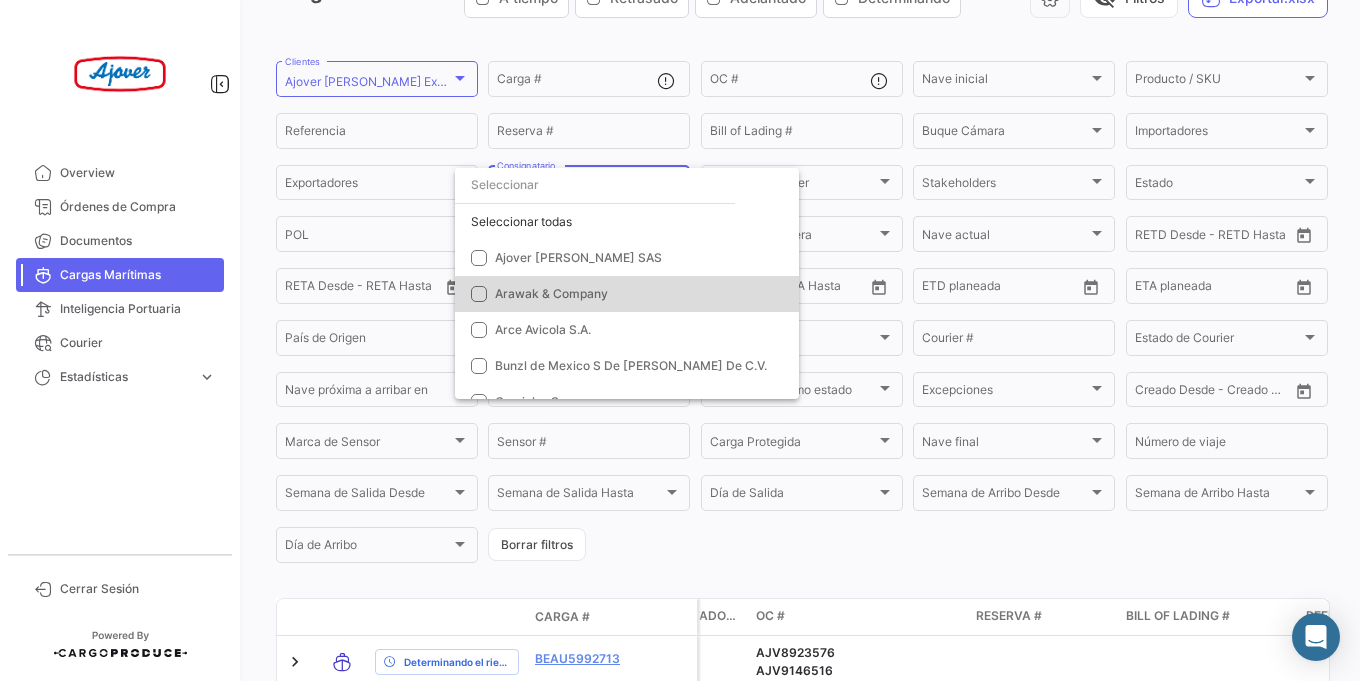 click on "Arawak & Company" at bounding box center (635, 294) 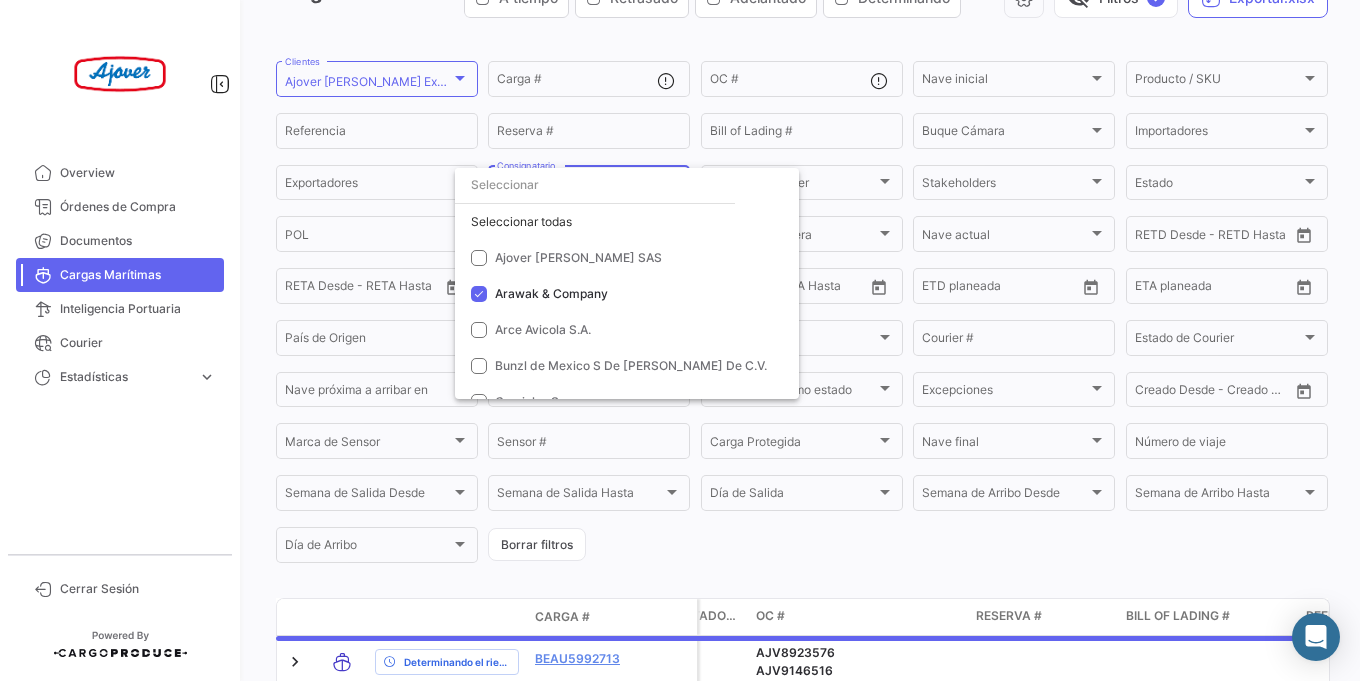 scroll, scrollTop: 0, scrollLeft: 0, axis: both 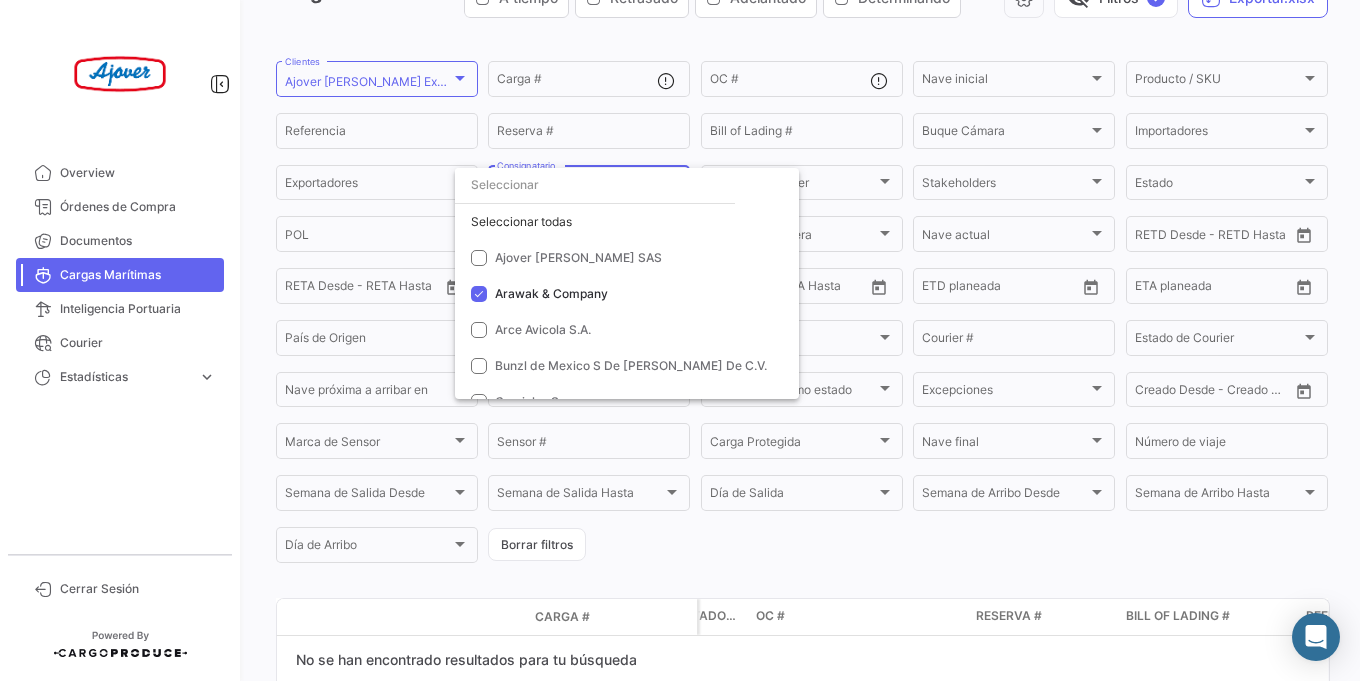 click at bounding box center [680, 340] 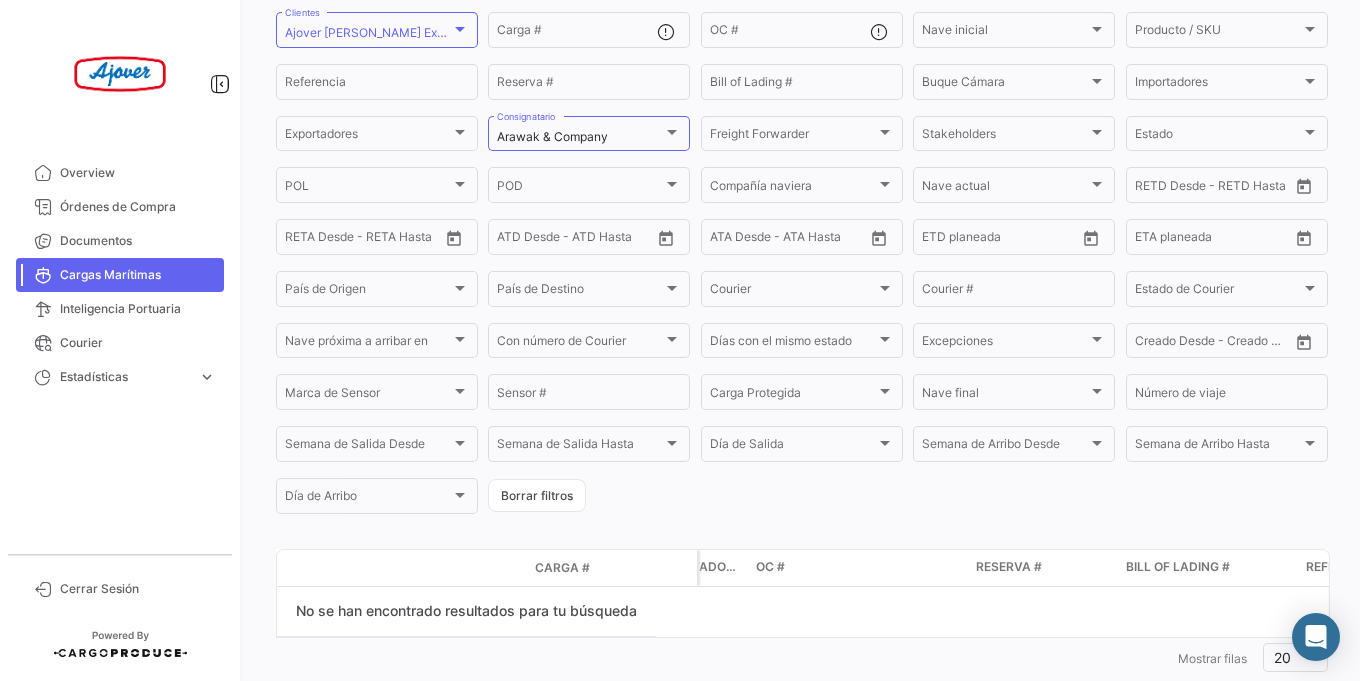 scroll, scrollTop: 214, scrollLeft: 0, axis: vertical 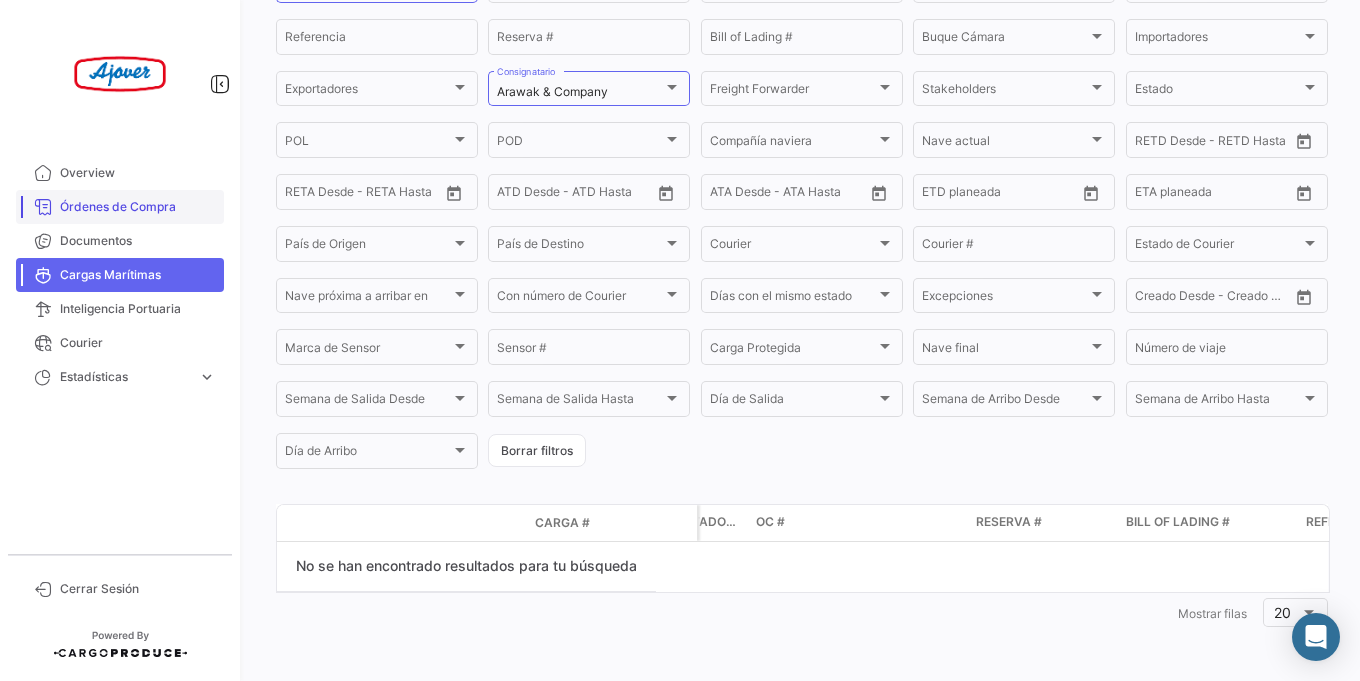click on "Órdenes de Compra" at bounding box center (138, 207) 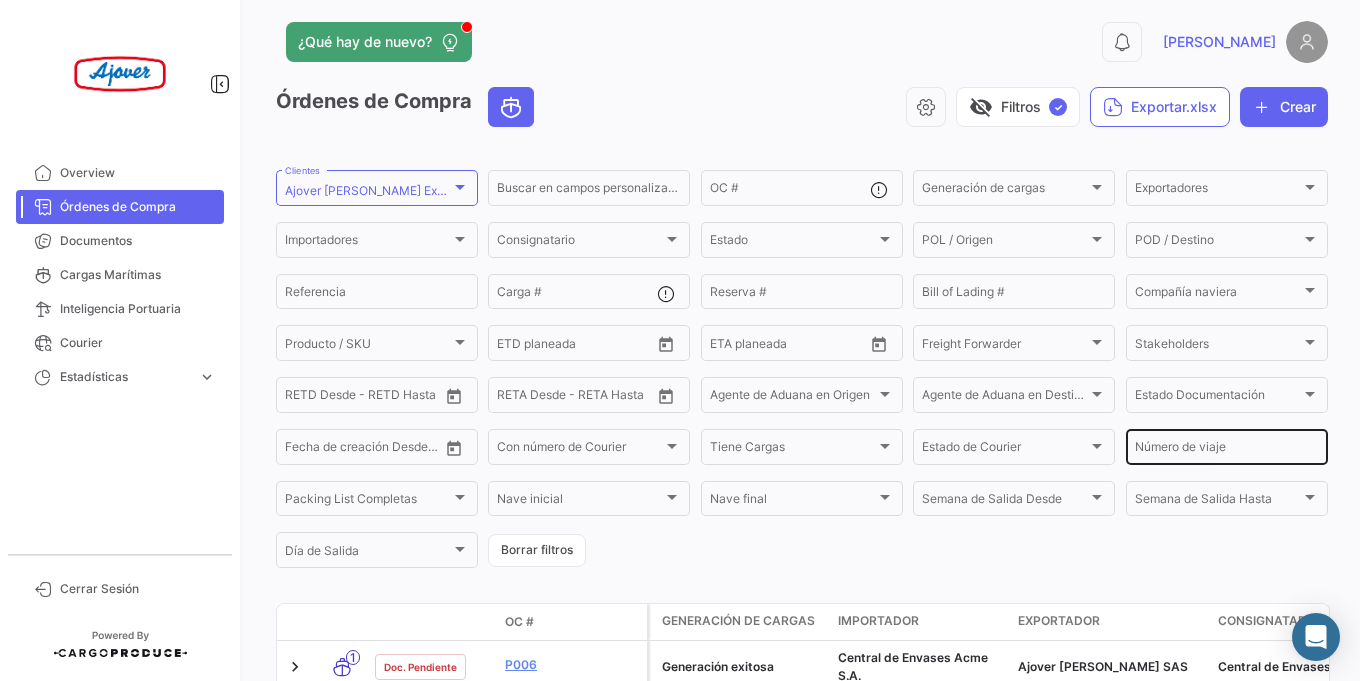 scroll, scrollTop: 0, scrollLeft: 0, axis: both 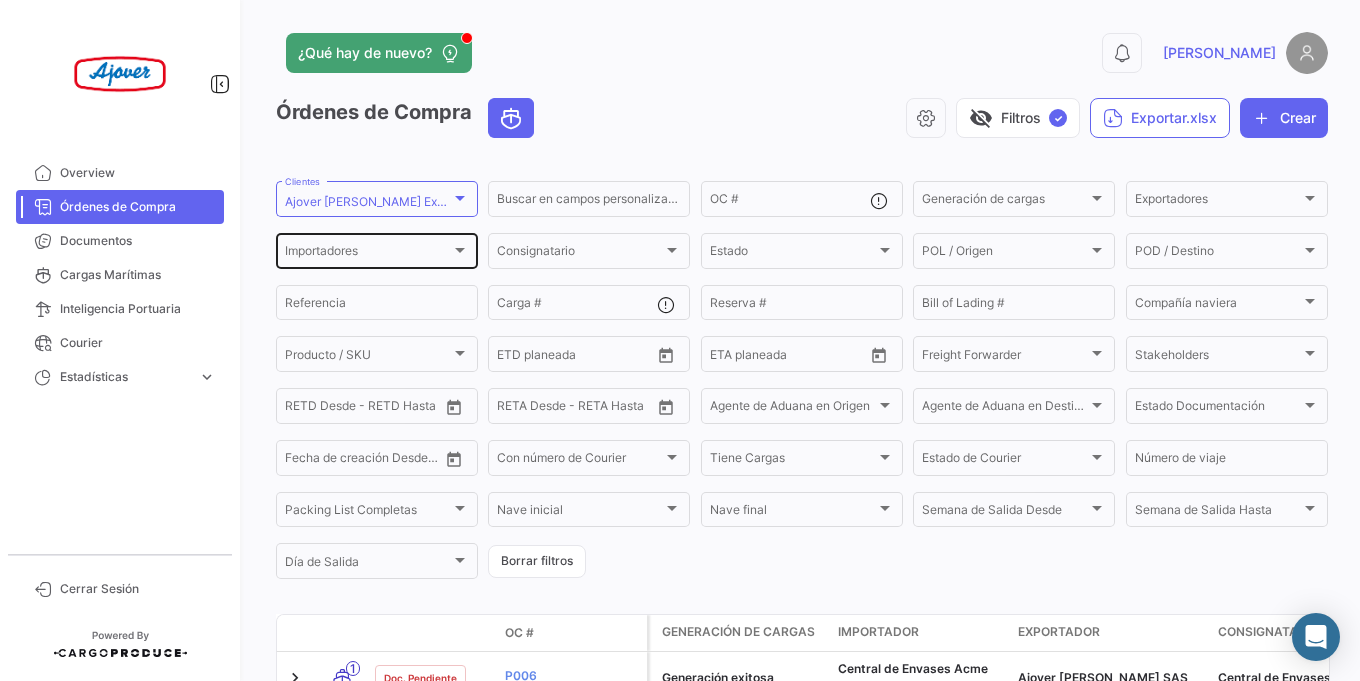 click on "Importadores" at bounding box center [368, 254] 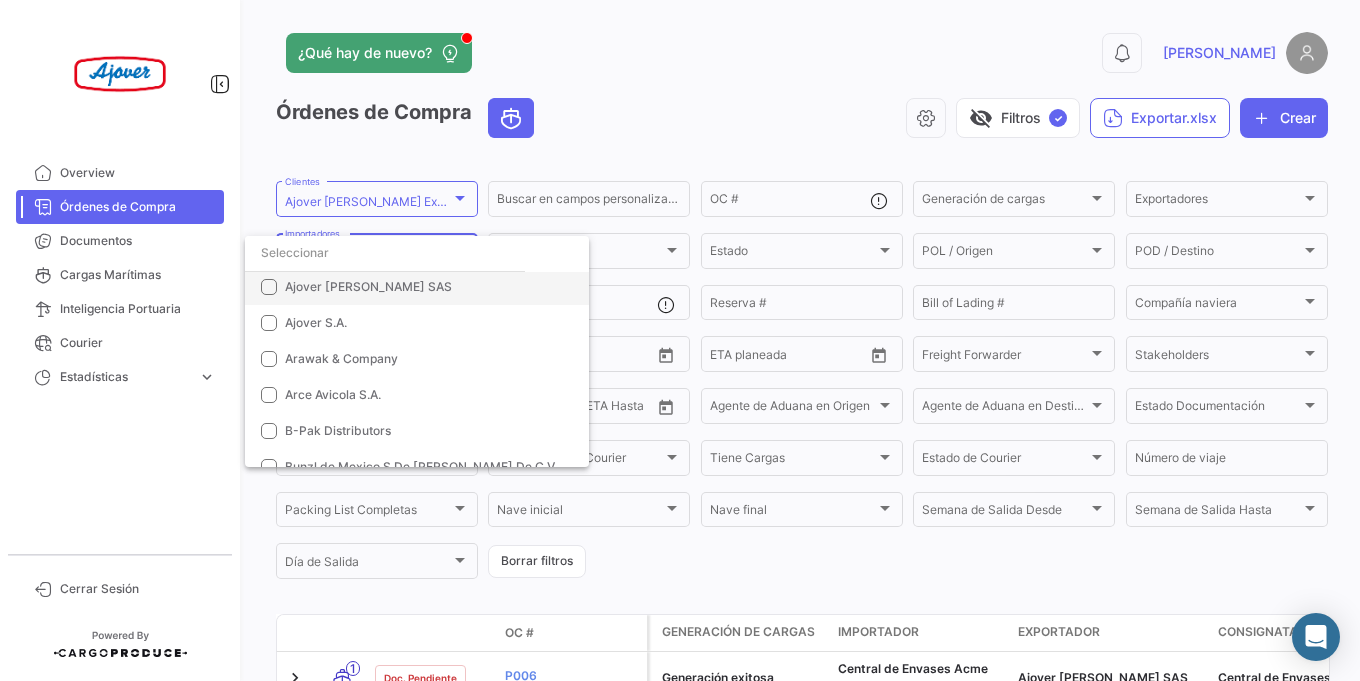 scroll, scrollTop: 120, scrollLeft: 0, axis: vertical 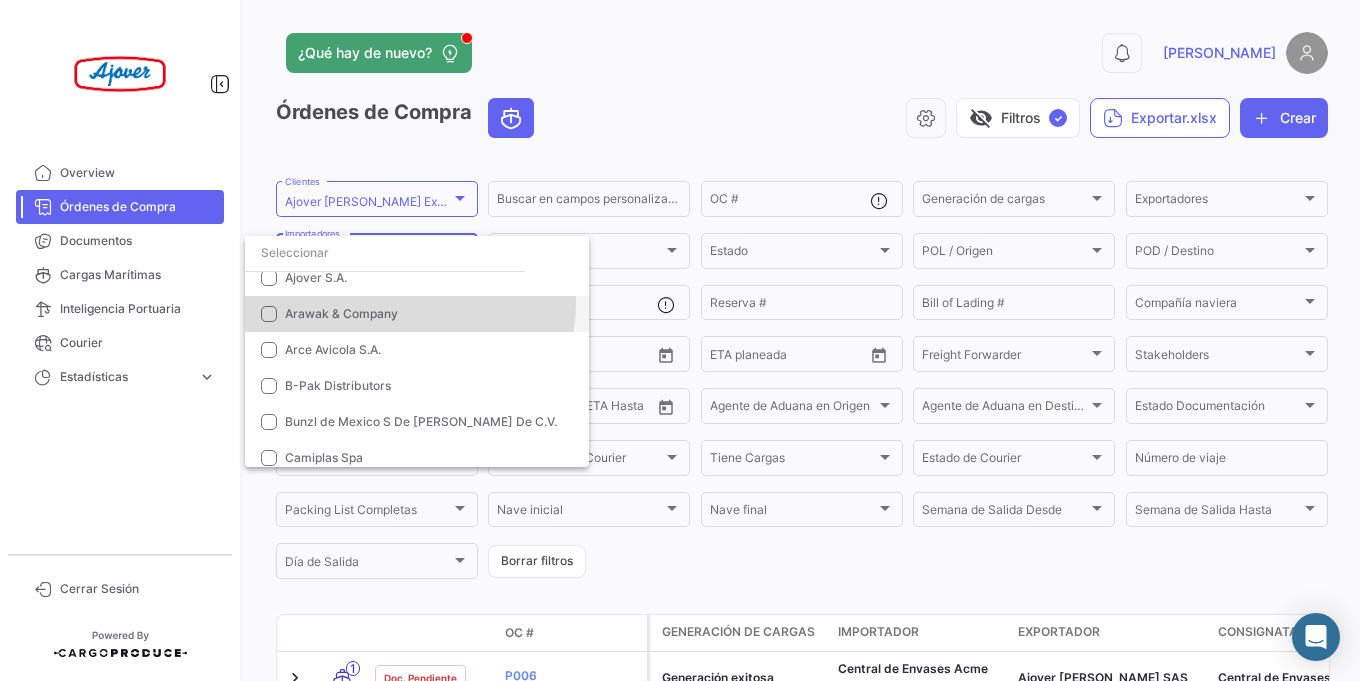 click on "Arawak & Company" at bounding box center (417, 314) 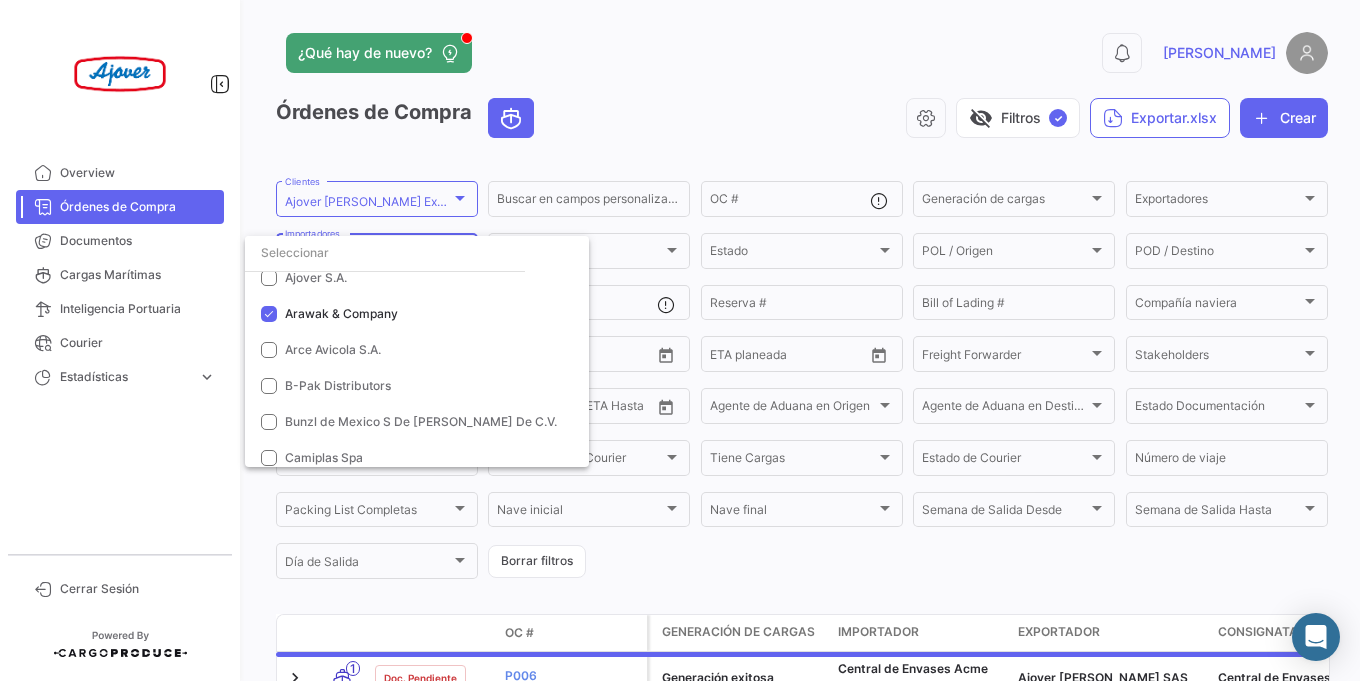 click at bounding box center (680, 340) 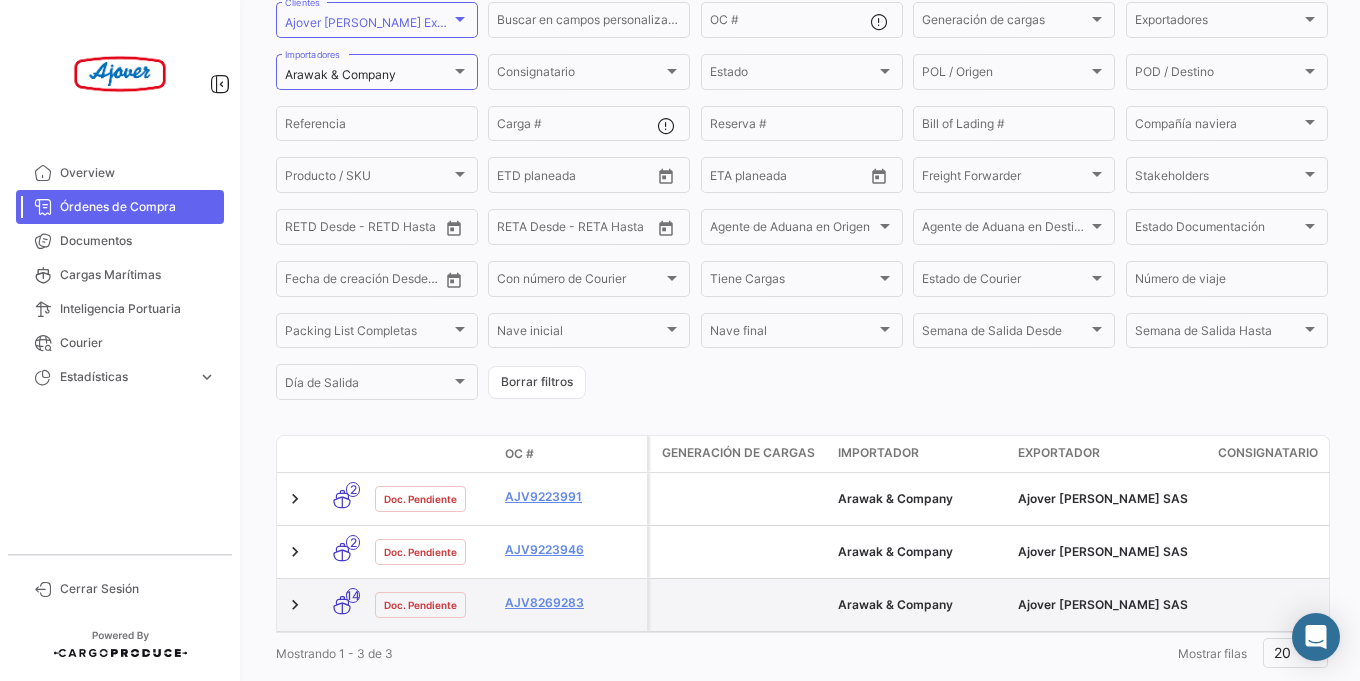 scroll, scrollTop: 210, scrollLeft: 0, axis: vertical 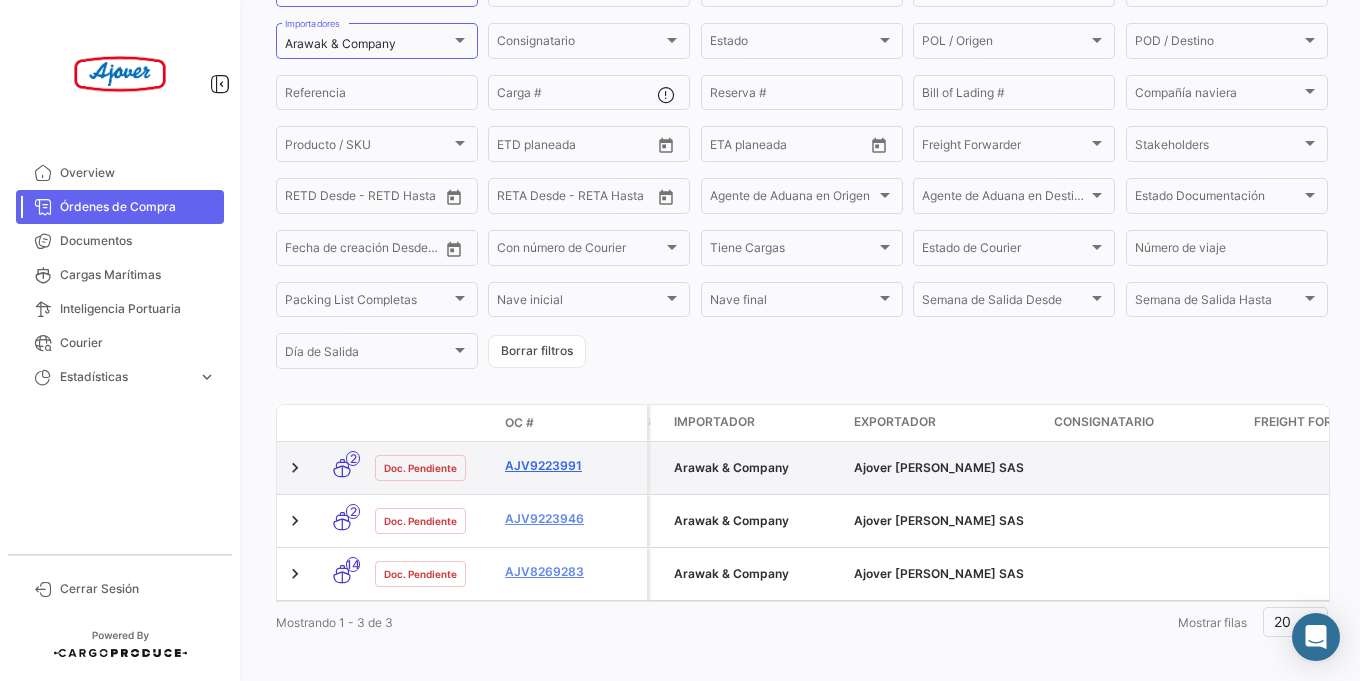 drag, startPoint x: 503, startPoint y: 465, endPoint x: 596, endPoint y: 464, distance: 93.00538 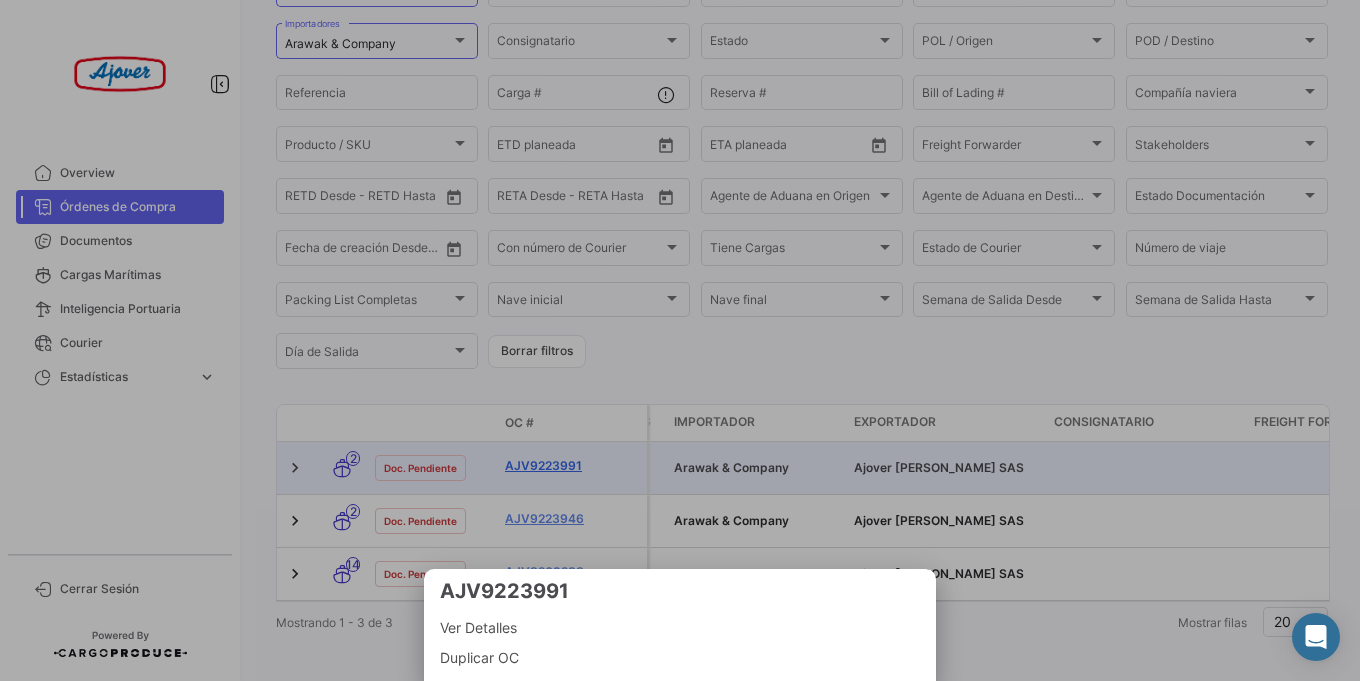 copy on "AJV9223991" 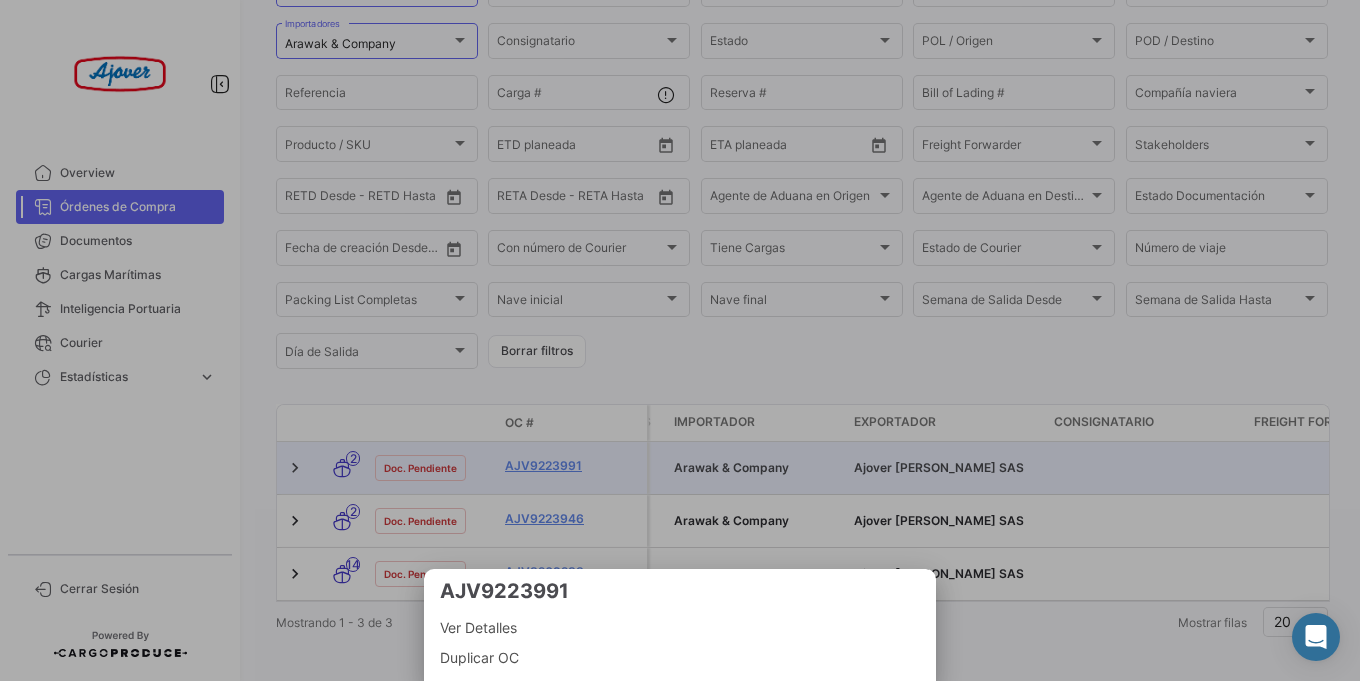 click at bounding box center [680, 340] 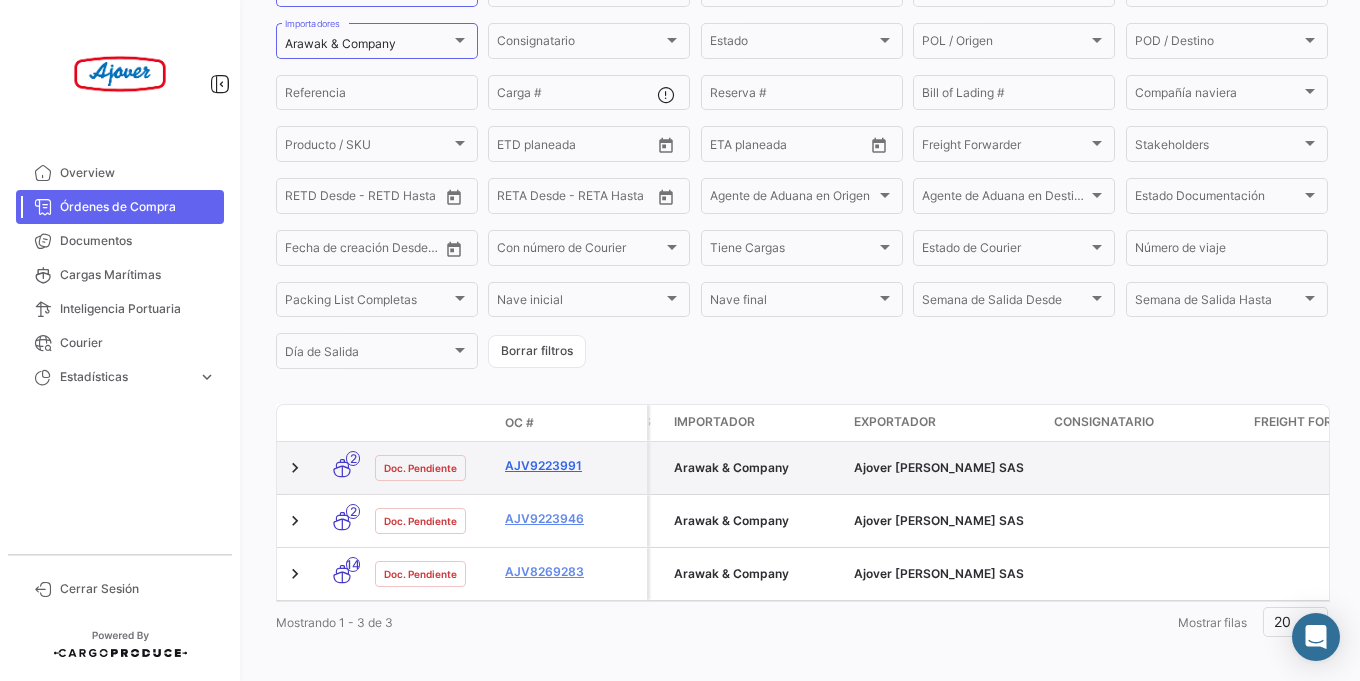 click on "AJV9223991" 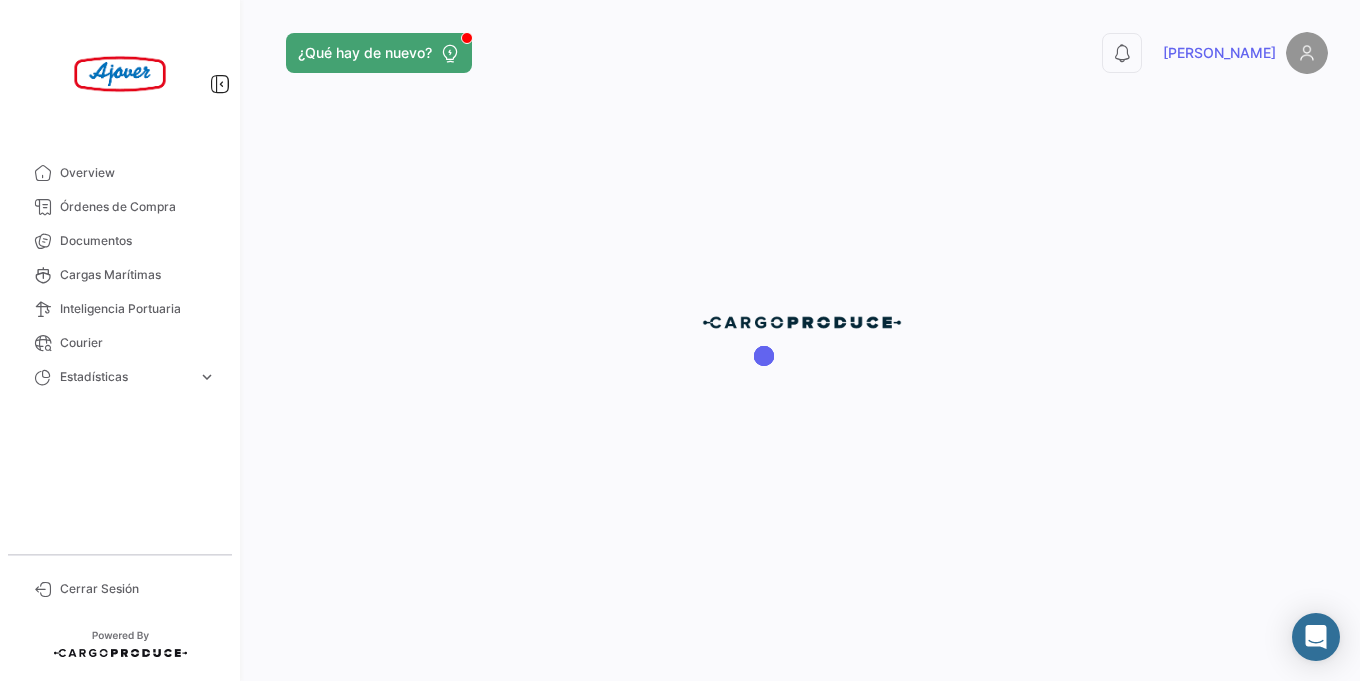 scroll, scrollTop: 0, scrollLeft: 0, axis: both 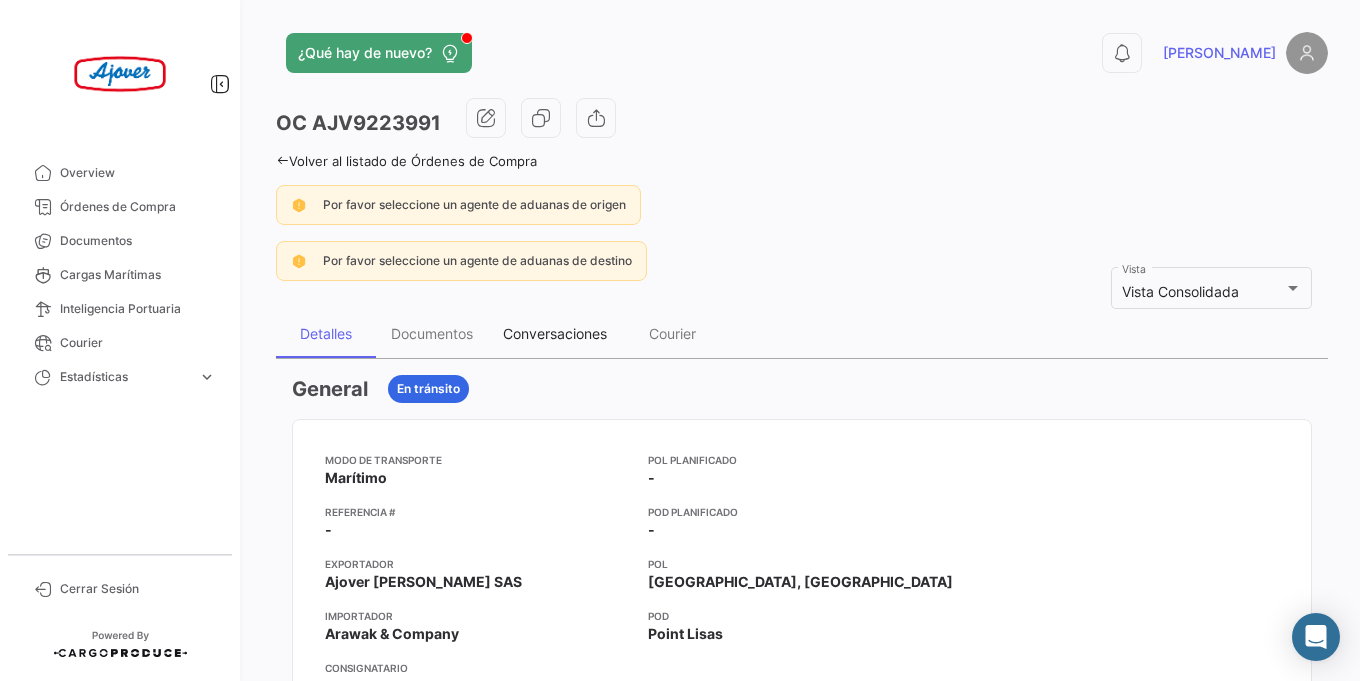 click on "Conversaciones" at bounding box center (555, 333) 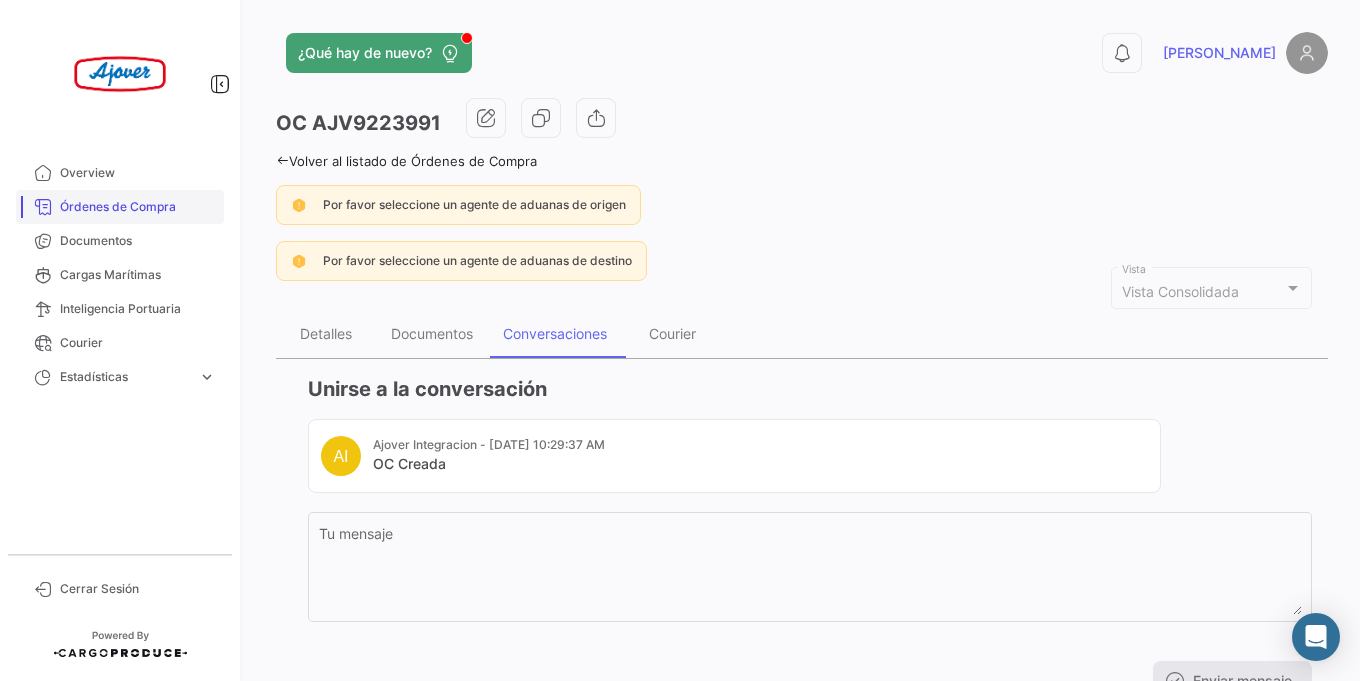 click on "Órdenes de Compra" at bounding box center [138, 207] 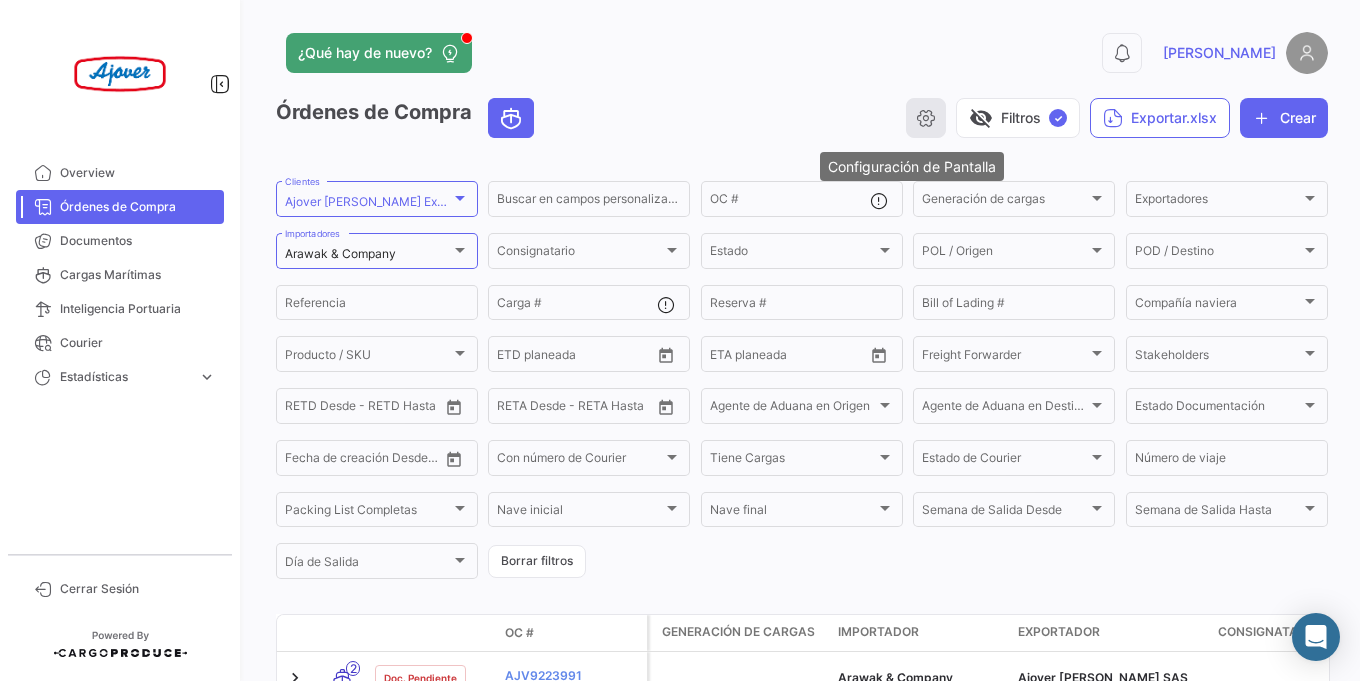 click 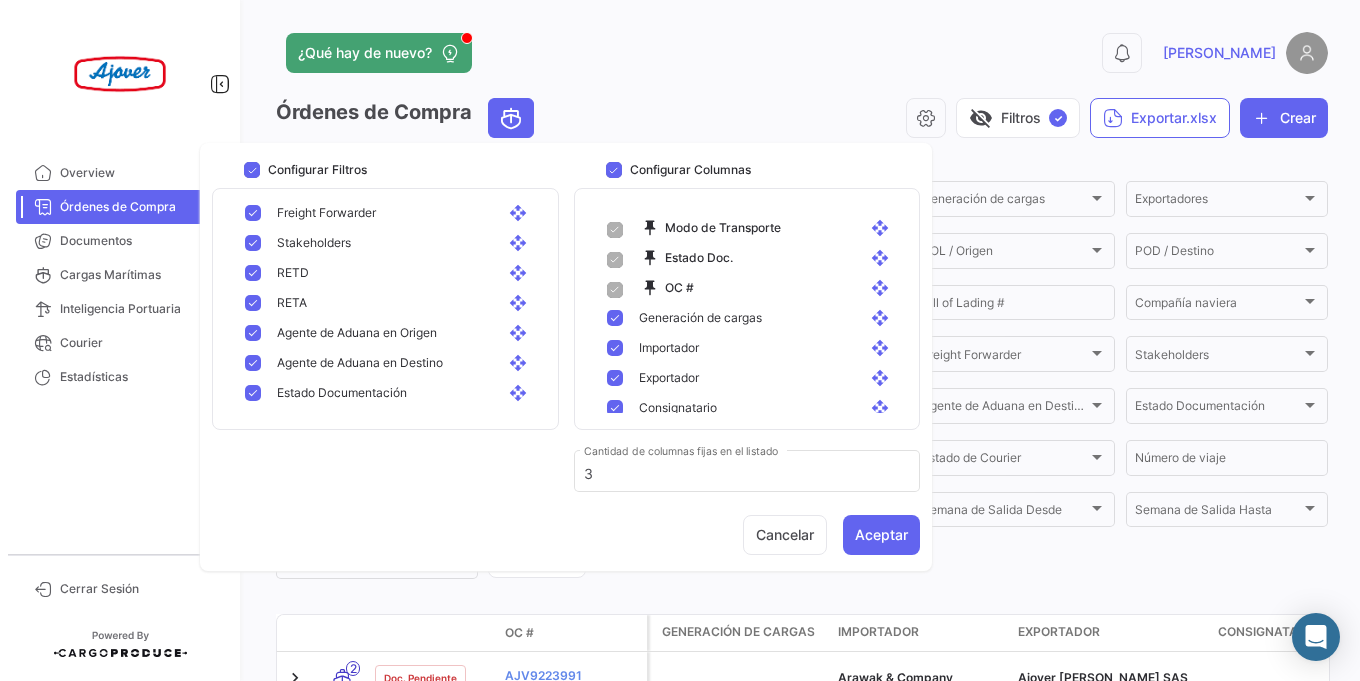 scroll, scrollTop: 640, scrollLeft: 0, axis: vertical 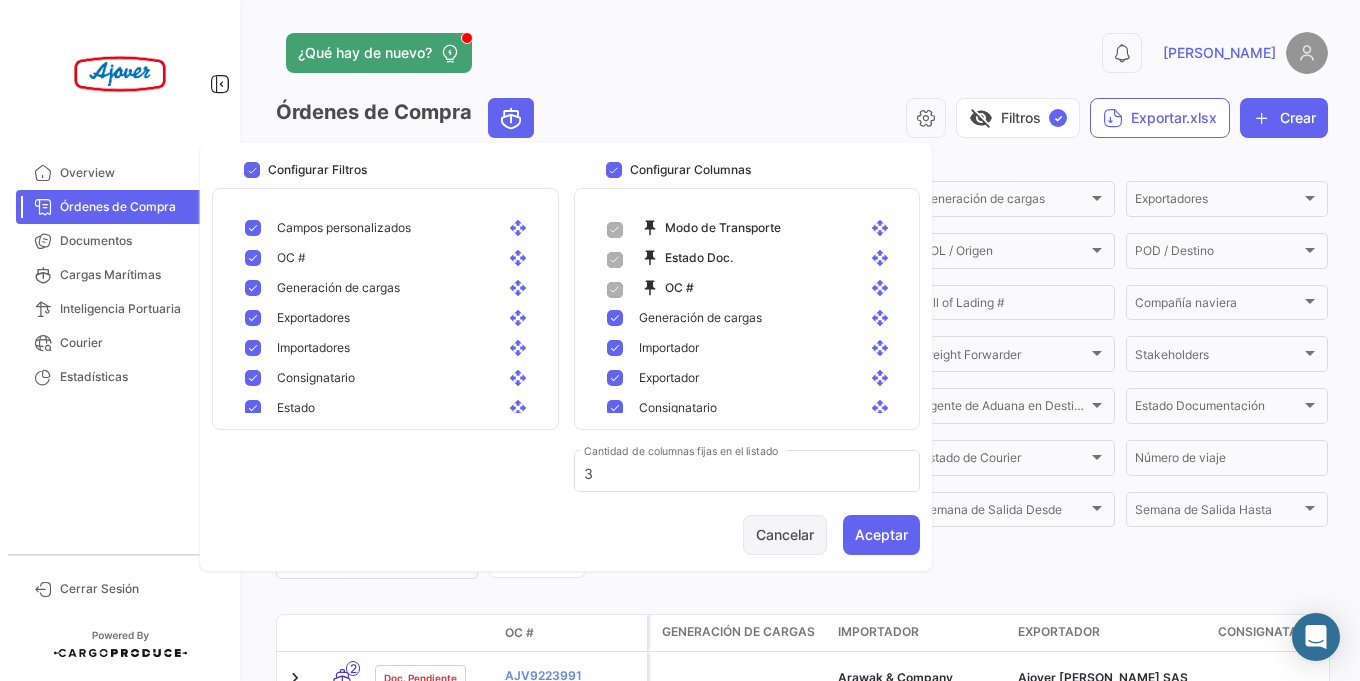 click on "Cancelar" at bounding box center (785, 535) 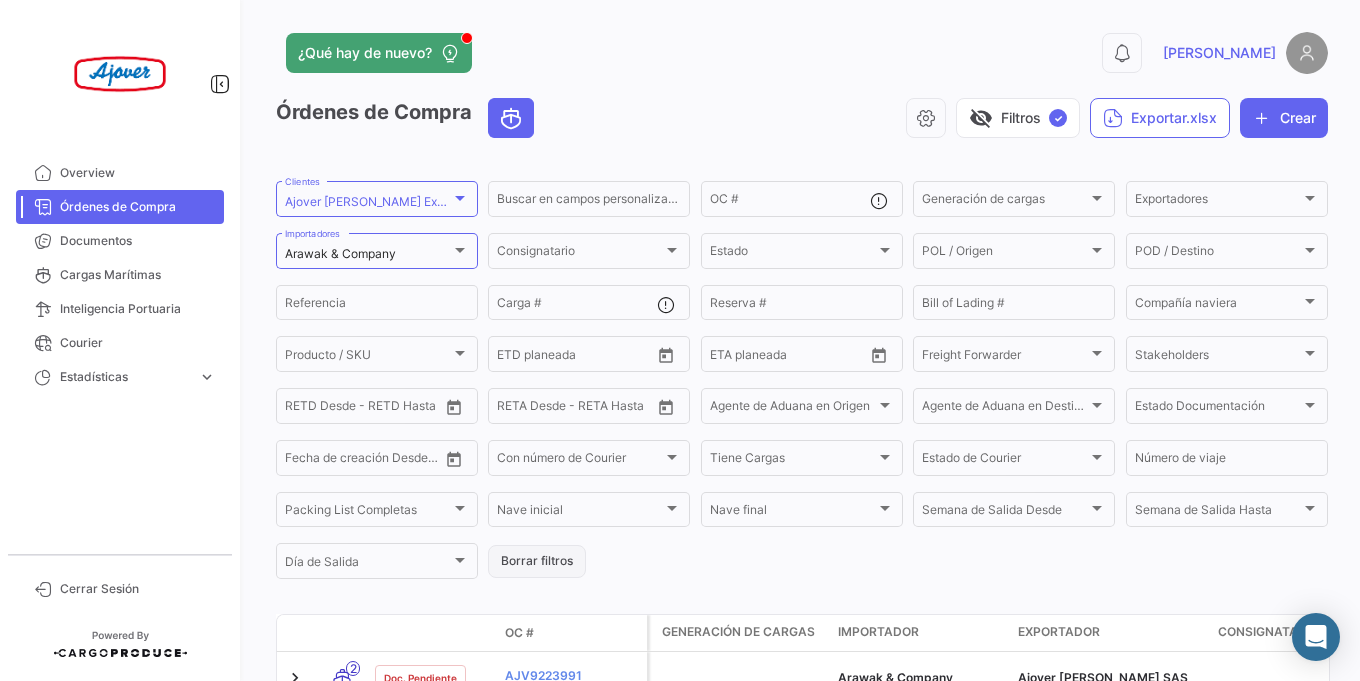 click on "Borrar filtros" 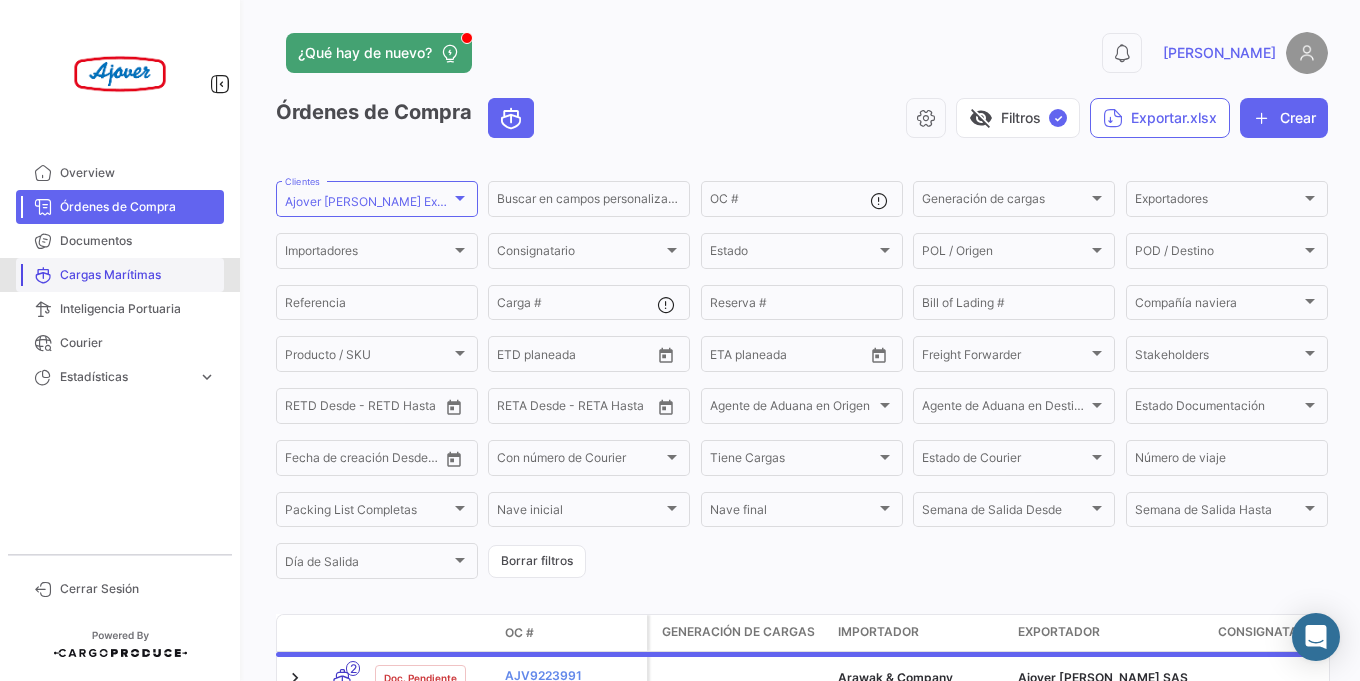 click on "Cargas Marítimas" at bounding box center [138, 275] 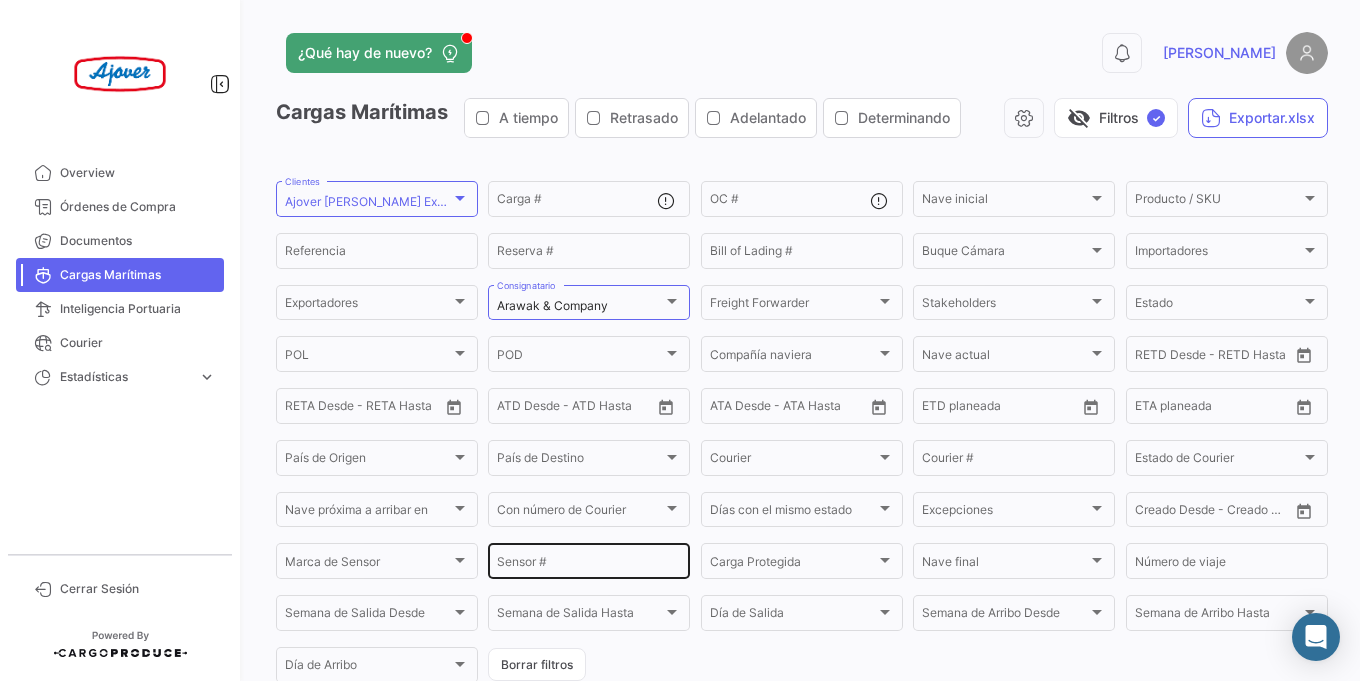 scroll, scrollTop: 120, scrollLeft: 0, axis: vertical 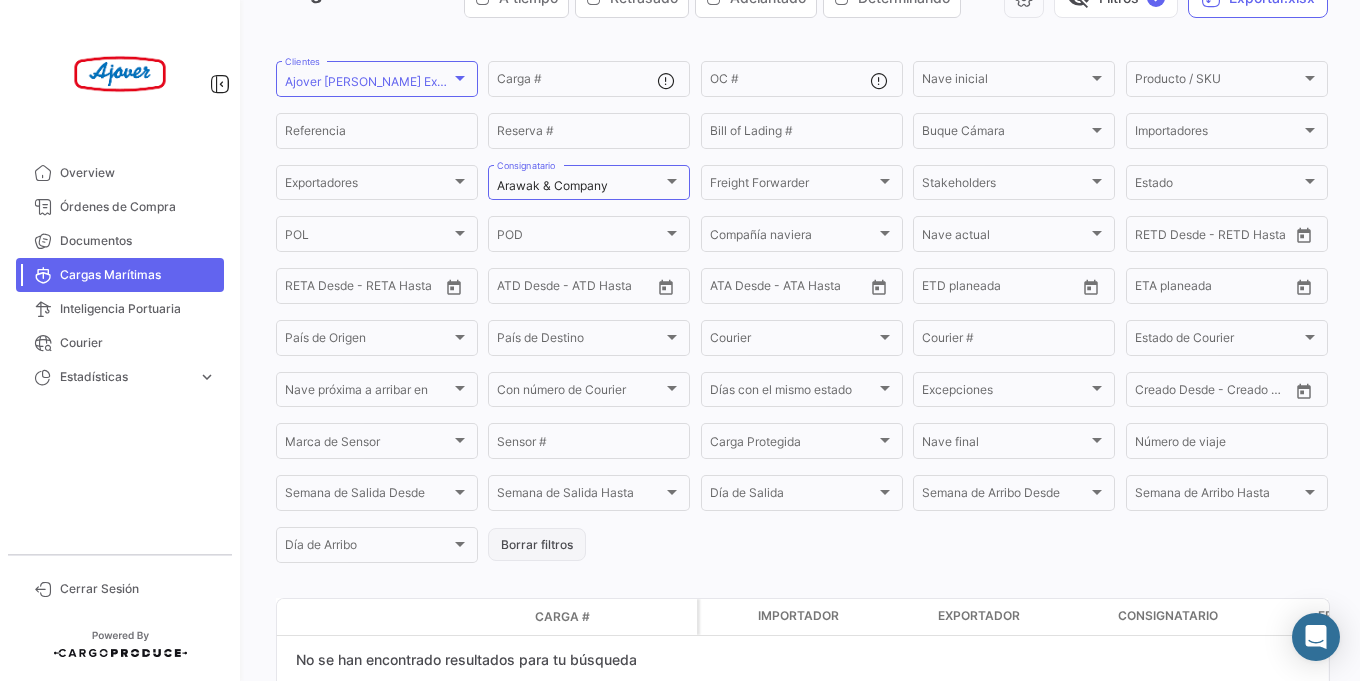 click on "Borrar filtros" 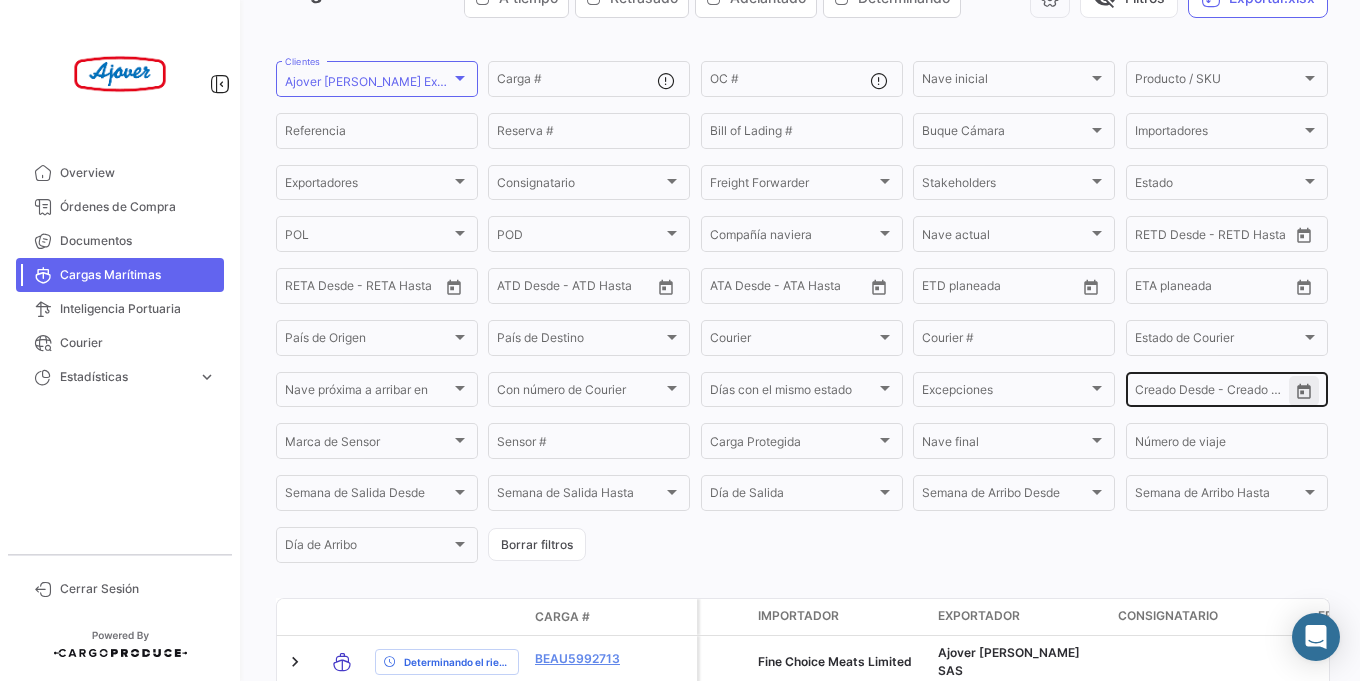click 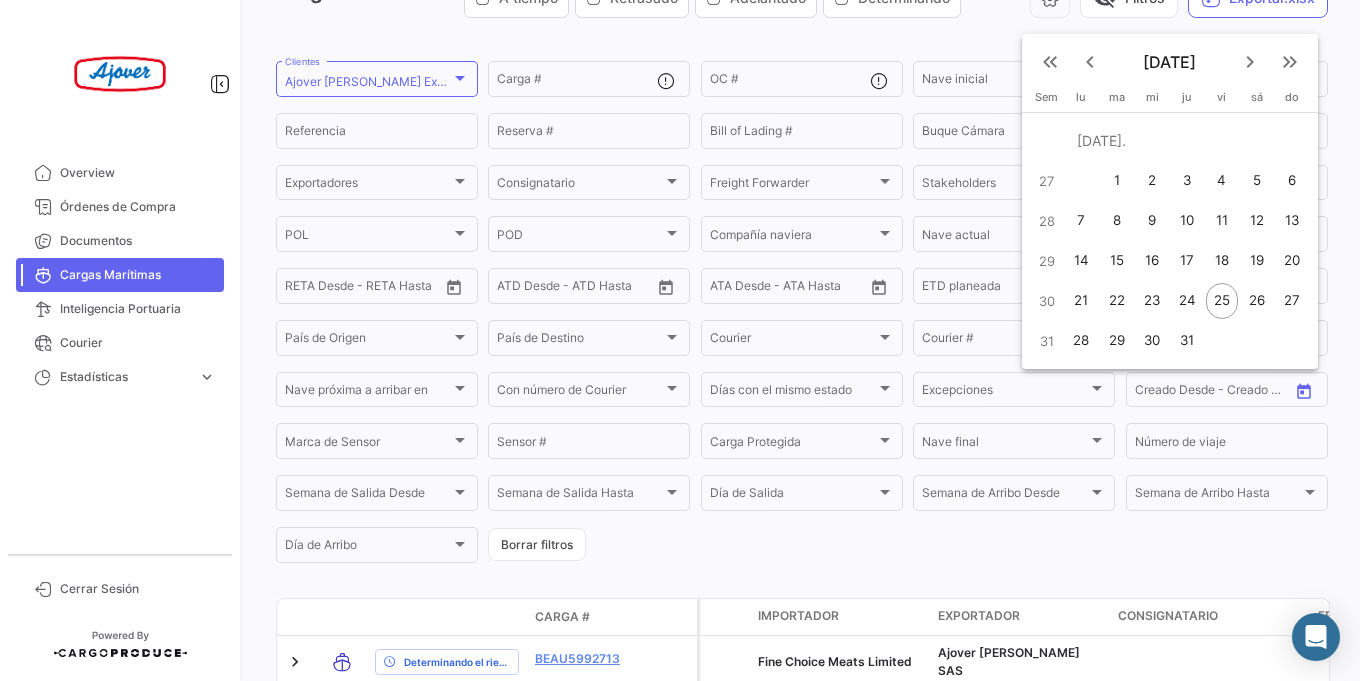 click at bounding box center [680, 340] 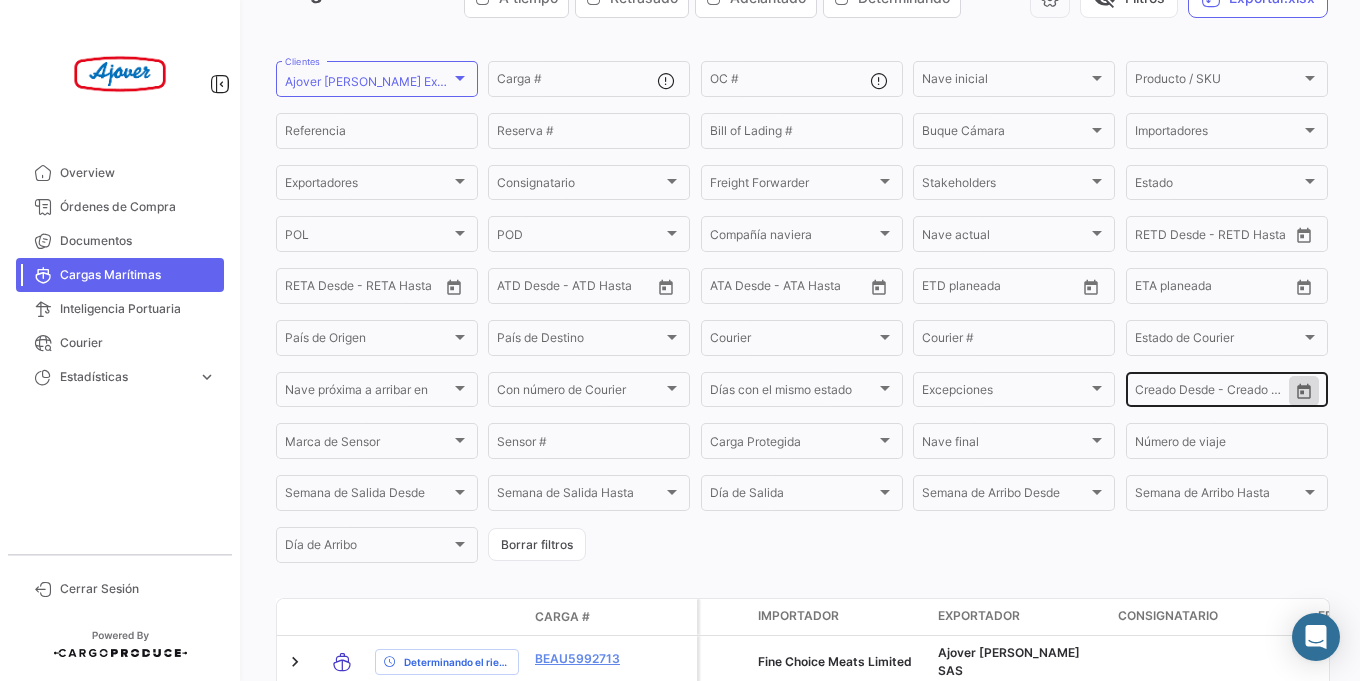 click 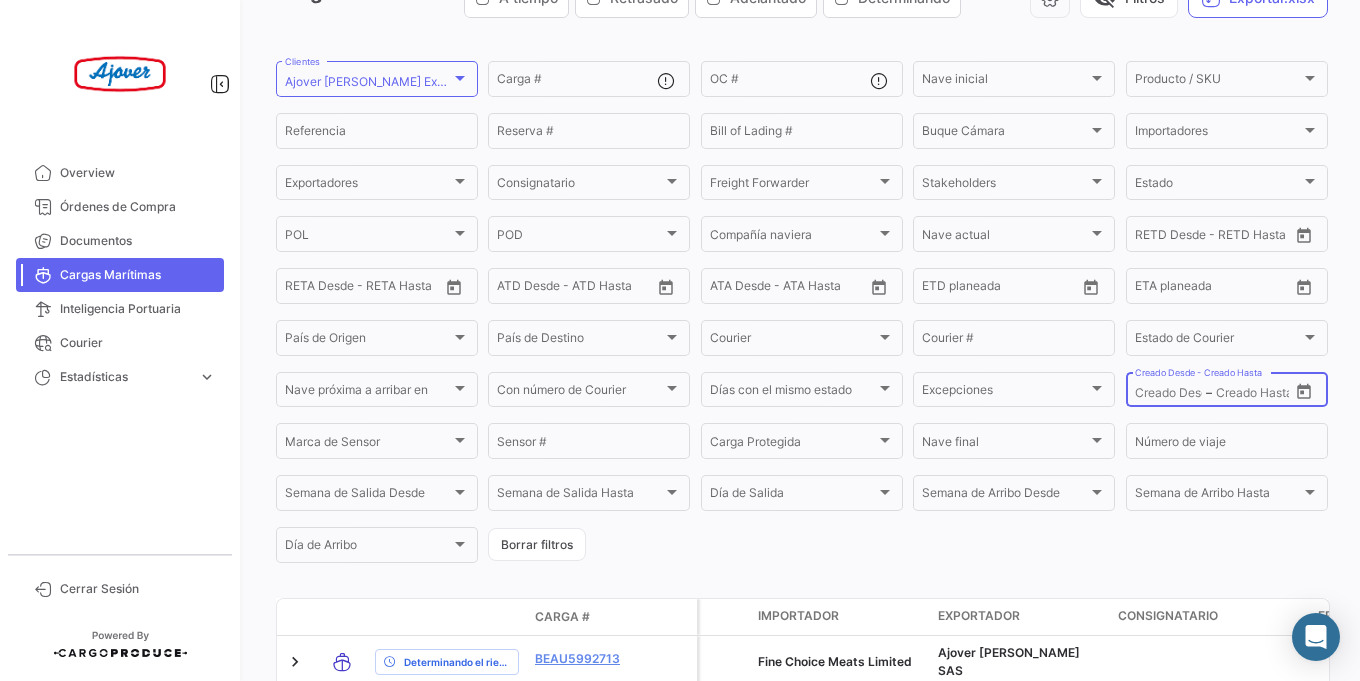 click 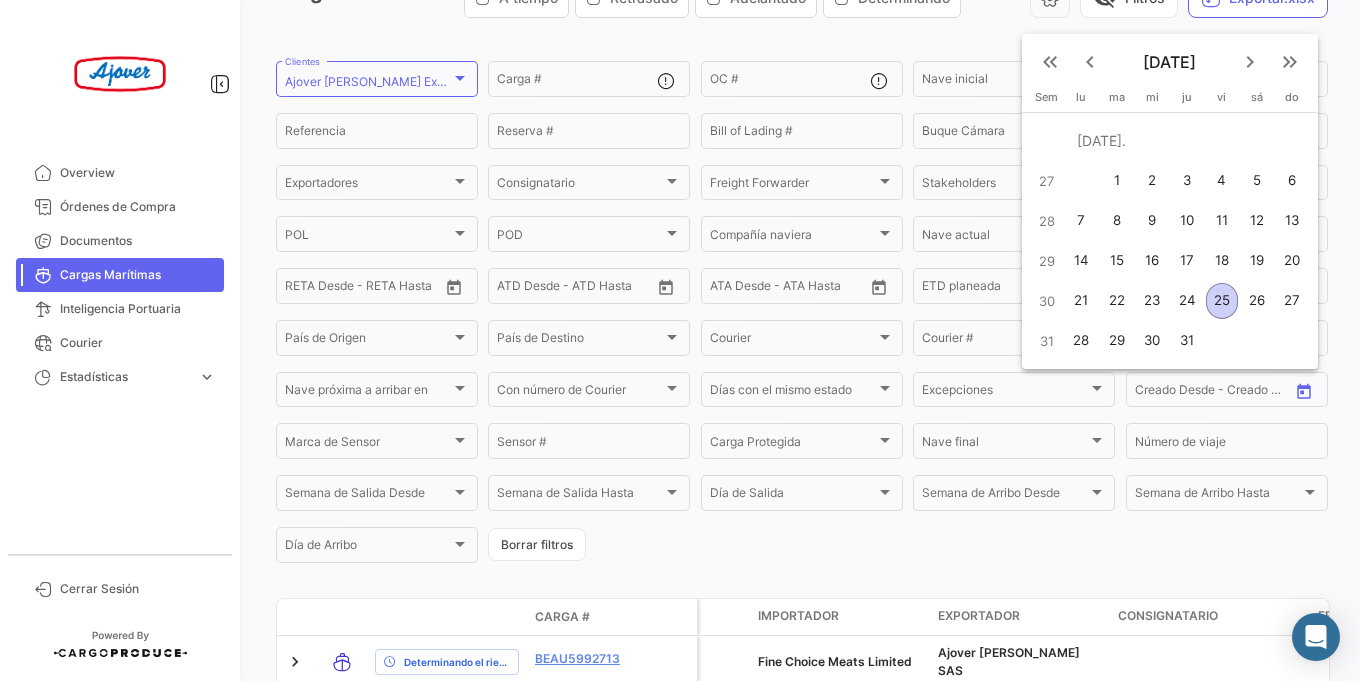 click on "24" at bounding box center [1187, 301] 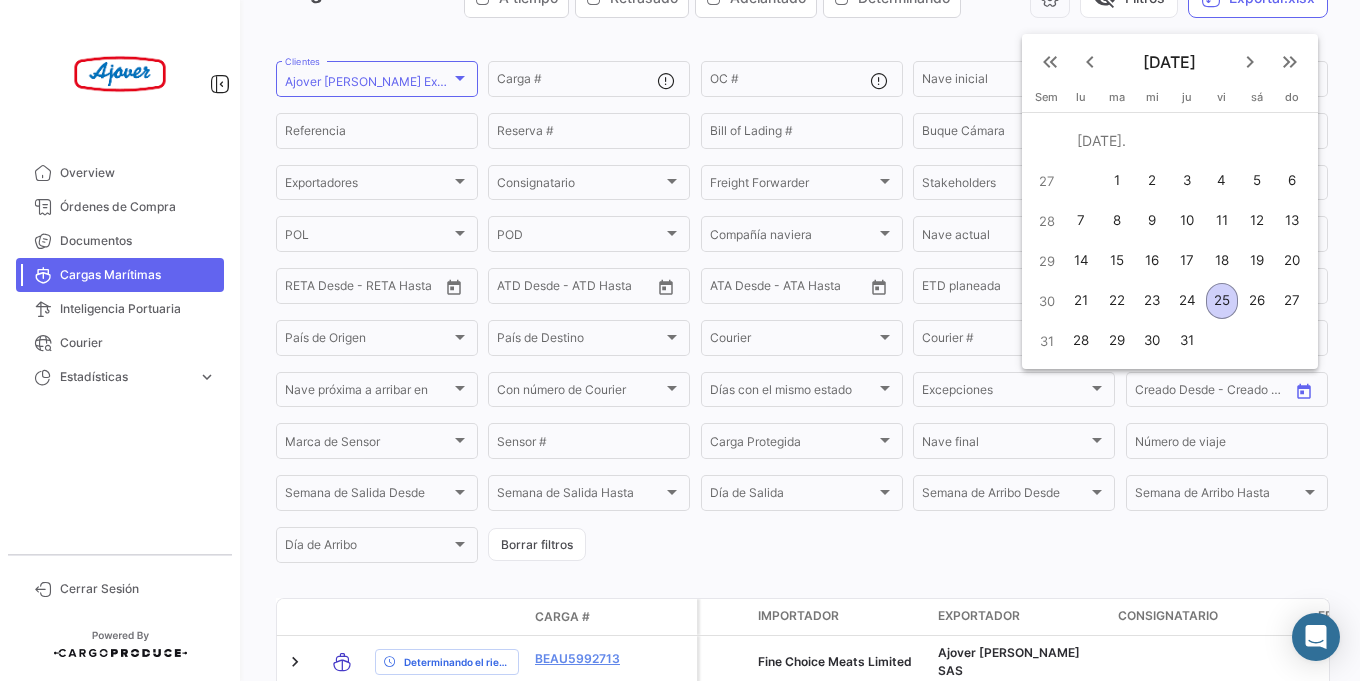 type on "[DATE]" 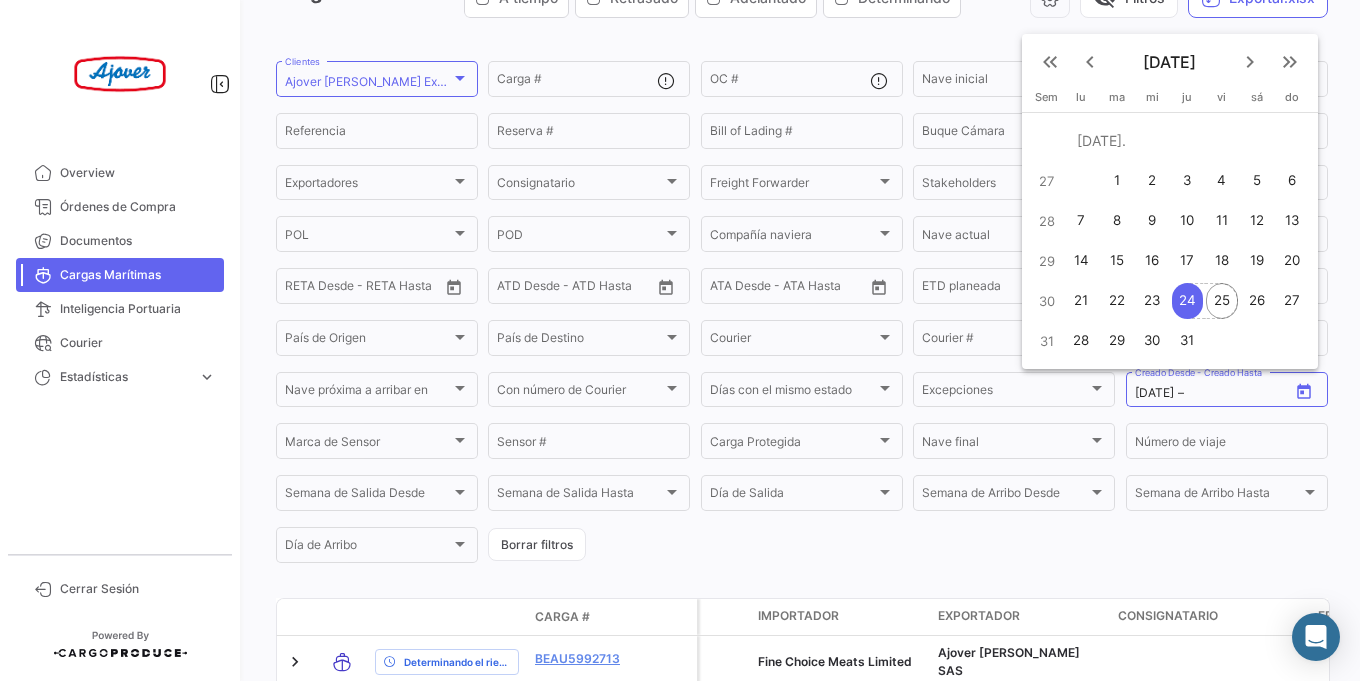 click on "25" at bounding box center (1221, 301) 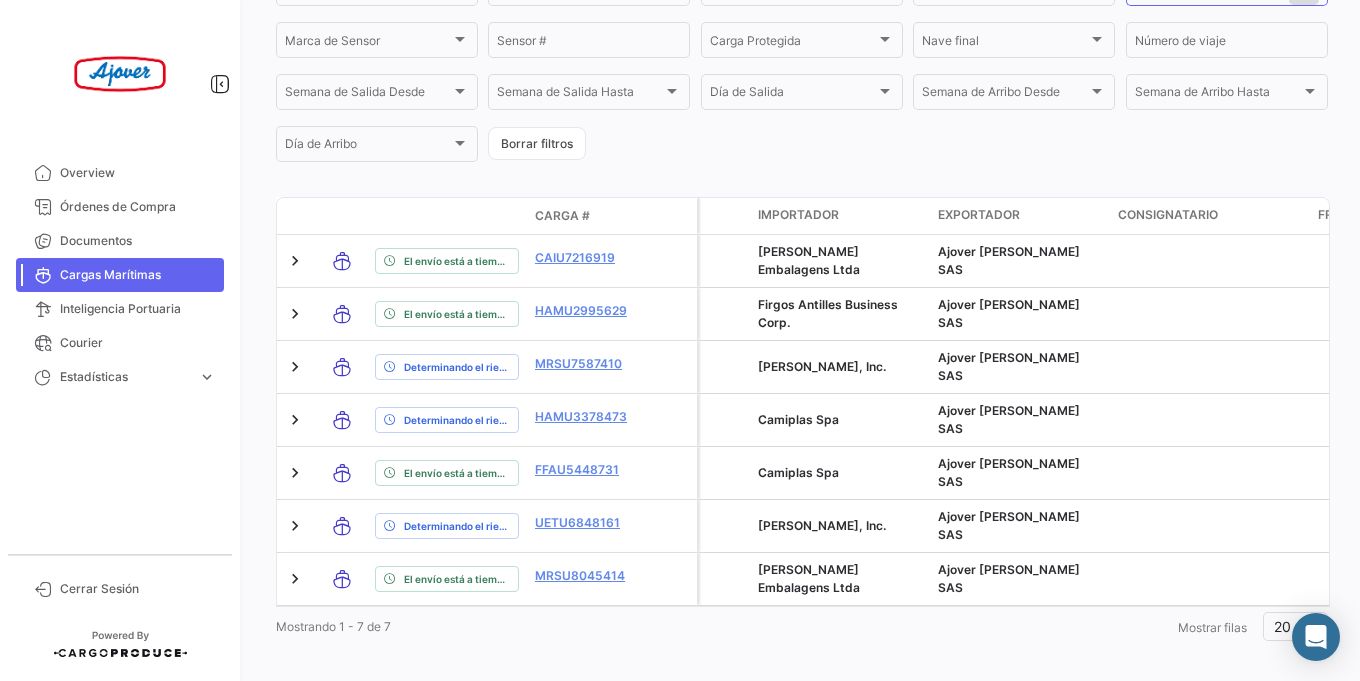 scroll, scrollTop: 534, scrollLeft: 0, axis: vertical 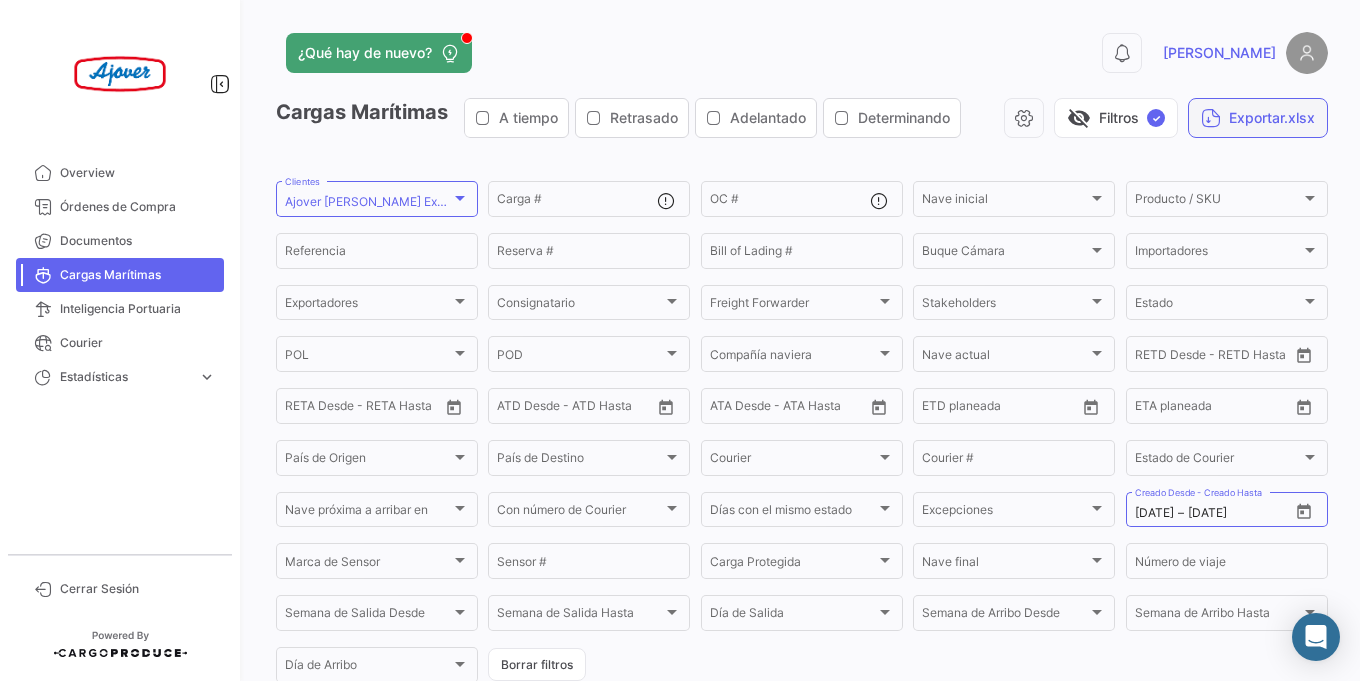 click on "Exportar.xlsx" 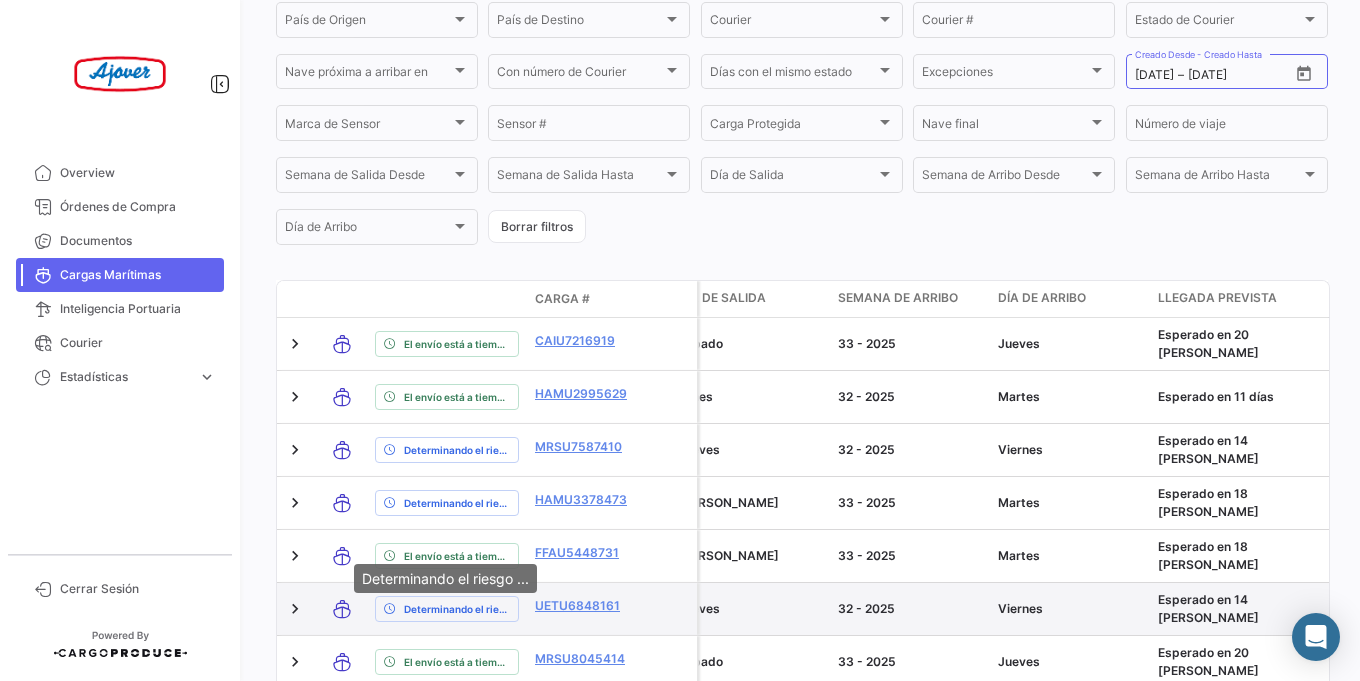 scroll, scrollTop: 534, scrollLeft: 0, axis: vertical 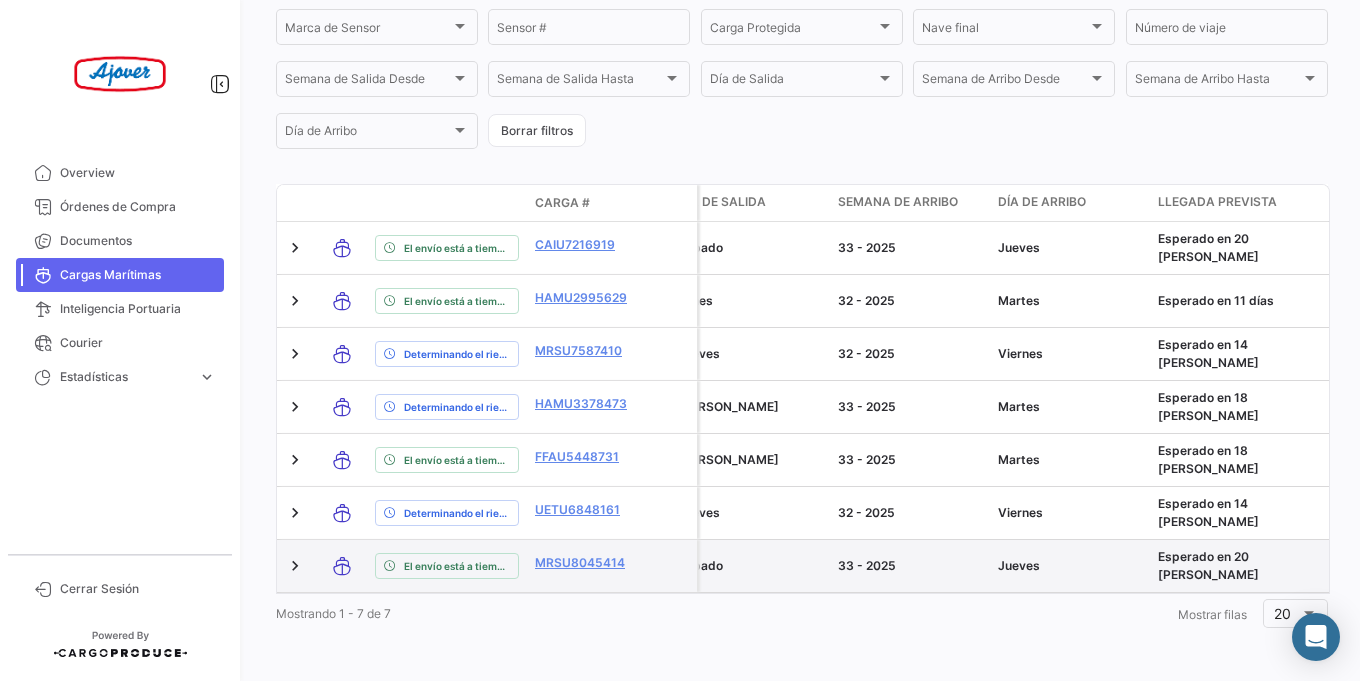 drag, startPoint x: 555, startPoint y: 504, endPoint x: 550, endPoint y: 536, distance: 32.38827 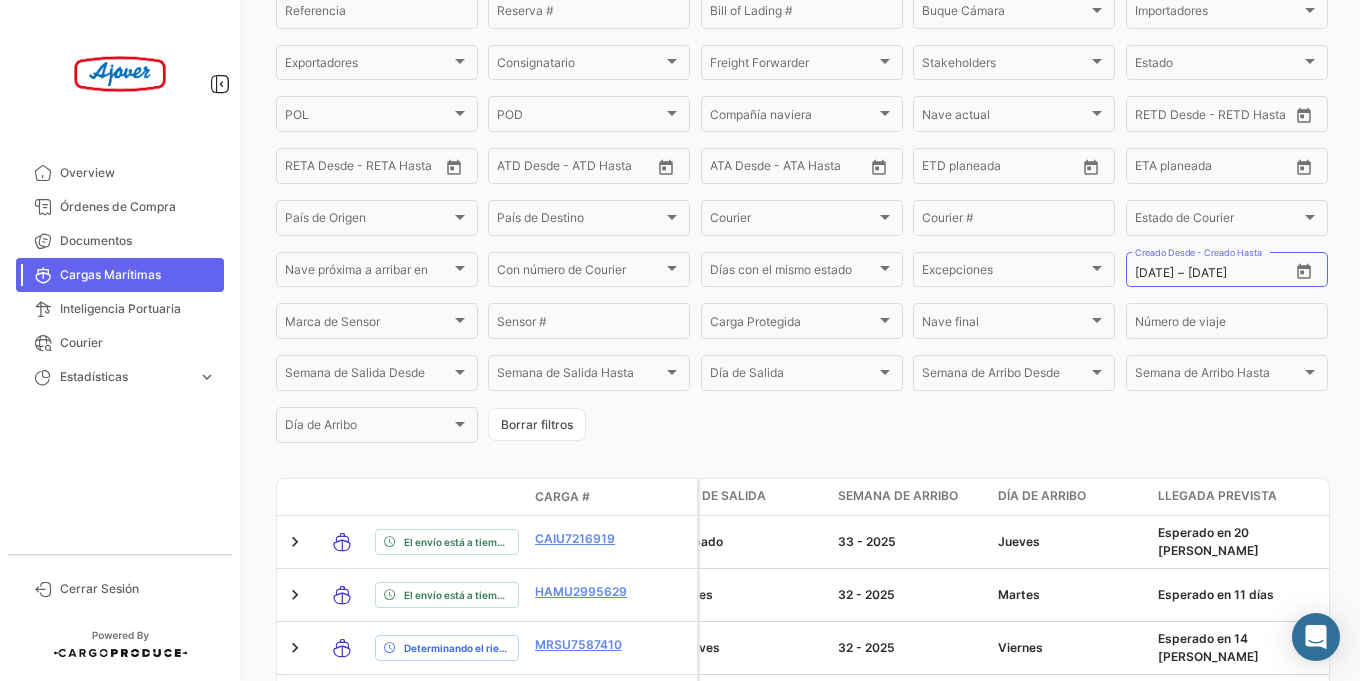 scroll, scrollTop: 120, scrollLeft: 0, axis: vertical 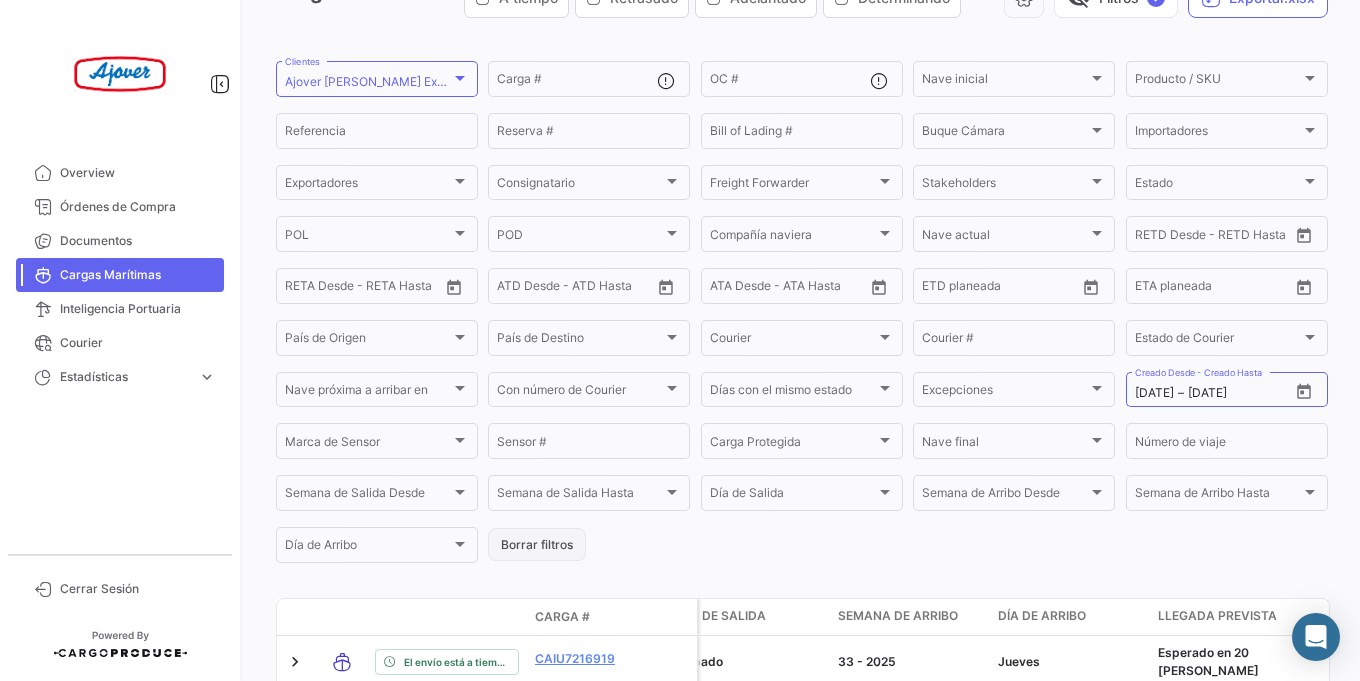 click on "Borrar filtros" 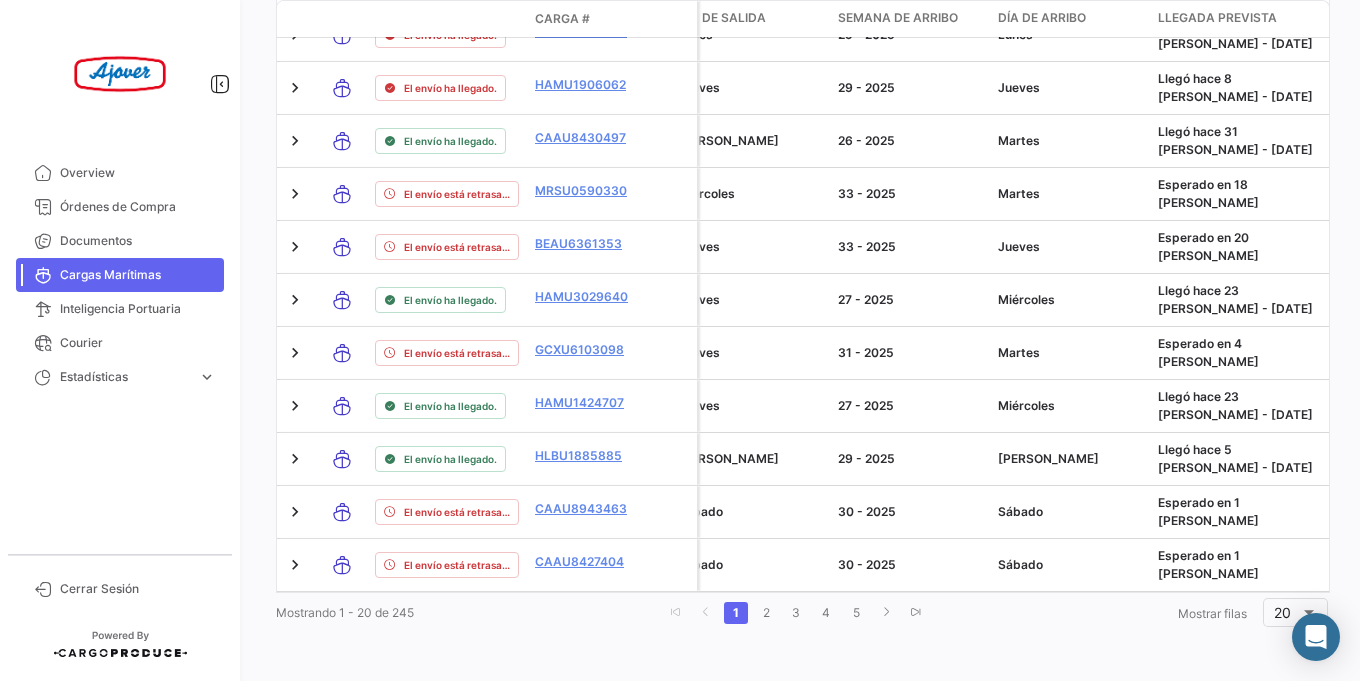 scroll, scrollTop: 1239, scrollLeft: 0, axis: vertical 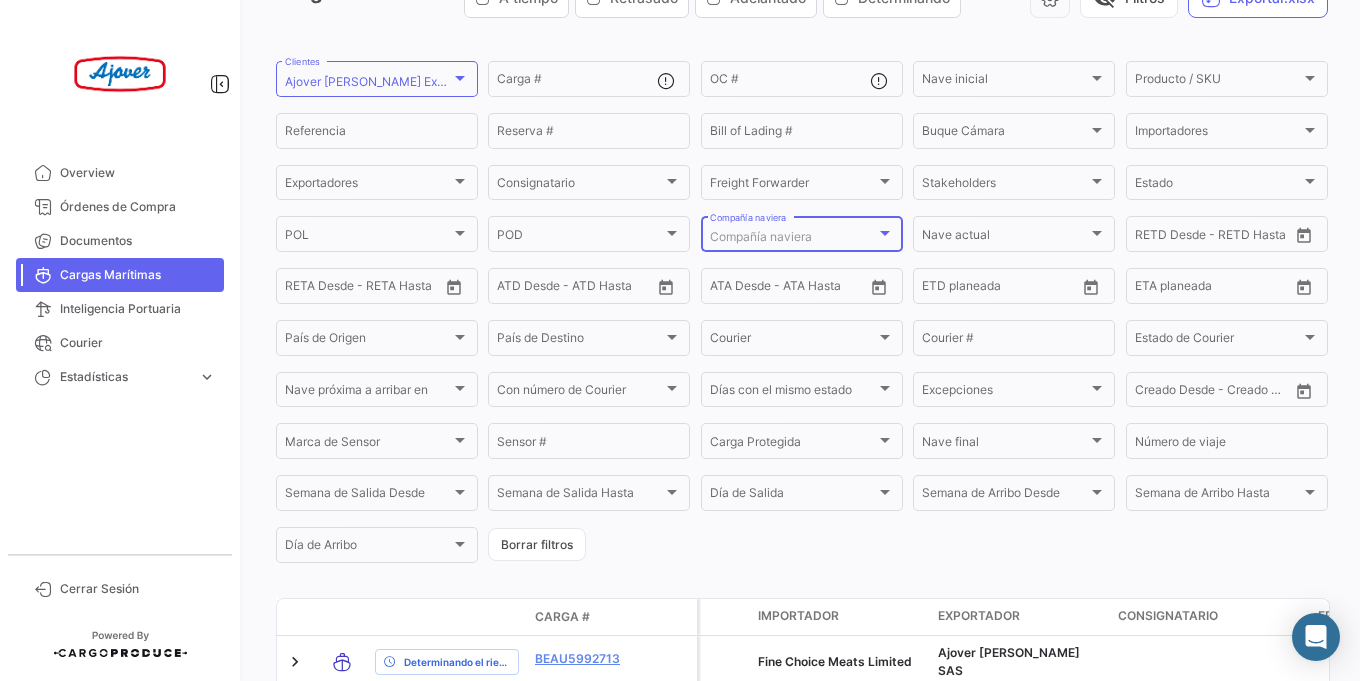 click on "Compañía naviera" at bounding box center (761, 236) 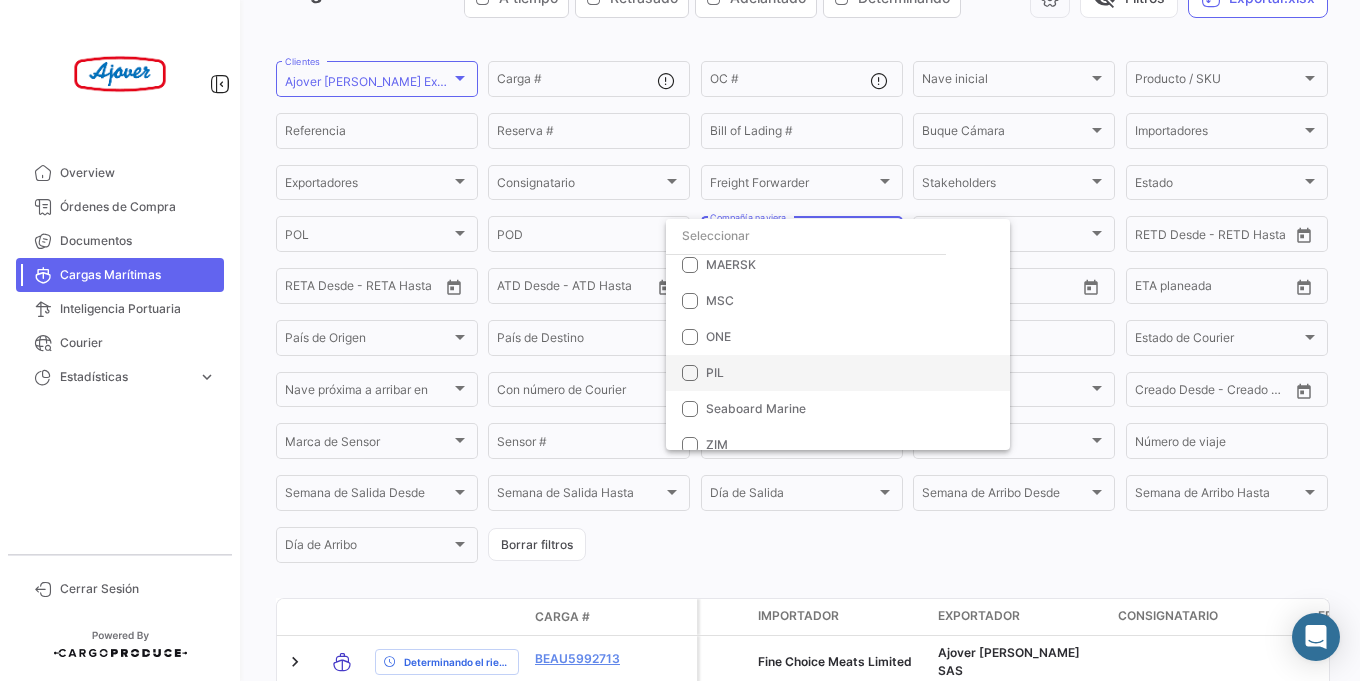 scroll, scrollTop: 273, scrollLeft: 0, axis: vertical 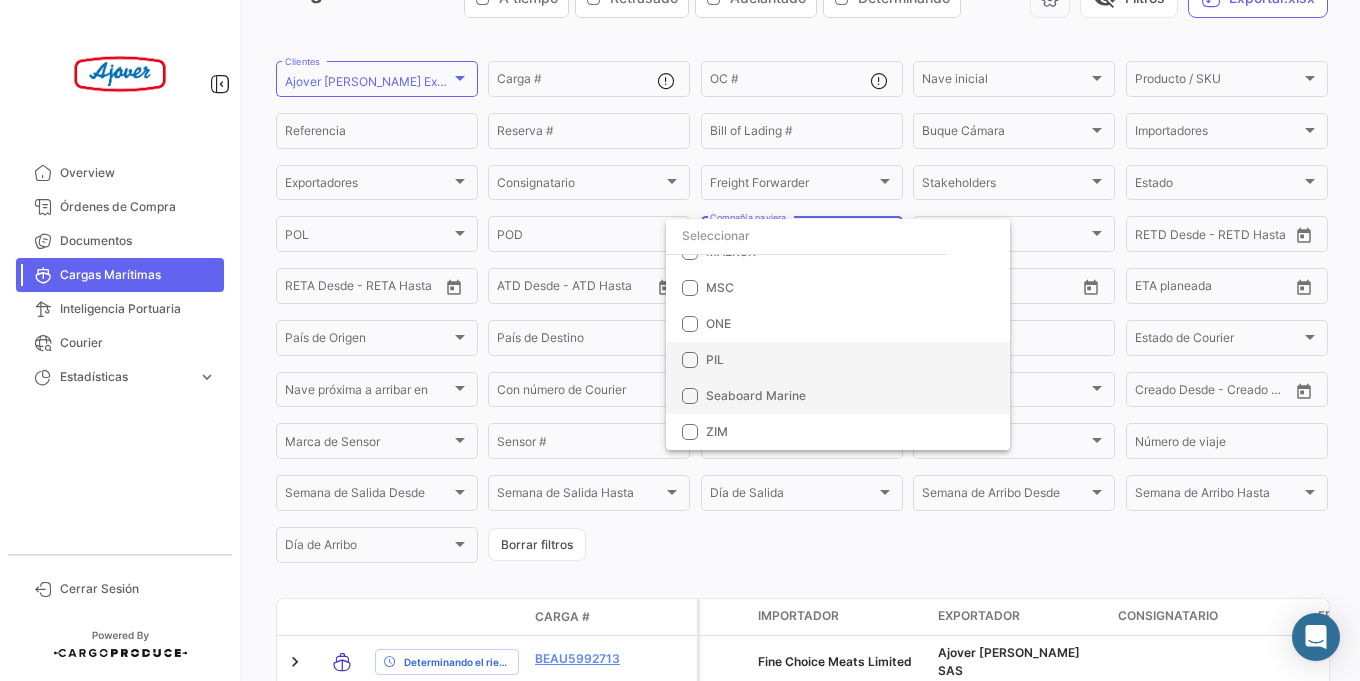 click on "Seaboard Marine" at bounding box center [756, 395] 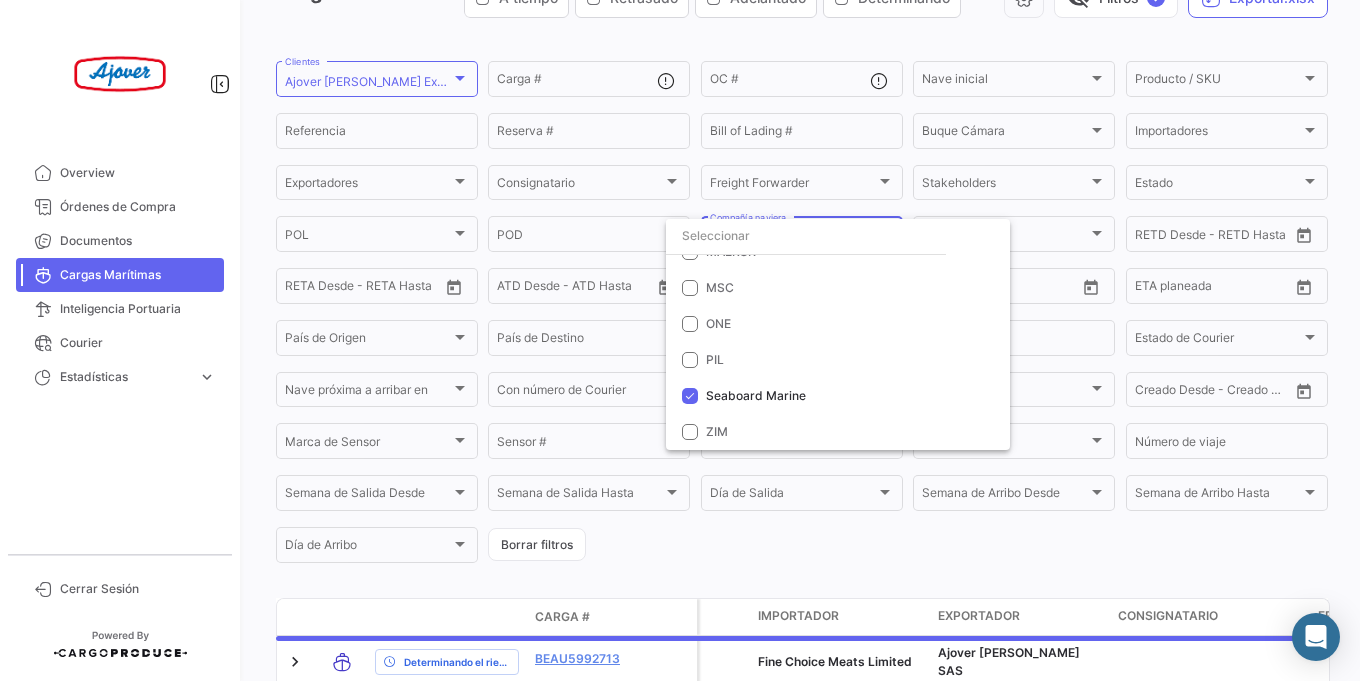 drag, startPoint x: 805, startPoint y: 549, endPoint x: 793, endPoint y: 547, distance: 12.165525 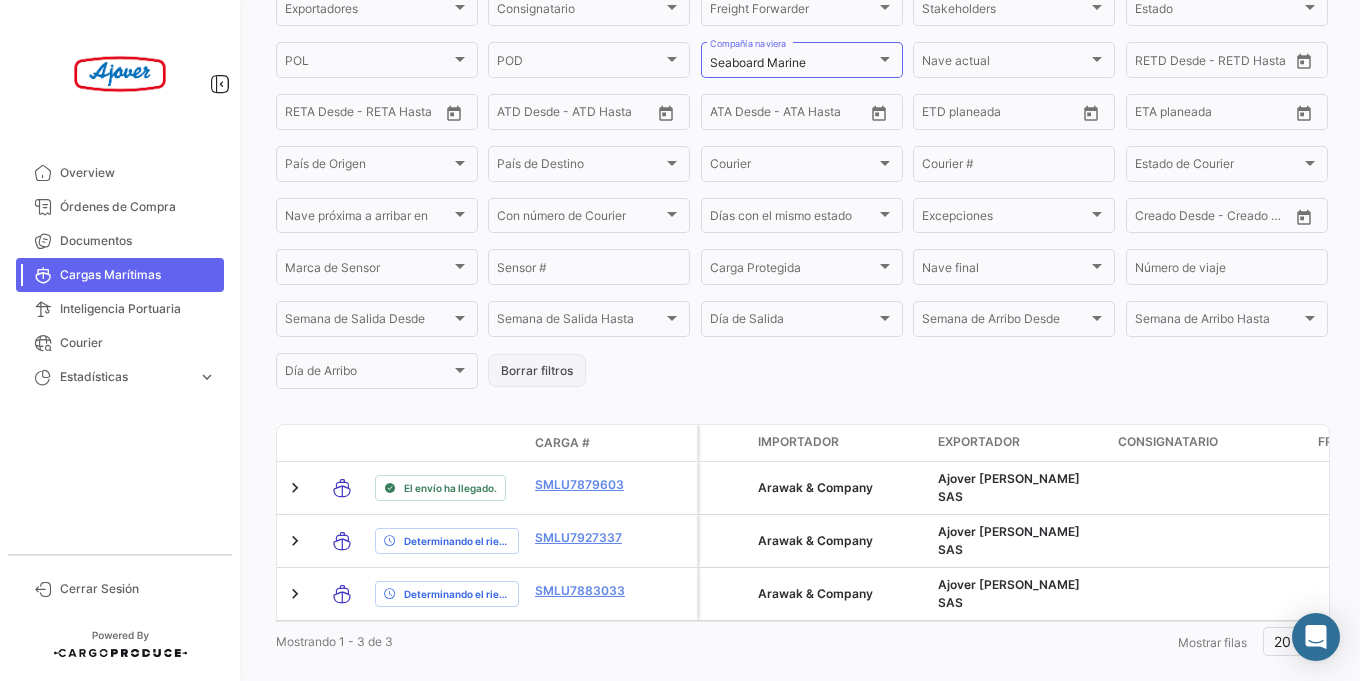 scroll, scrollTop: 338, scrollLeft: 0, axis: vertical 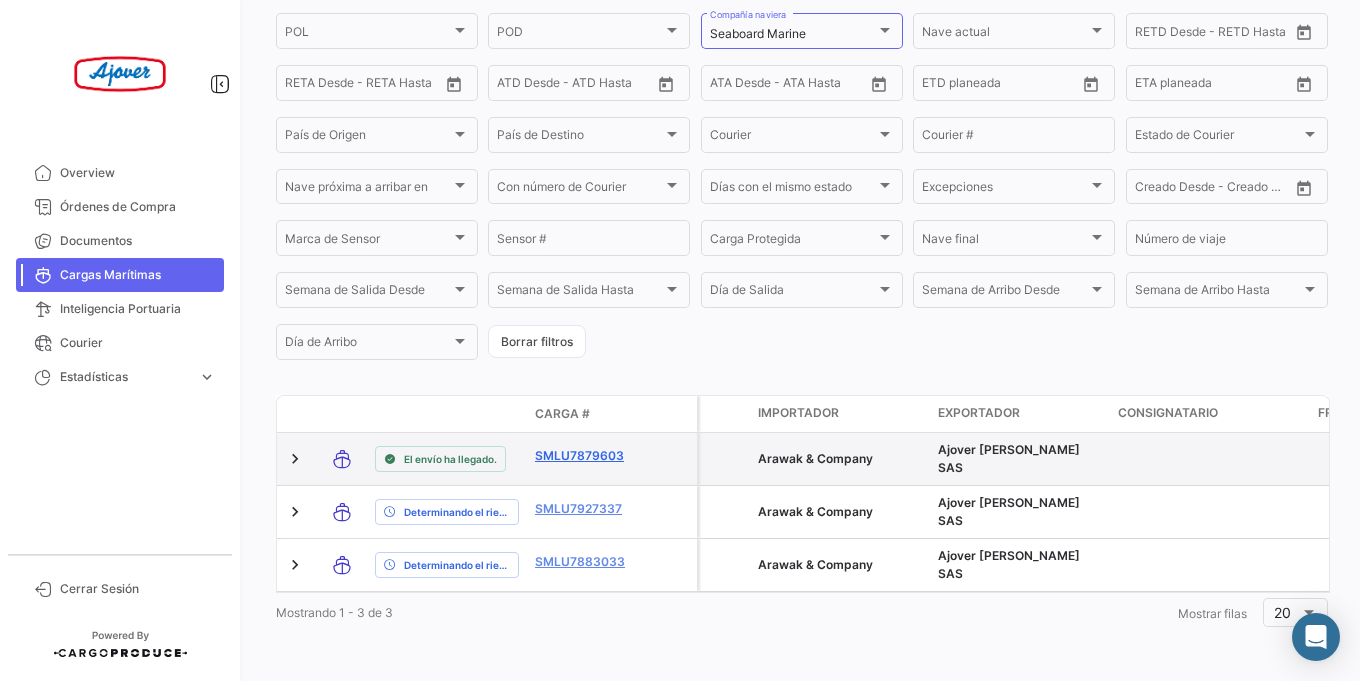 click on "SMLU7879603" 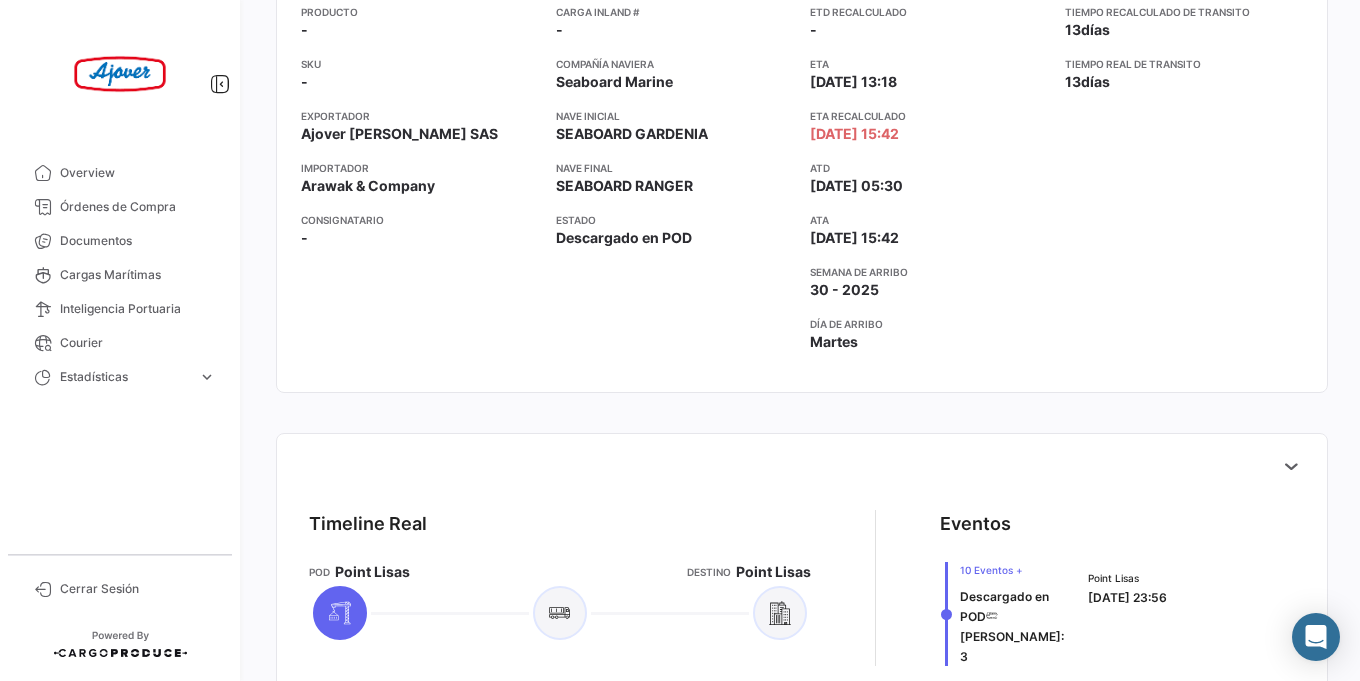scroll, scrollTop: 480, scrollLeft: 0, axis: vertical 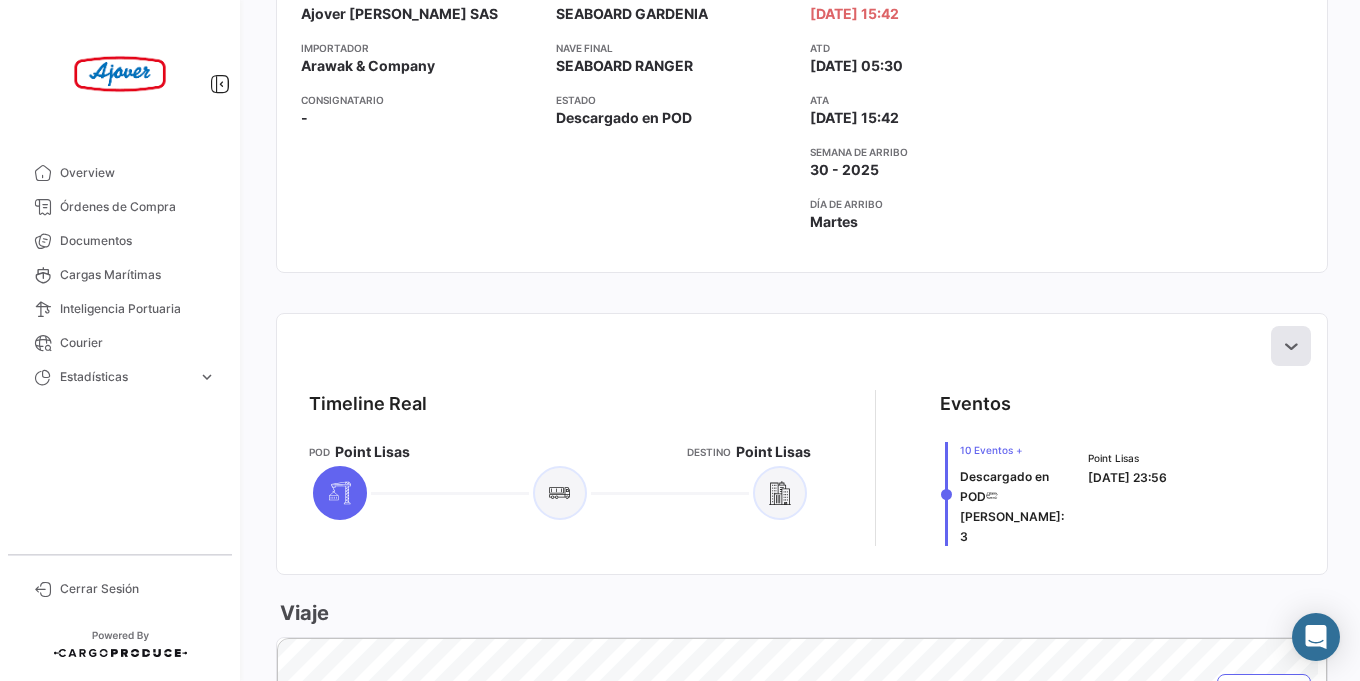 click at bounding box center [1291, 346] 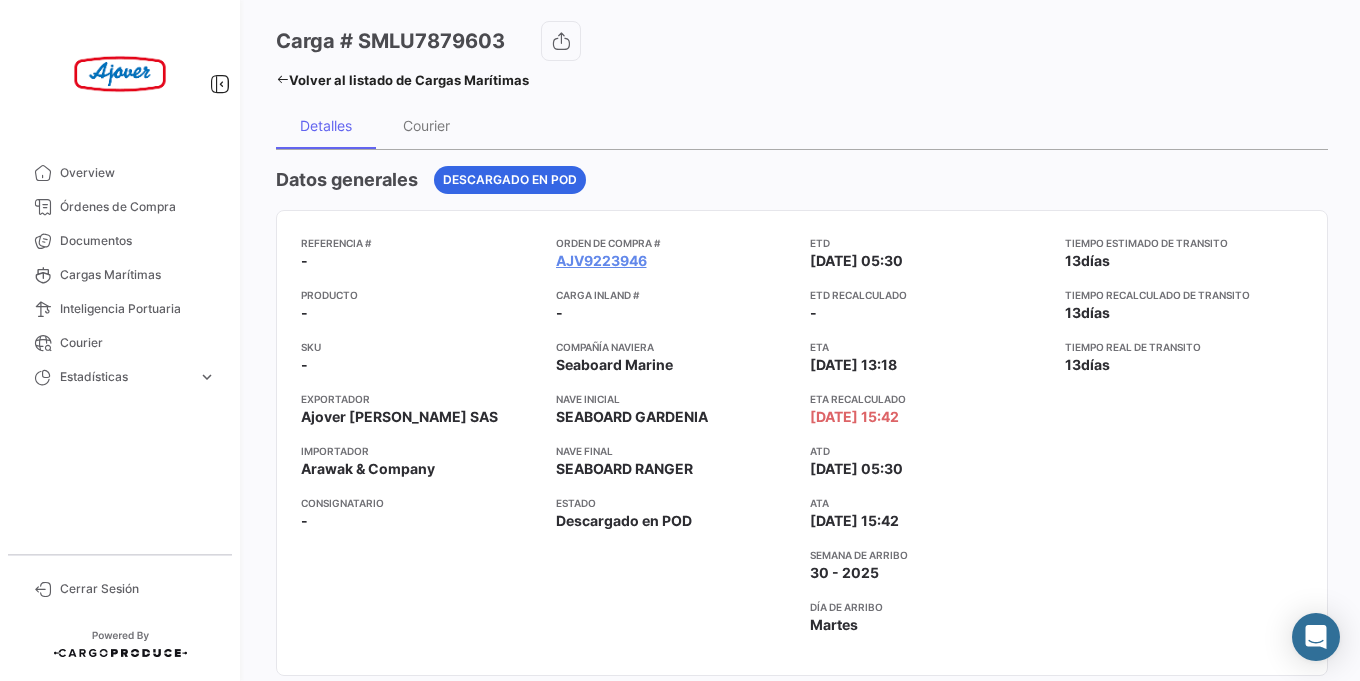 scroll, scrollTop: 120, scrollLeft: 0, axis: vertical 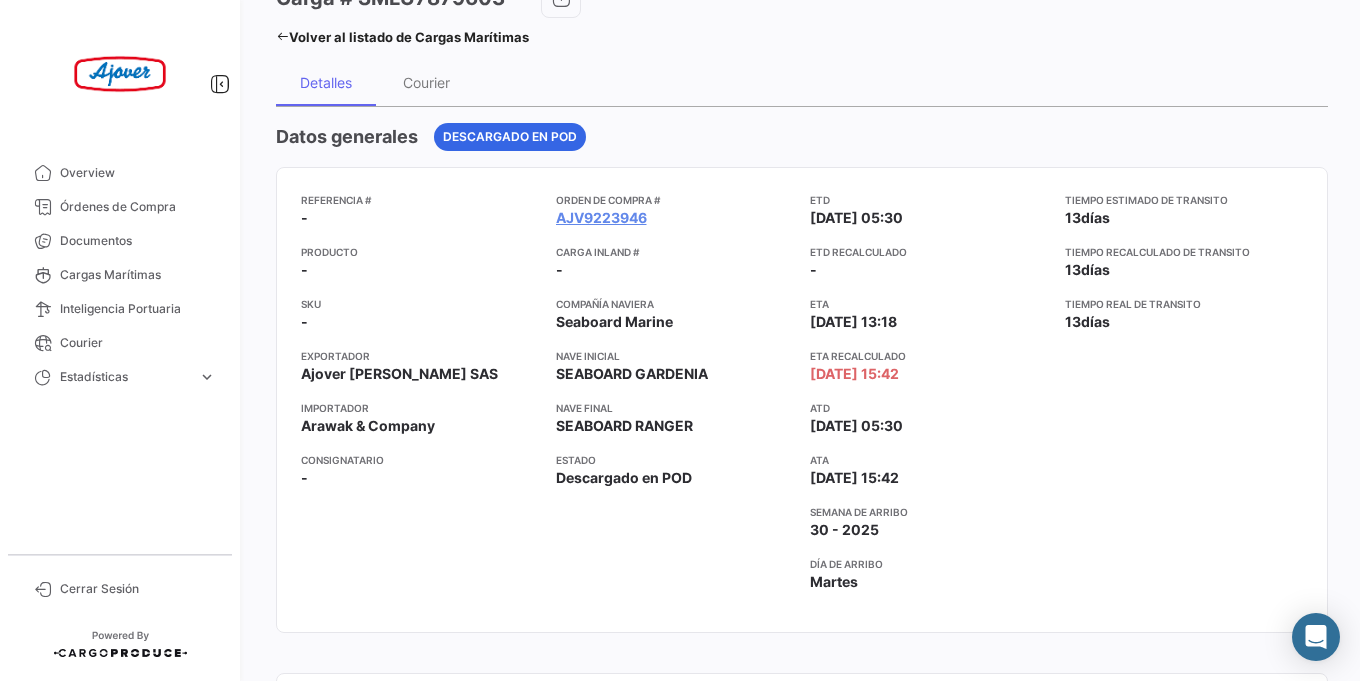 click on "Volver al listado de Cargas Marítimas" 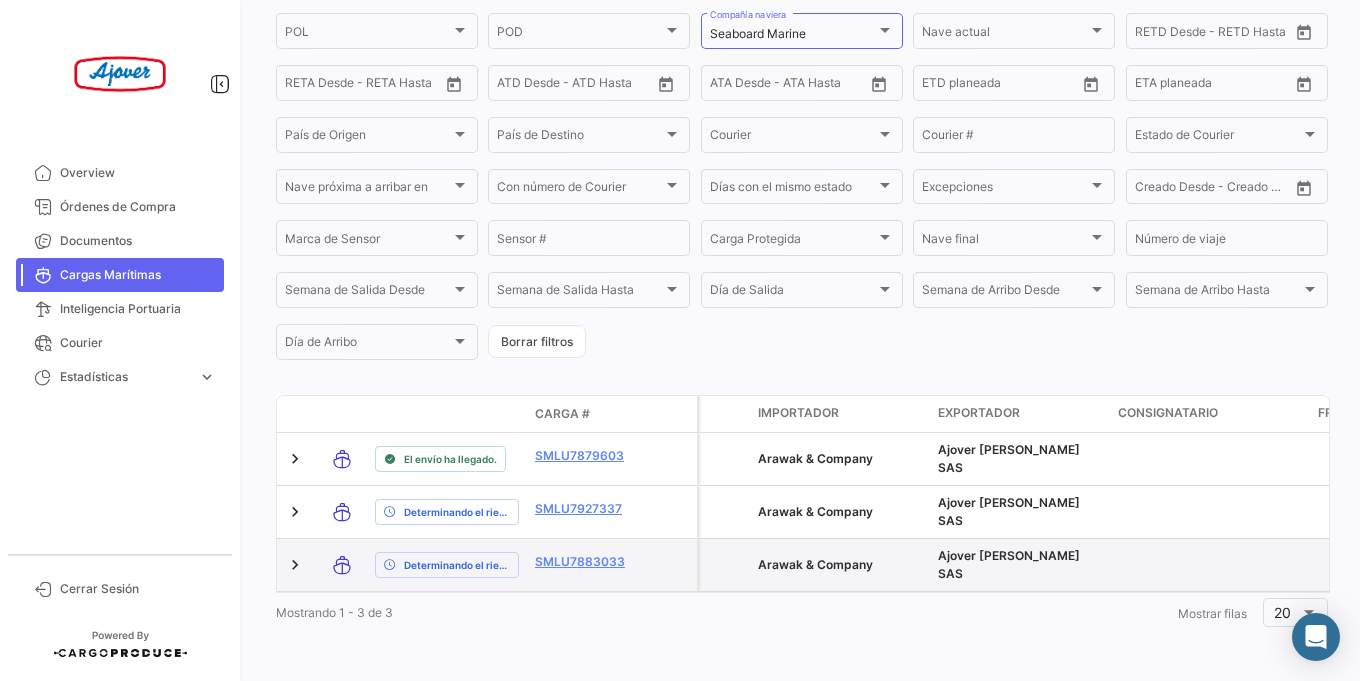 scroll, scrollTop: 338, scrollLeft: 0, axis: vertical 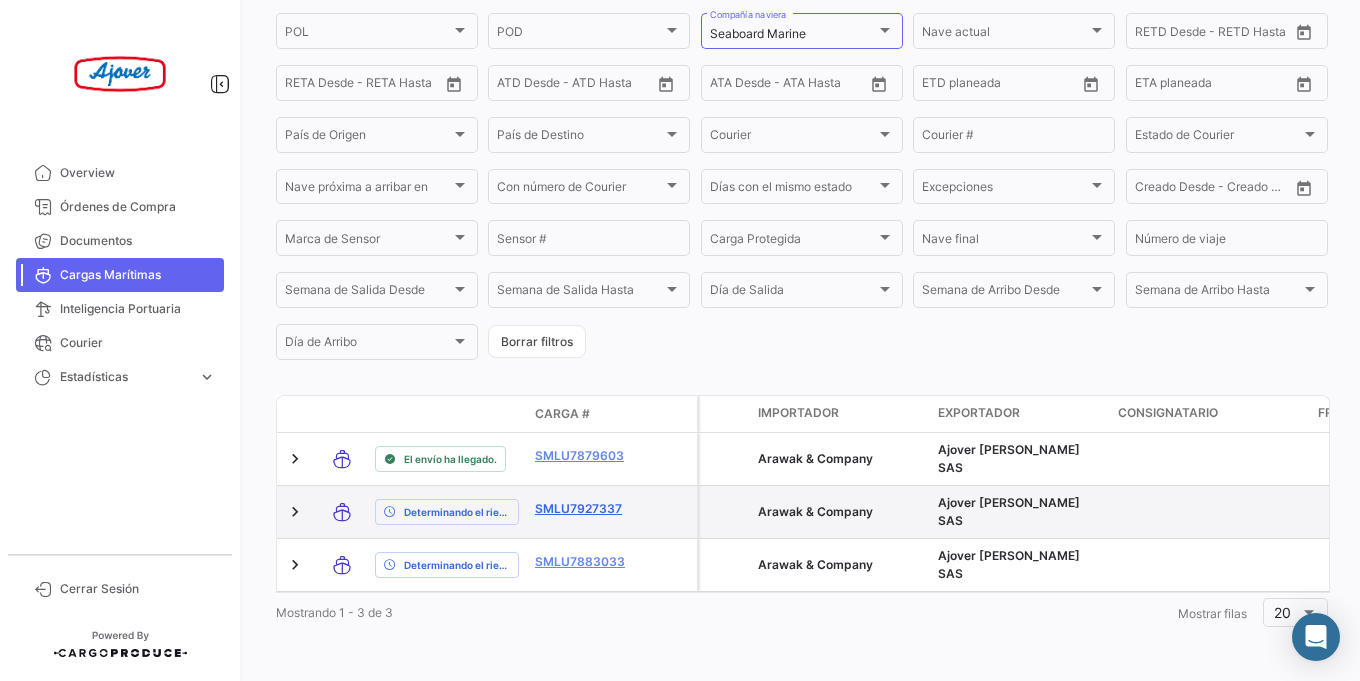 click on "SMLU7927337" 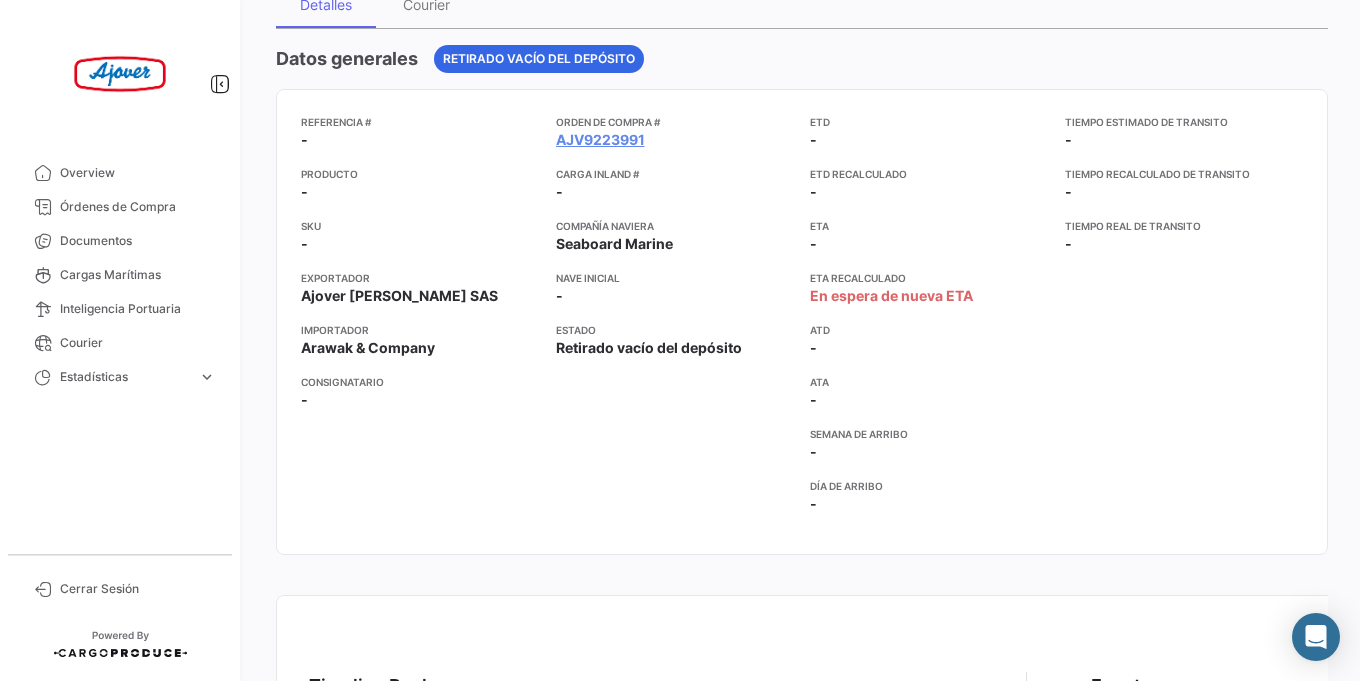 scroll, scrollTop: 480, scrollLeft: 0, axis: vertical 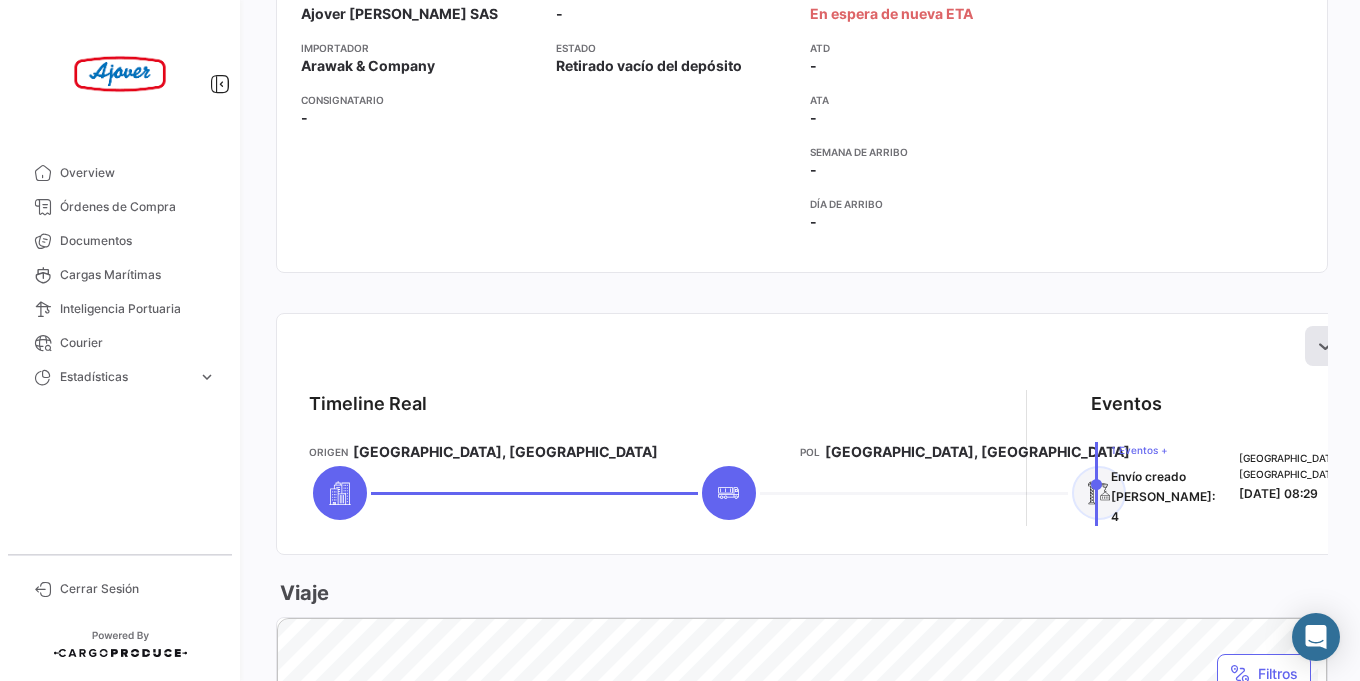 click at bounding box center (1325, 346) 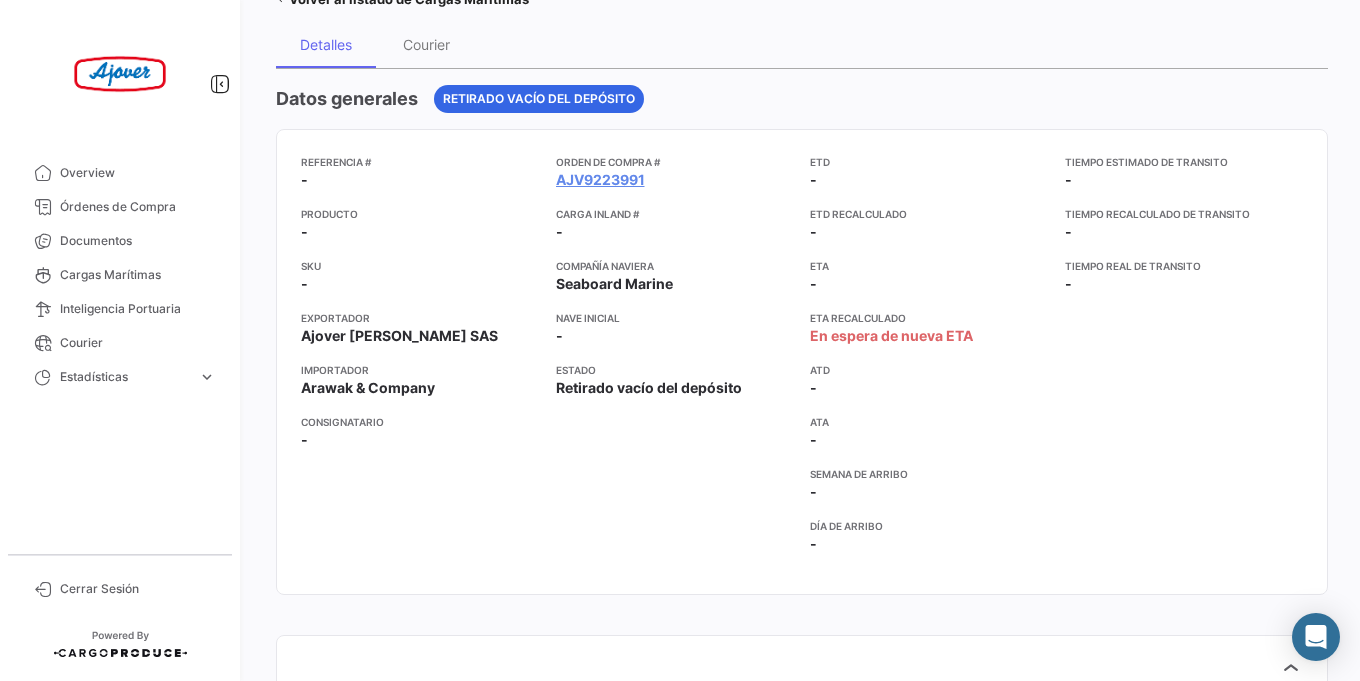 scroll, scrollTop: 0, scrollLeft: 0, axis: both 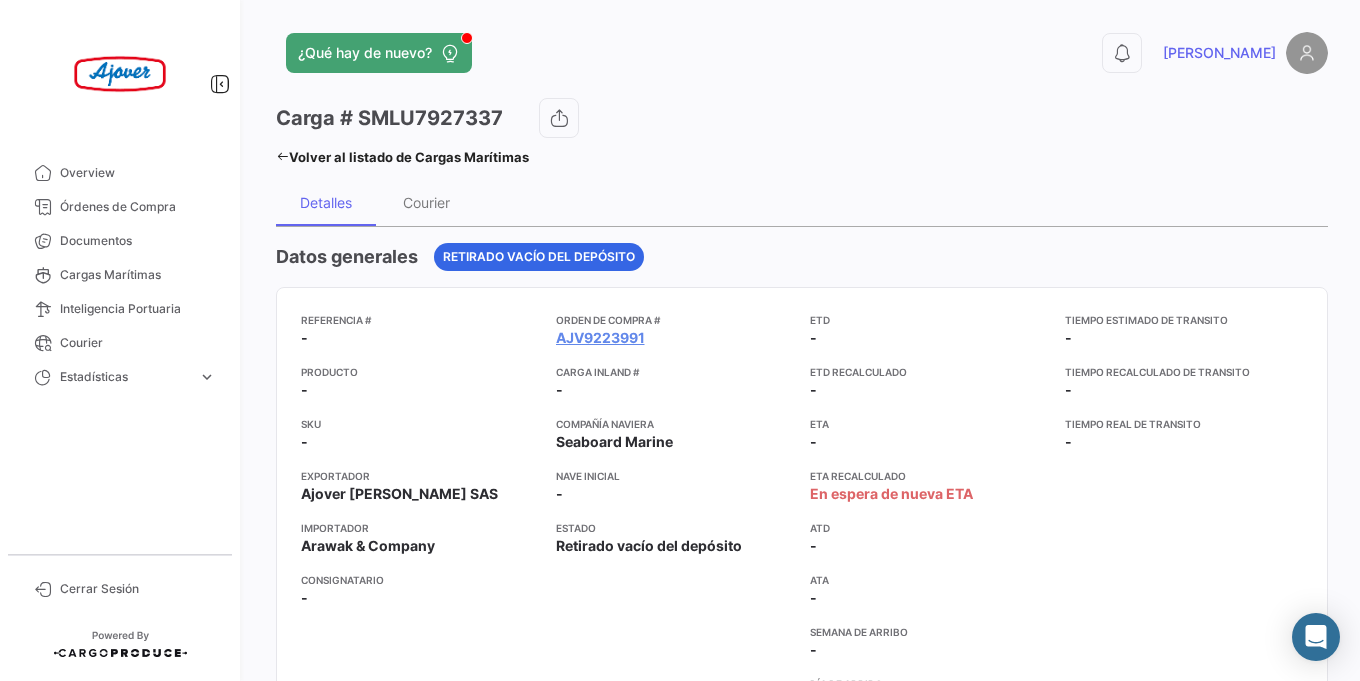 click 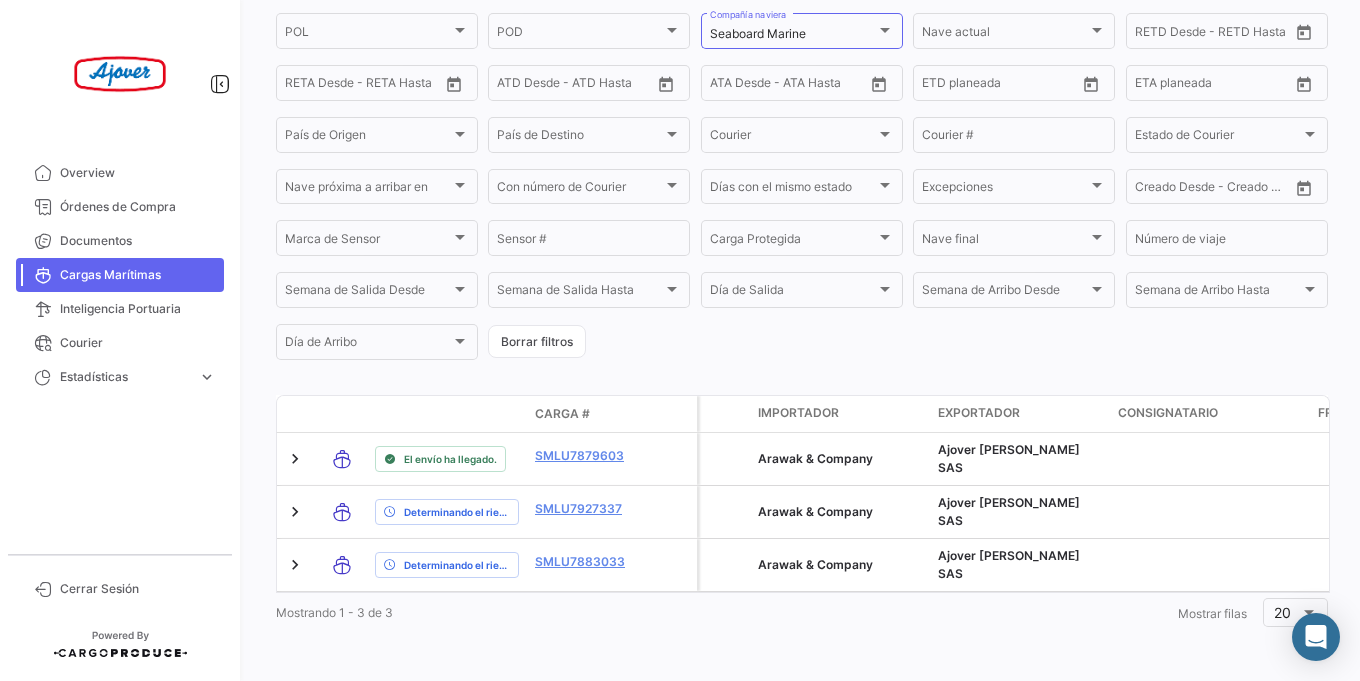 scroll, scrollTop: 98, scrollLeft: 0, axis: vertical 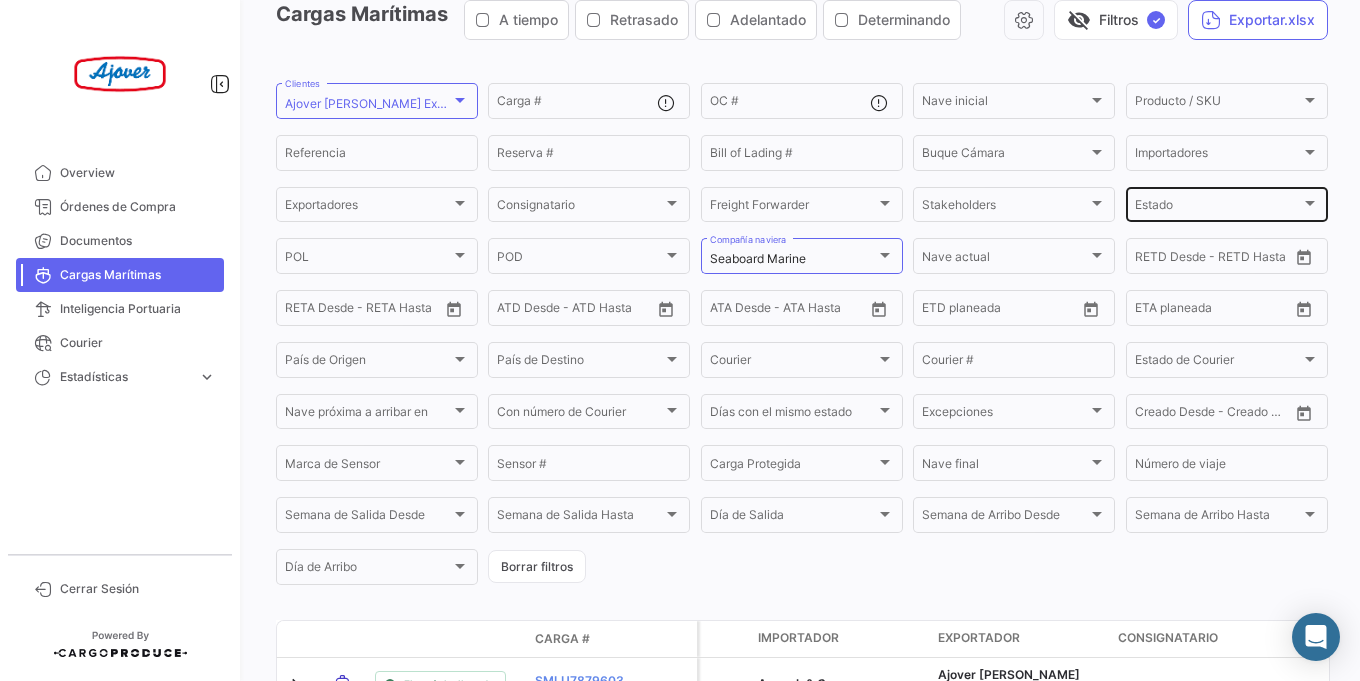 click on "Estado" at bounding box center (1218, 208) 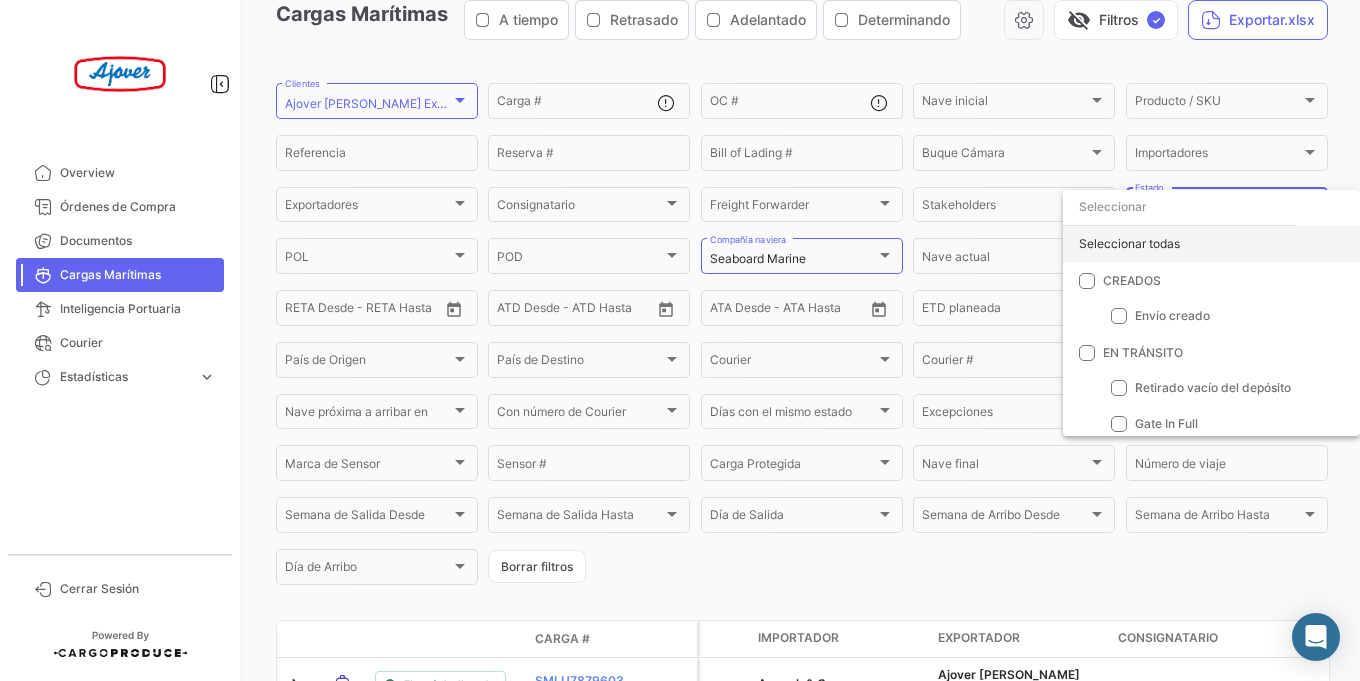 click on "Seleccionar todas" 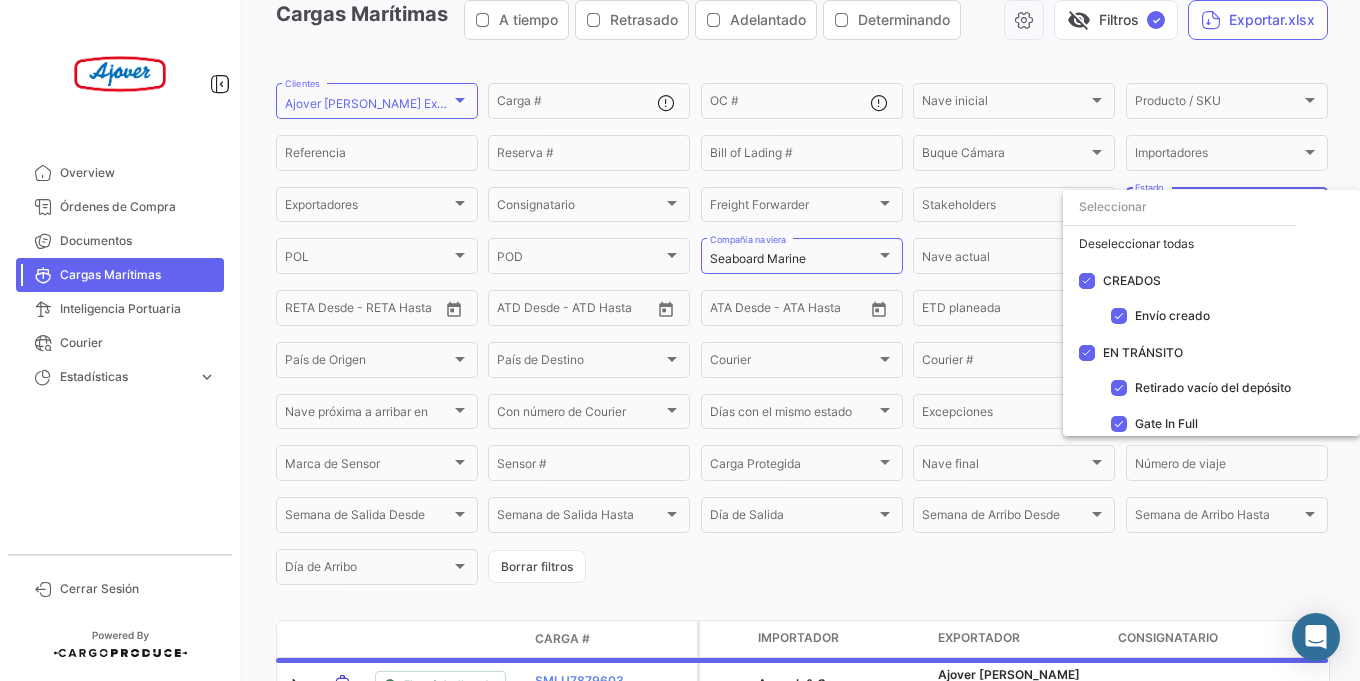 click at bounding box center (680, 340) 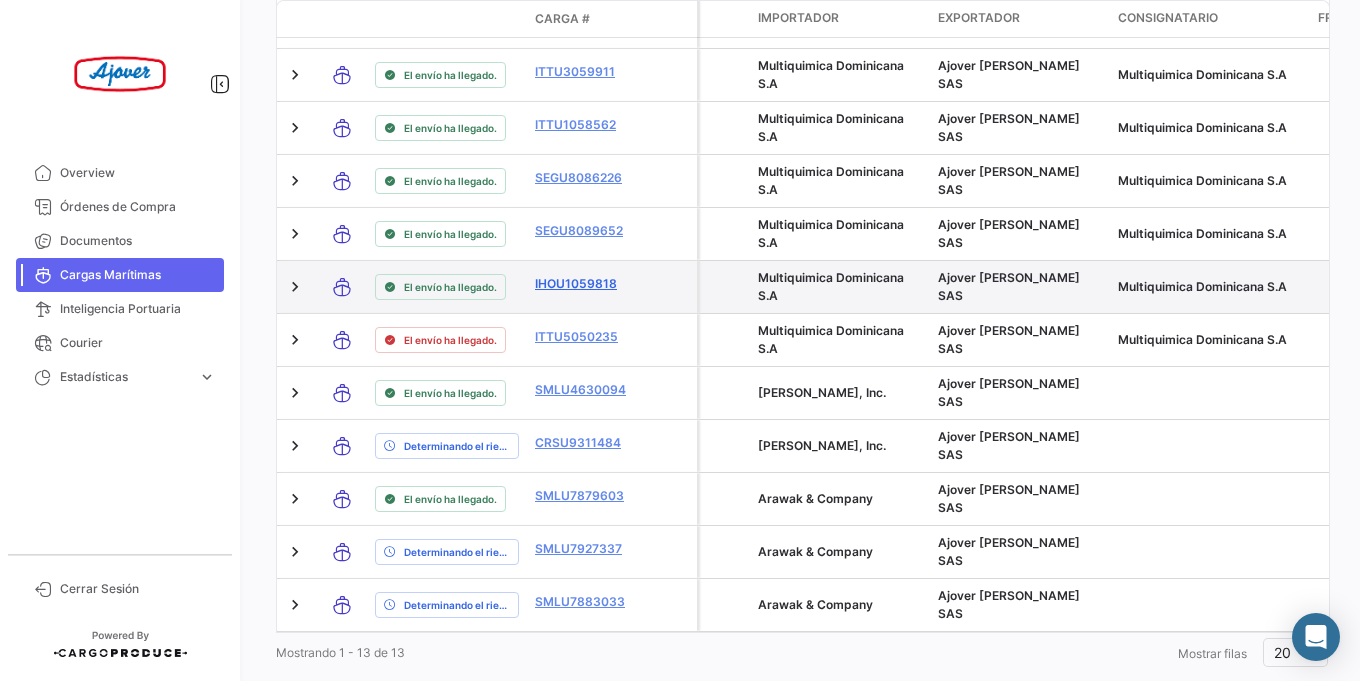 scroll, scrollTop: 868, scrollLeft: 0, axis: vertical 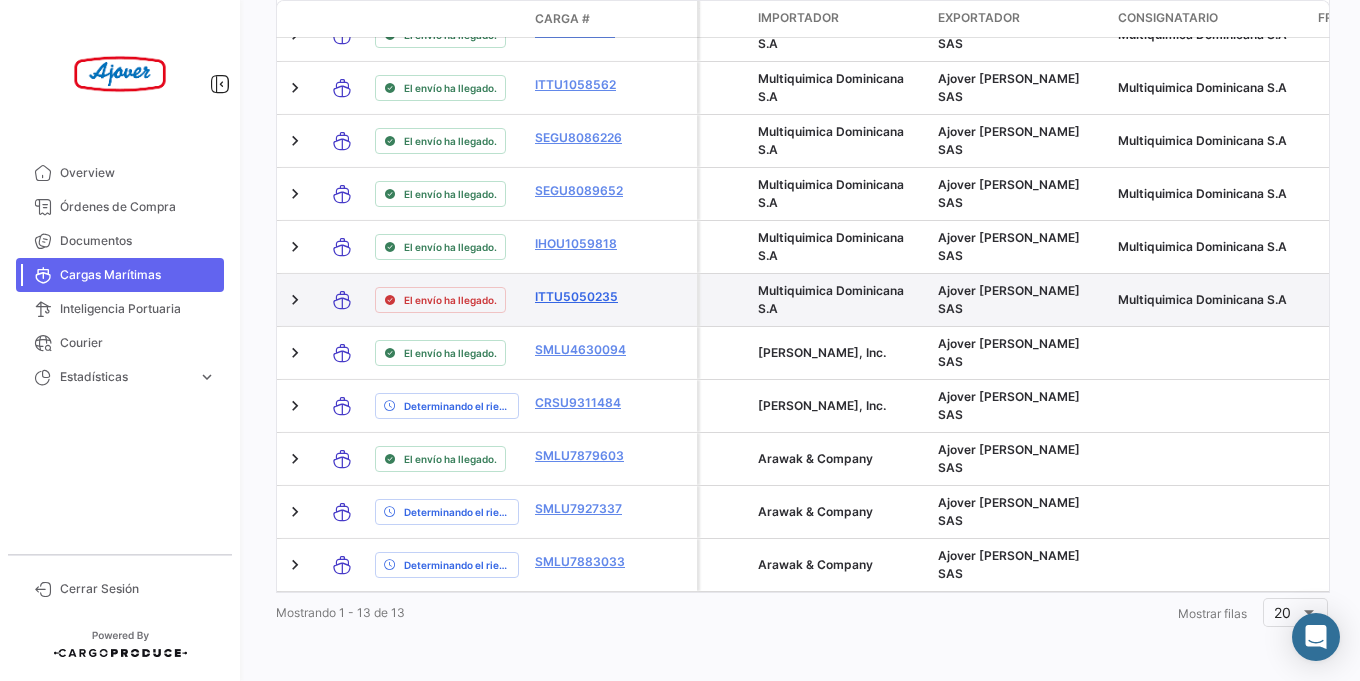click on "ITTU5050235" 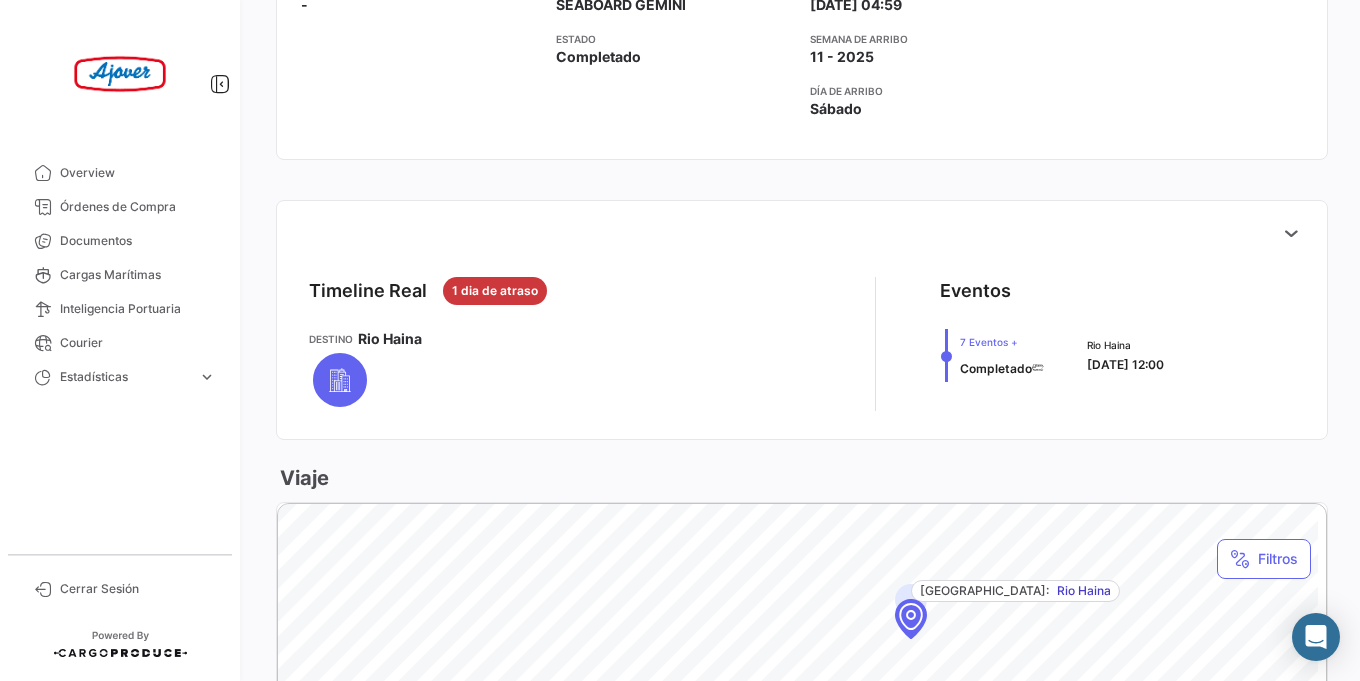 scroll, scrollTop: 600, scrollLeft: 0, axis: vertical 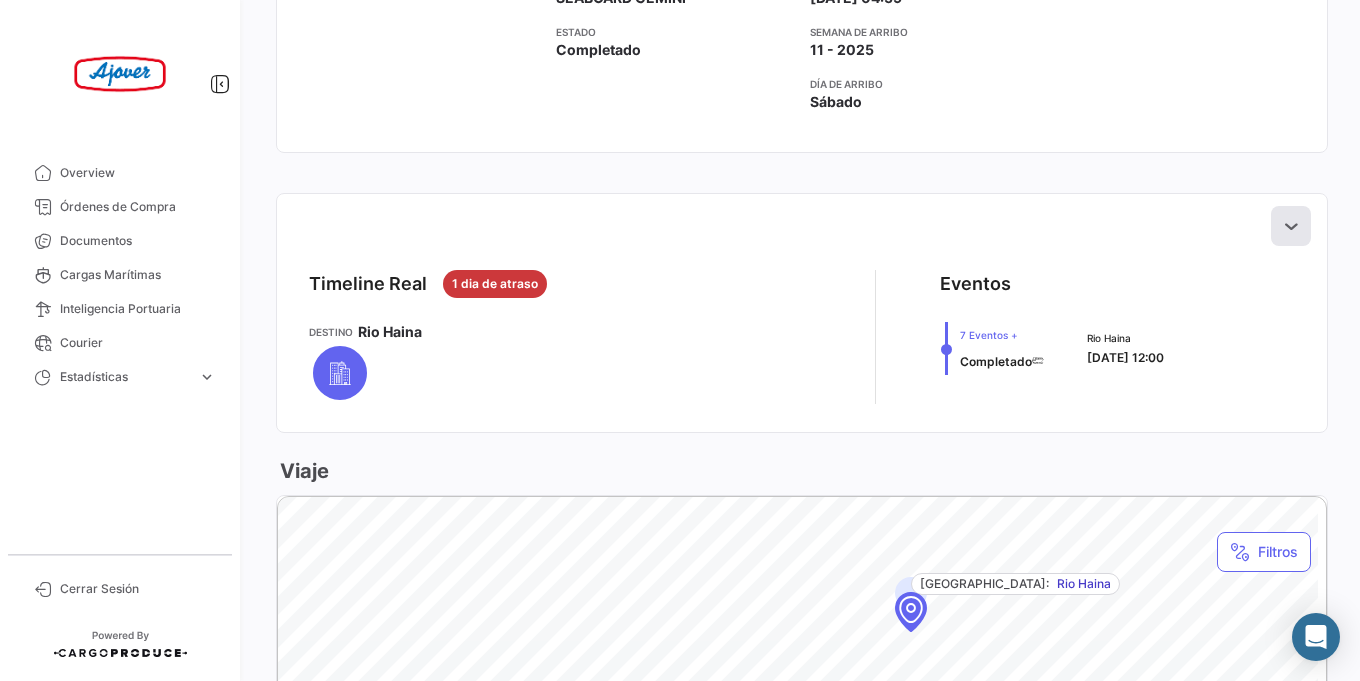 click at bounding box center [1291, 226] 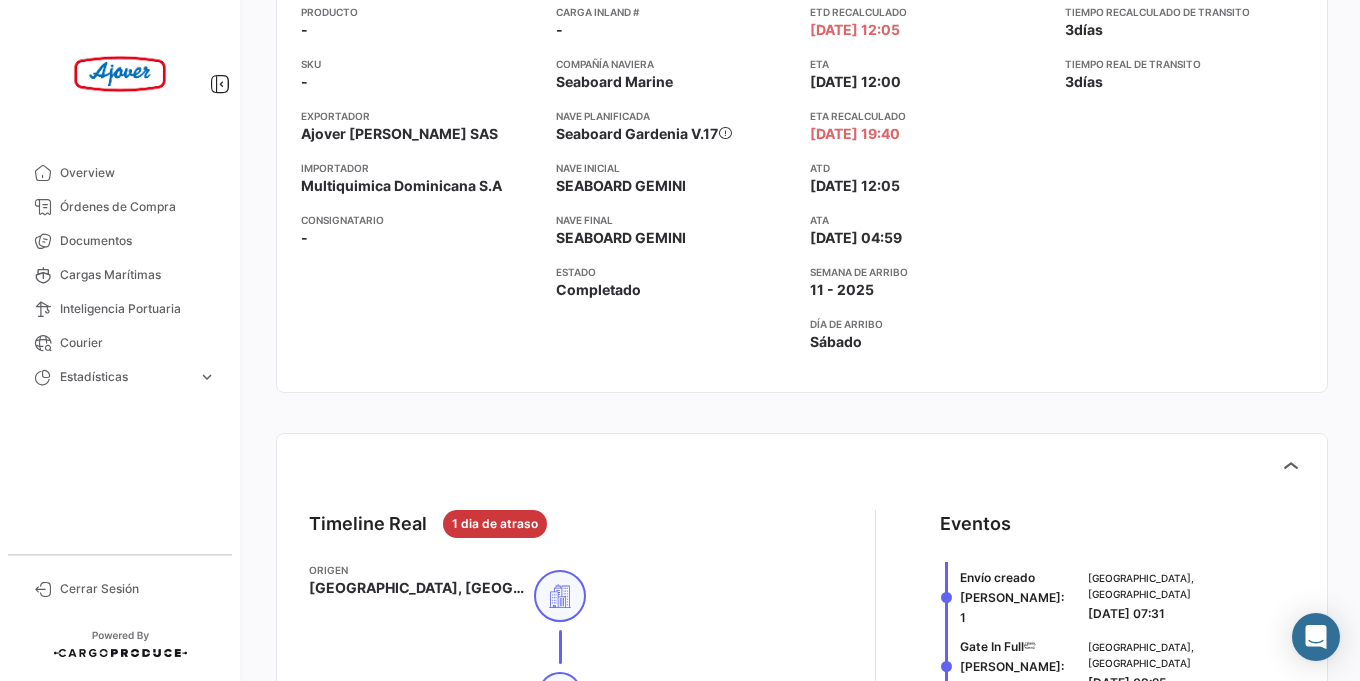 scroll, scrollTop: 0, scrollLeft: 0, axis: both 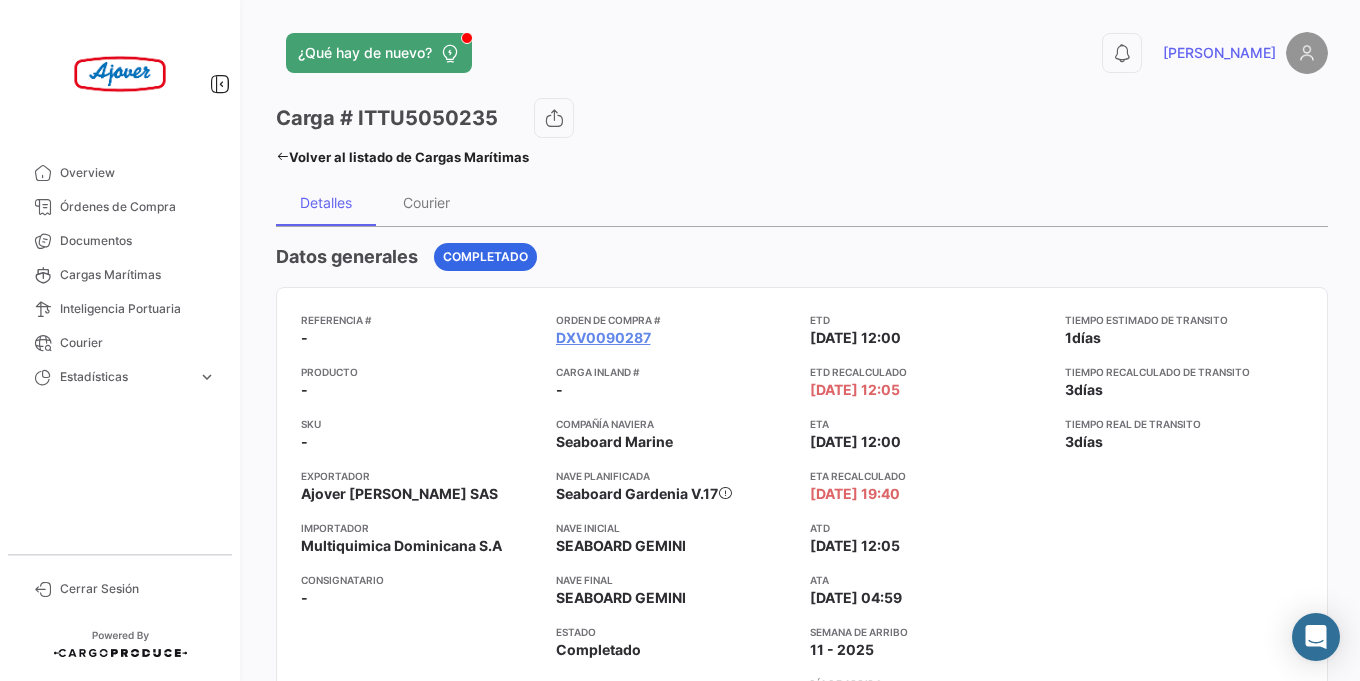 click on "Volver al listado de Cargas Marítimas" 